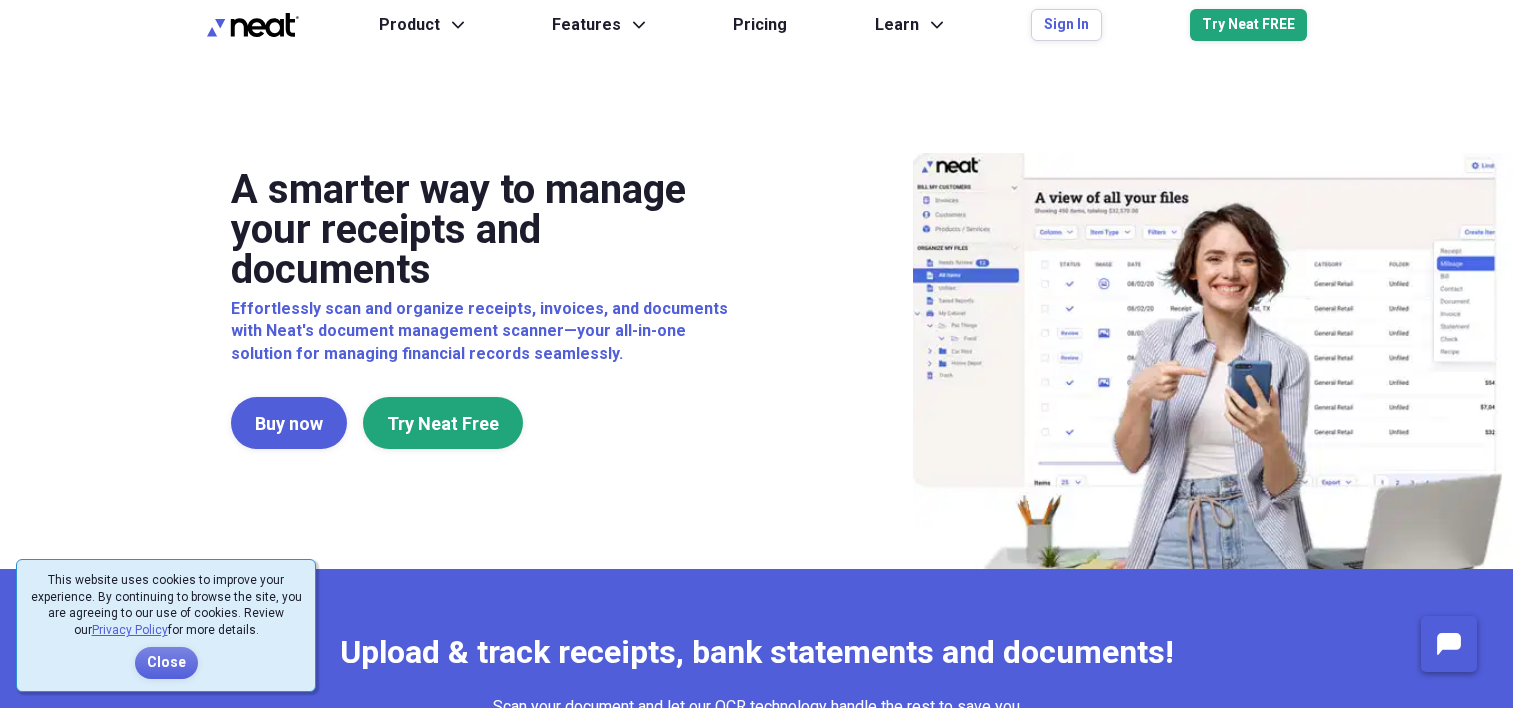 scroll, scrollTop: 0, scrollLeft: 0, axis: both 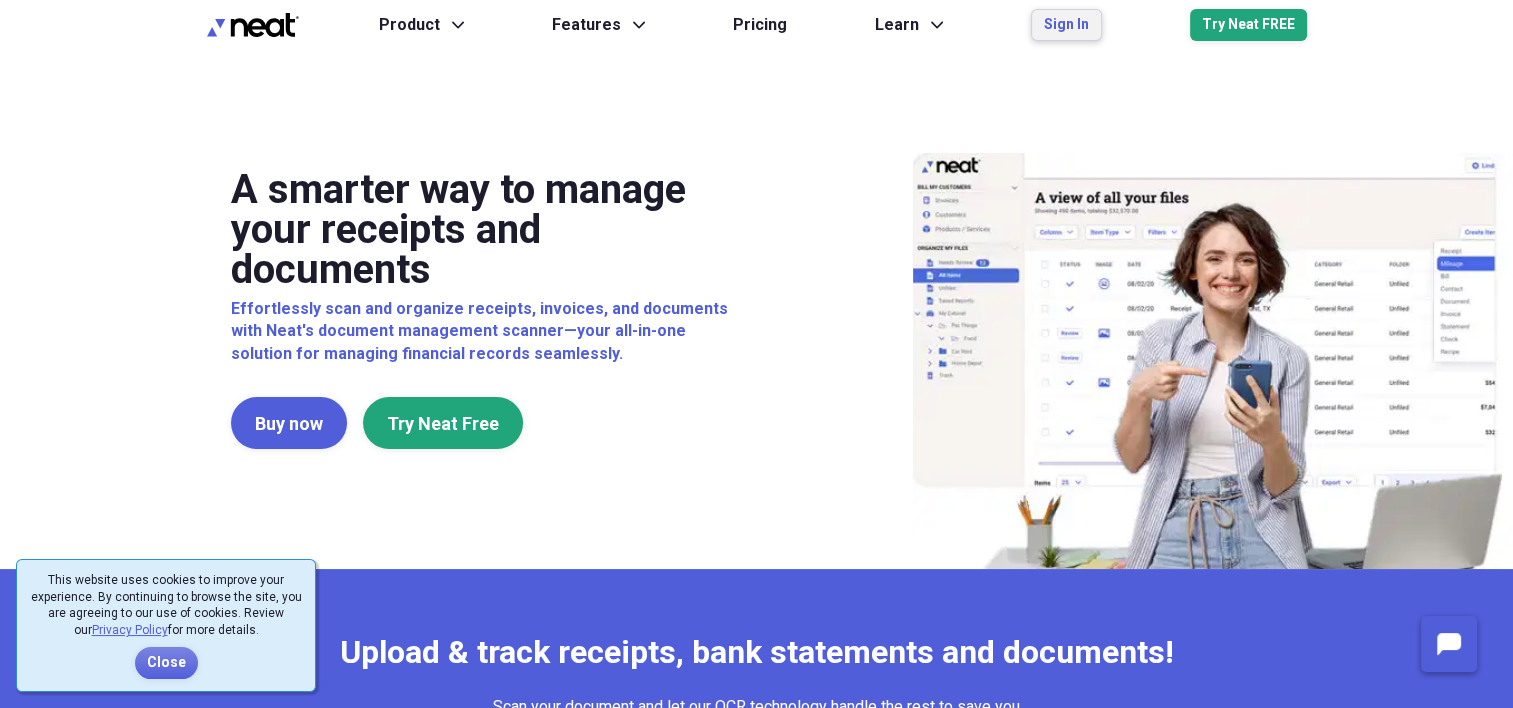 click on "Sign In" at bounding box center [1066, 25] 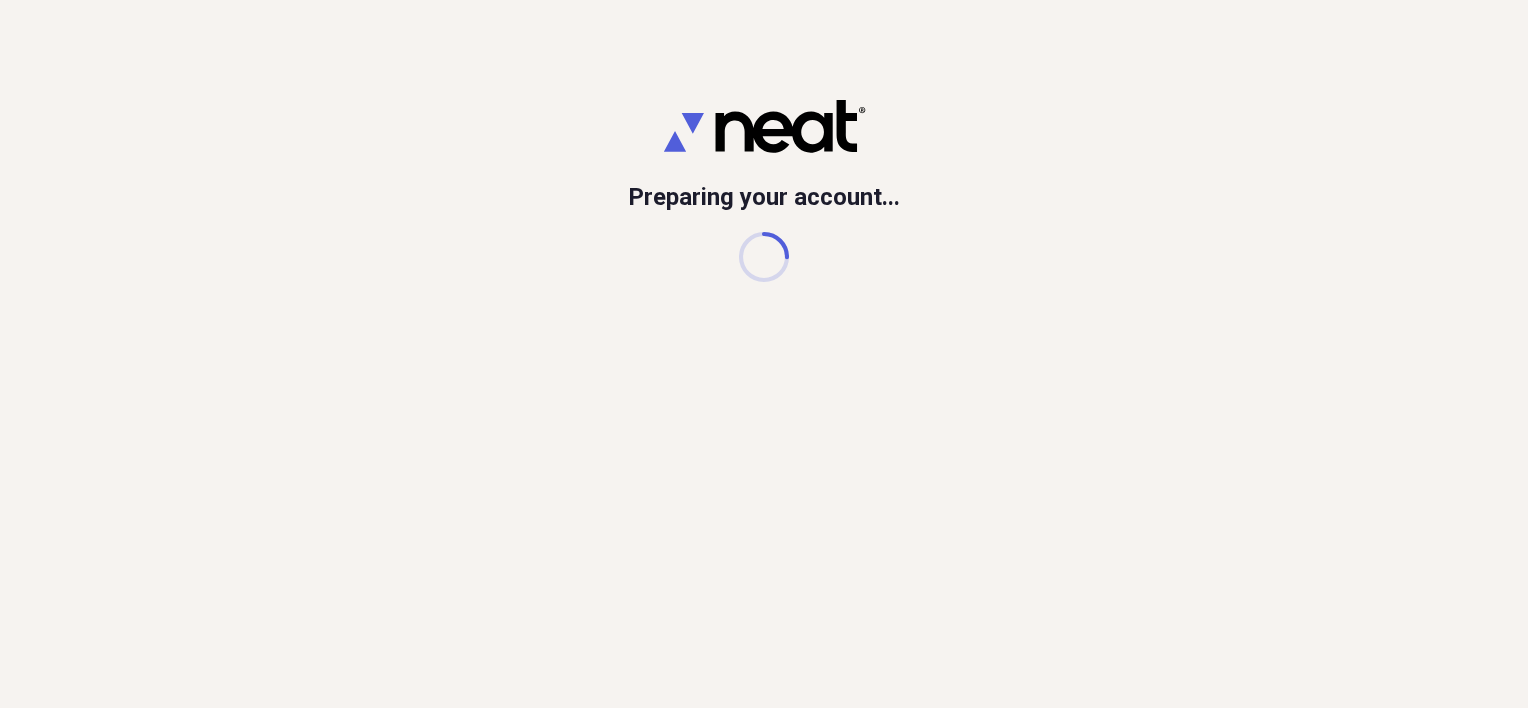 scroll, scrollTop: 0, scrollLeft: 0, axis: both 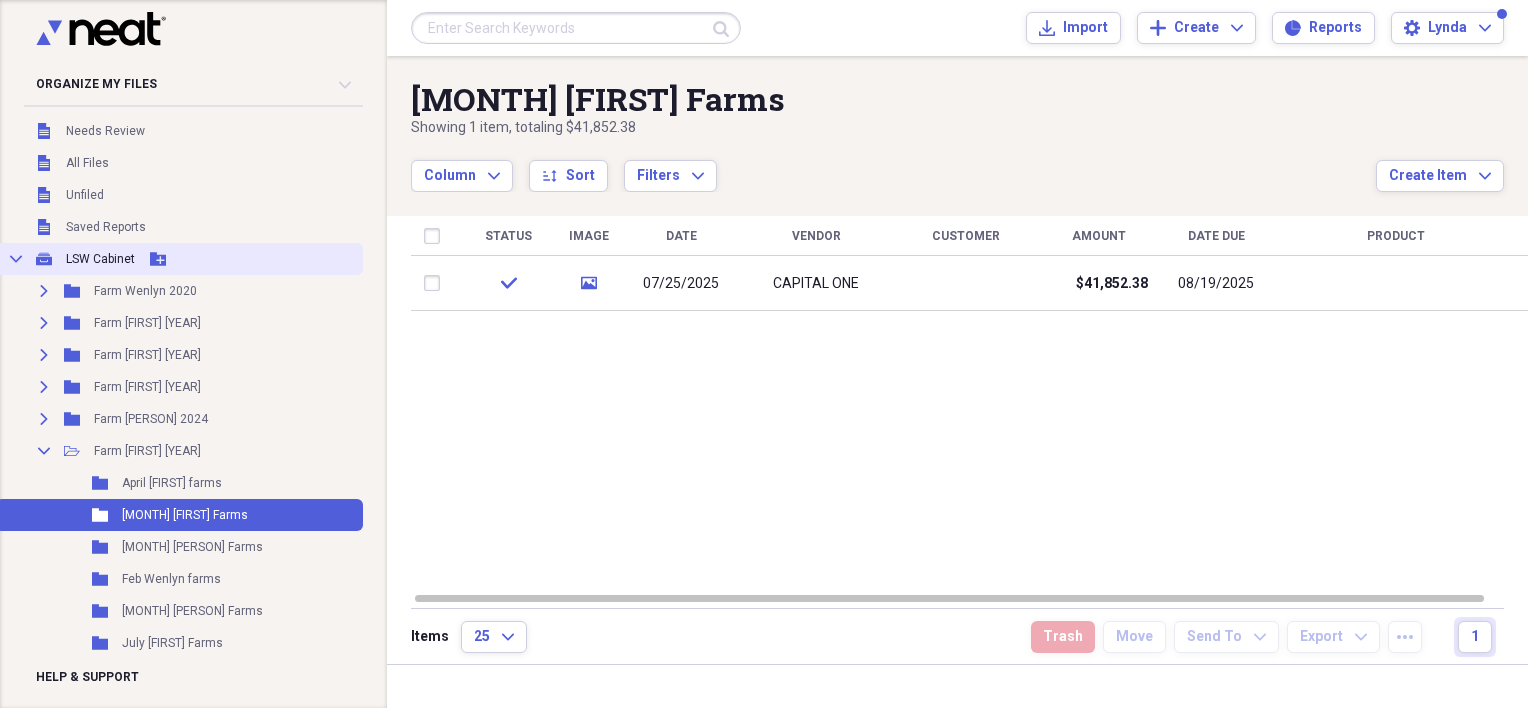 click on "Collapse My Cabinet LSW Cabinet Add Folder" at bounding box center (179, 259) 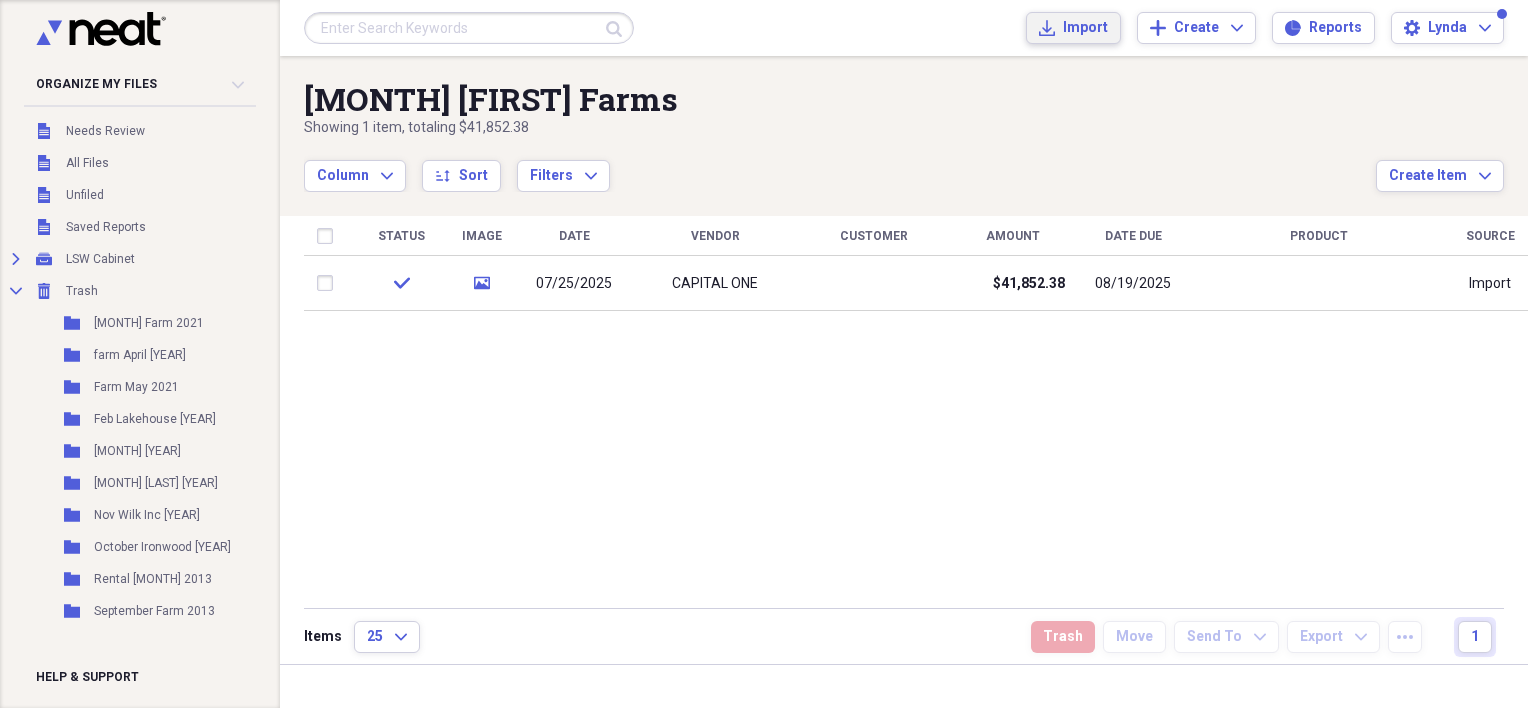 click on "Import" at bounding box center [1085, 28] 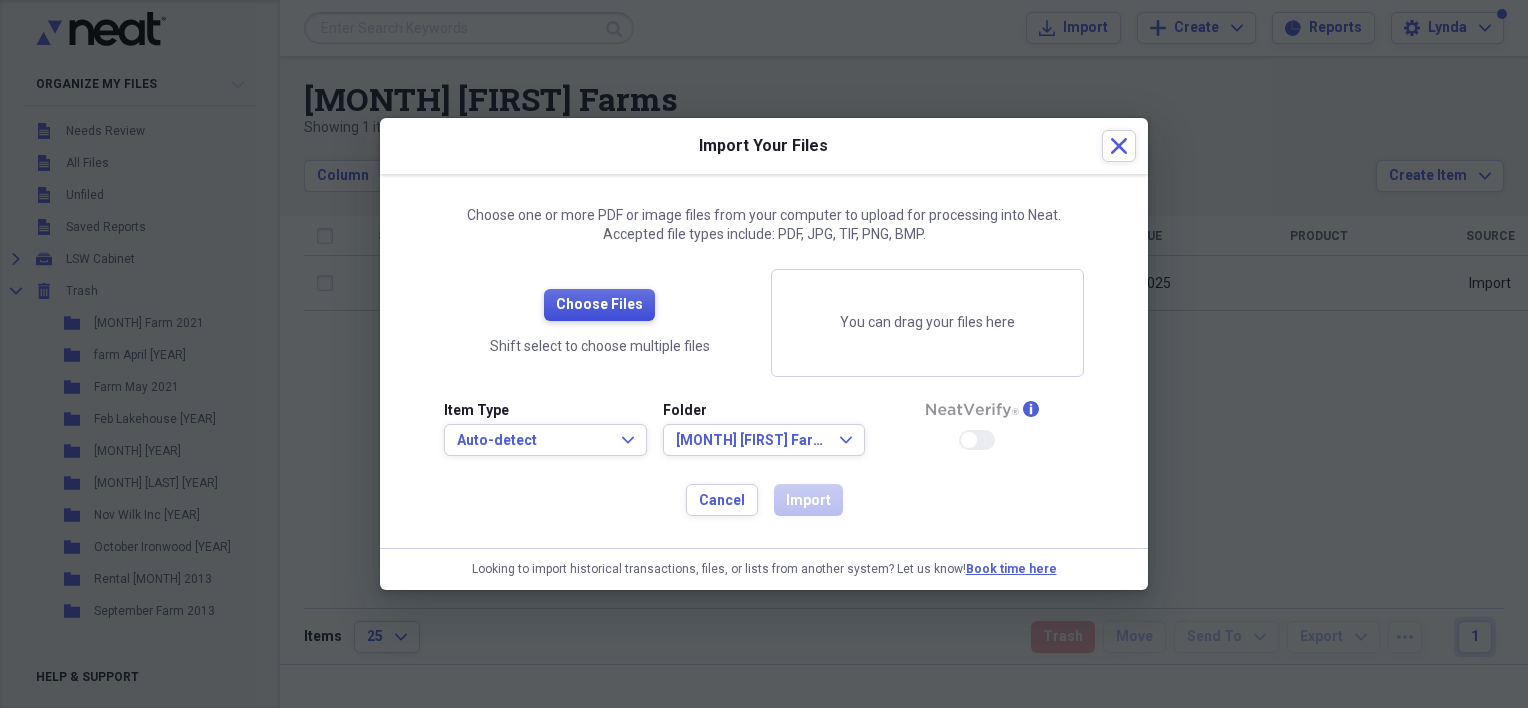 click on "Choose Files" at bounding box center [599, 305] 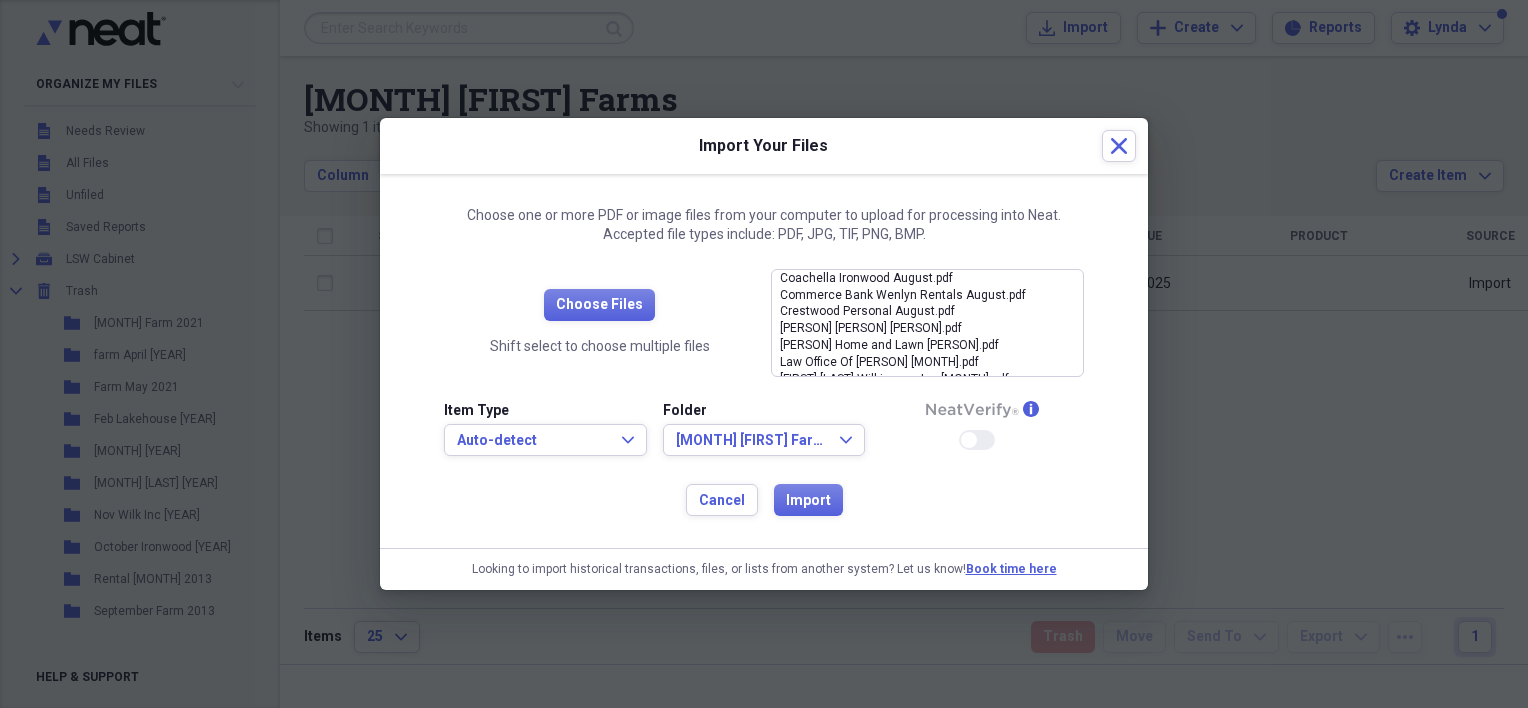 click on "Coachella Ironwood August.pdf close Commerce Bank Wenlyn Rentals August.pdf close Crestwood Personal August.pdf close Fincher Landscape Wenlyn Rentals August.pdf close JT Home and Lawn Personal August.pdf close Law Office Of Mark Personal August.pdf close Mendy Hamilton Wilkinsons Inc July.pdf close TNT Lawn Care Lakehouse July.pdf close Item Type Auto-detect Expand Folder Aug Wenlyn Farms Expand info Enable Neat Verify Cancel Import" at bounding box center (764, 361) 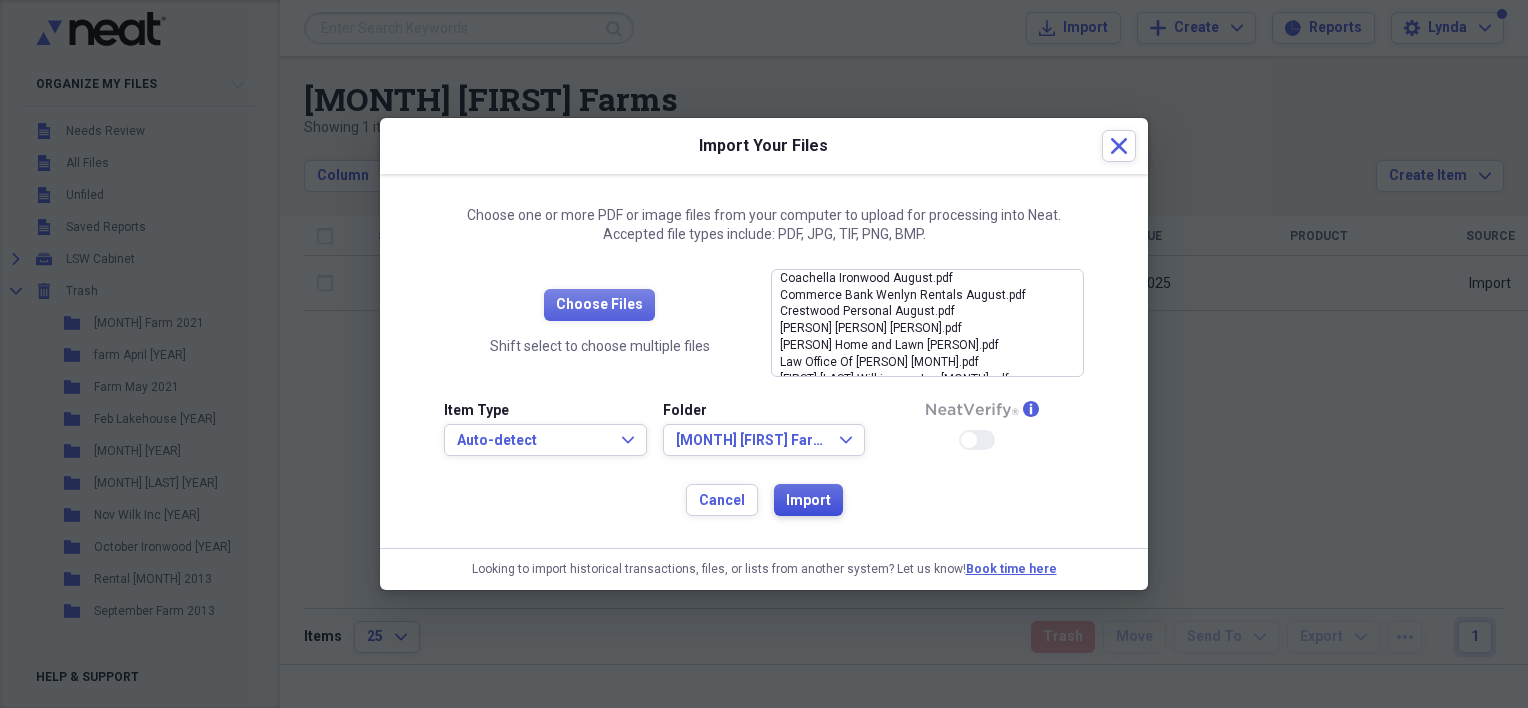 click on "Import" at bounding box center (808, 501) 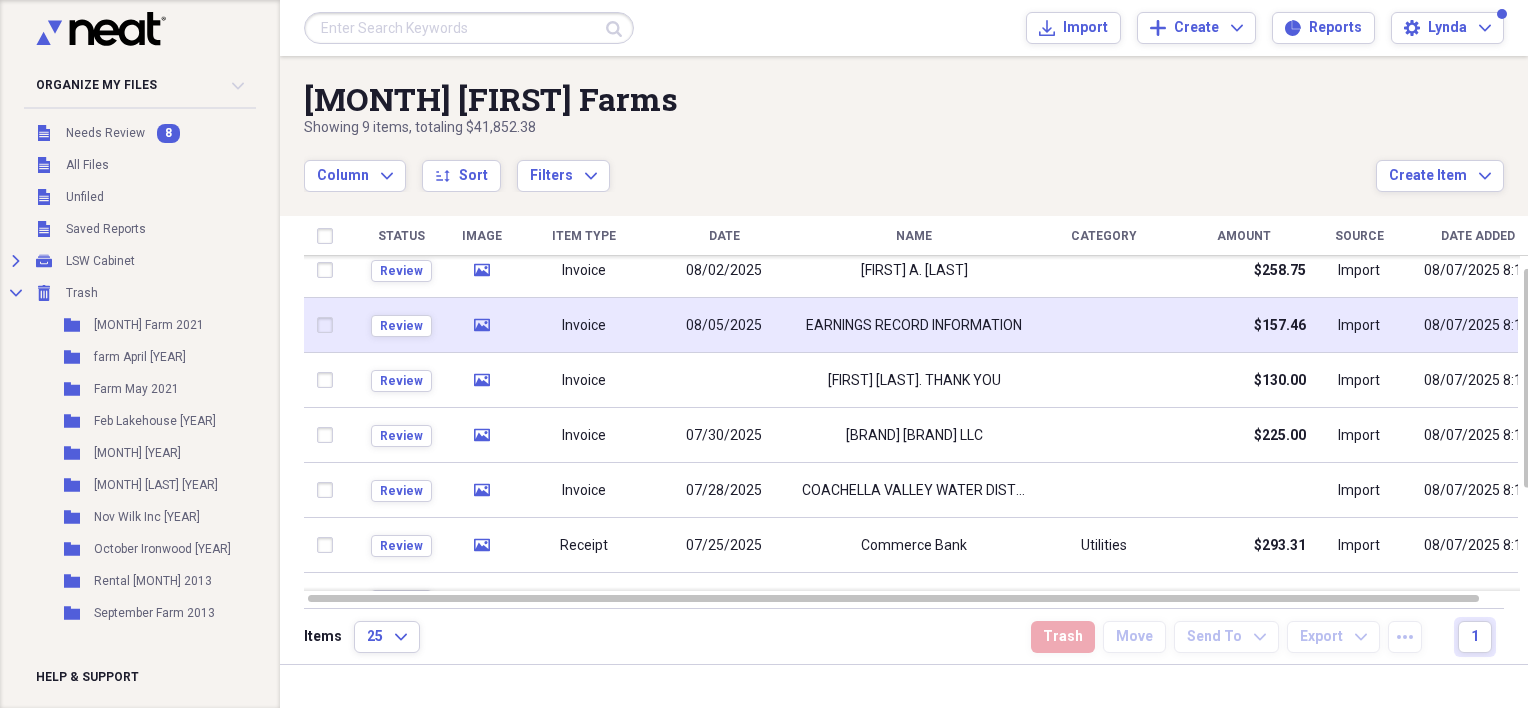 click on "EARNINGS RECORD INFORMATION" at bounding box center (914, 326) 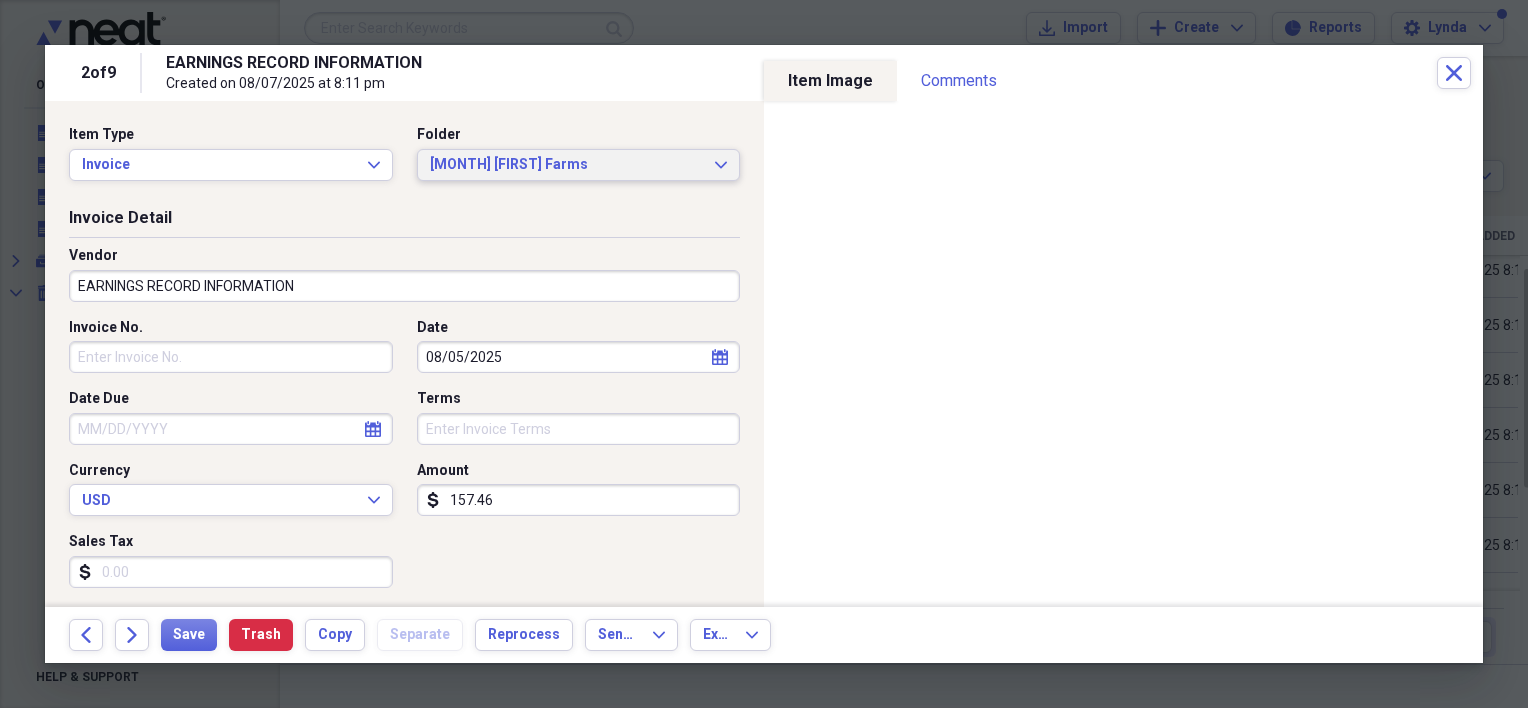 click 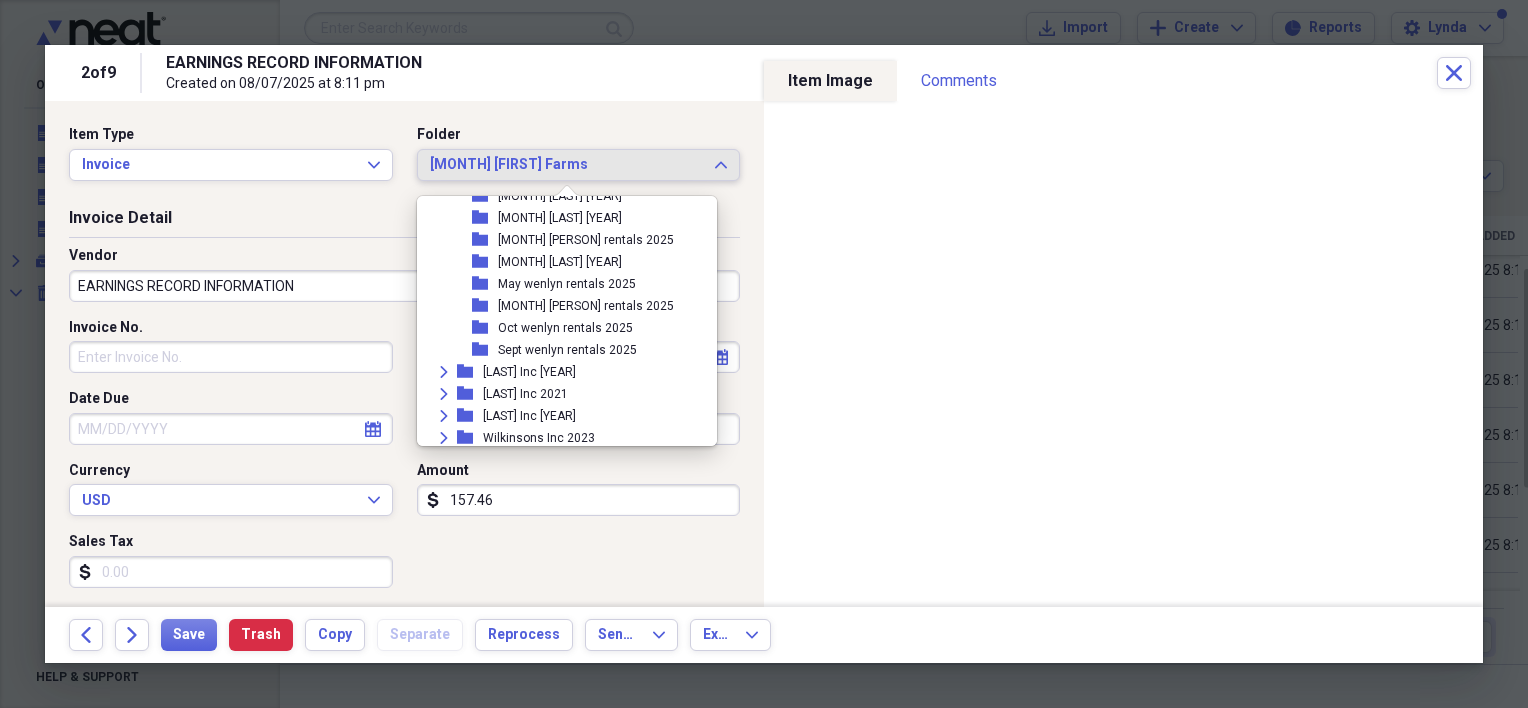 scroll, scrollTop: 3078, scrollLeft: 0, axis: vertical 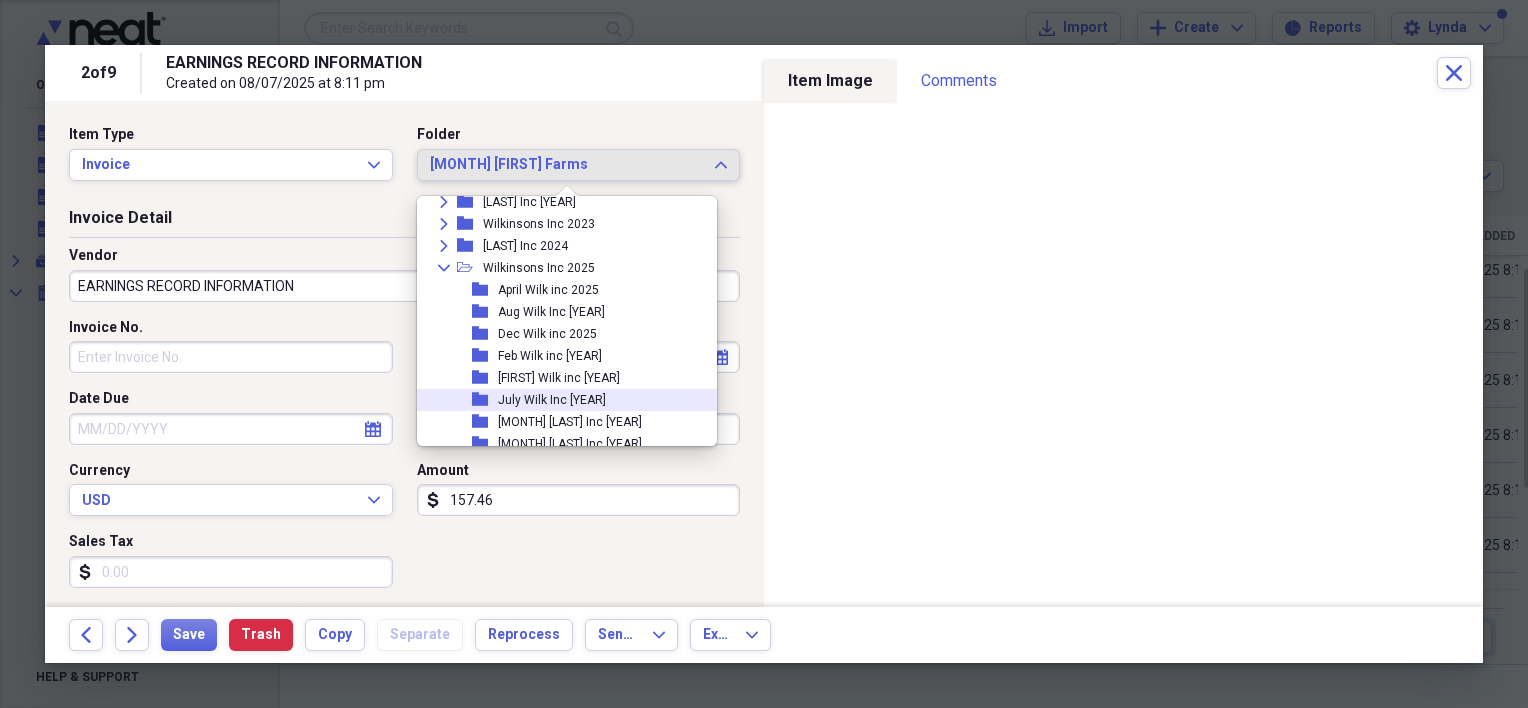 click on "July Wilk Inc [YEAR]" at bounding box center (552, 400) 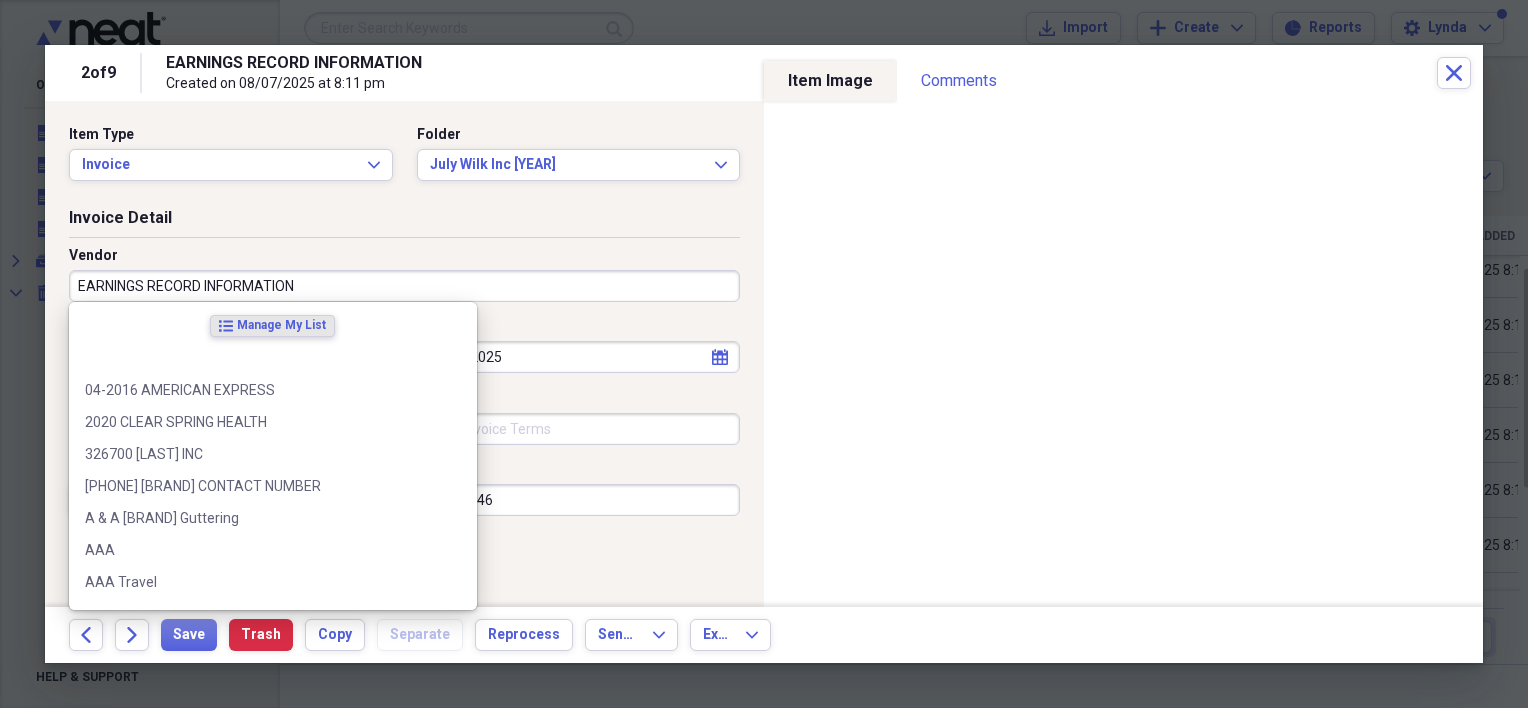 click on "EARNINGS RECORD INFORMATION" at bounding box center (404, 286) 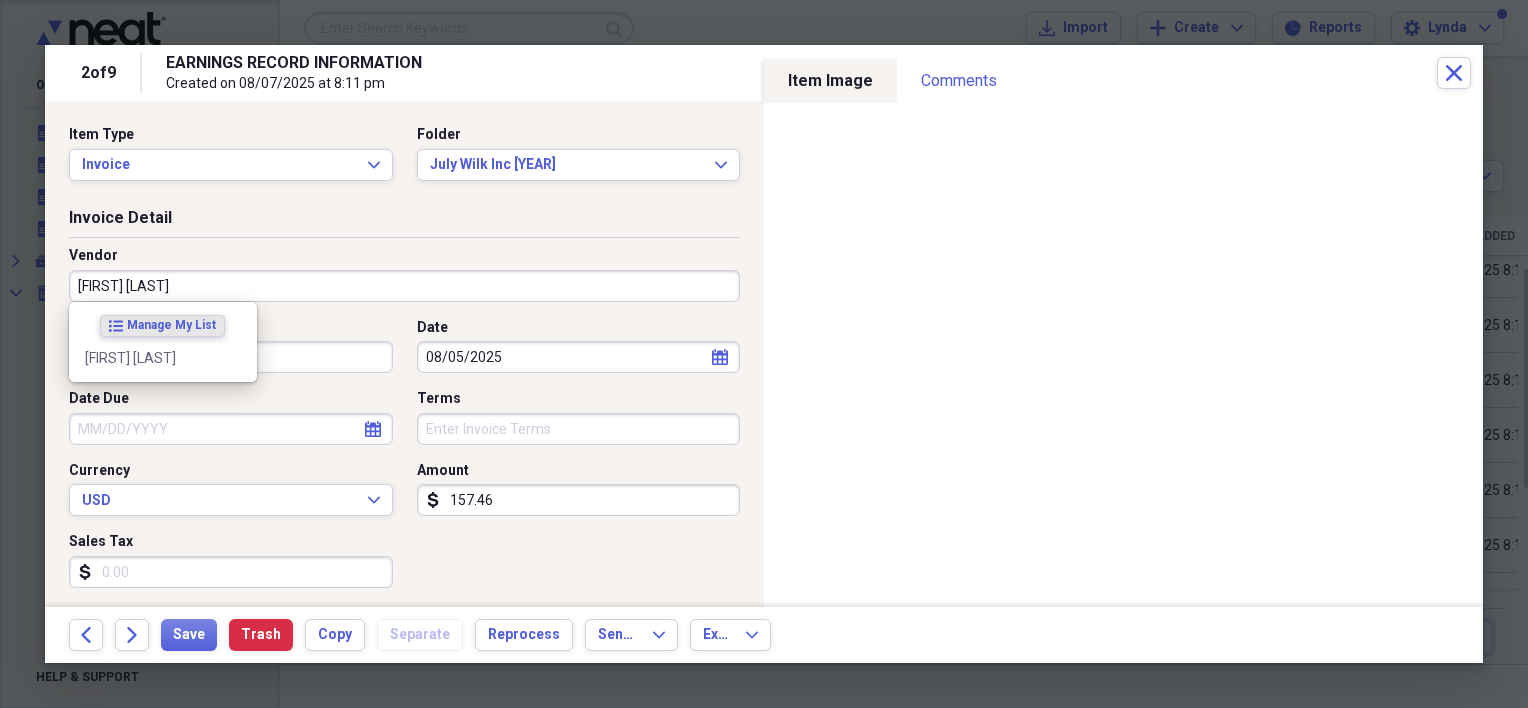 type on "[FIRST] [LAST]" 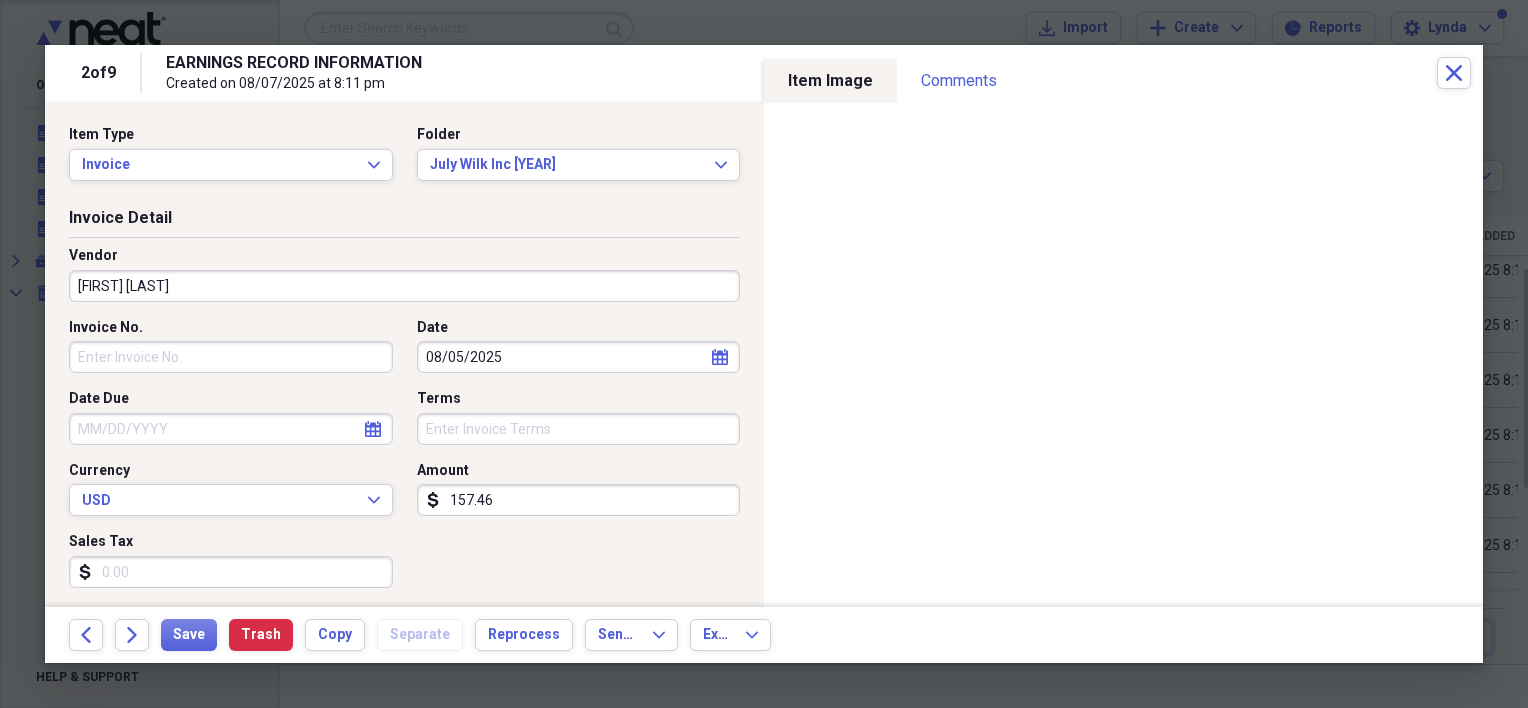type on "Job" 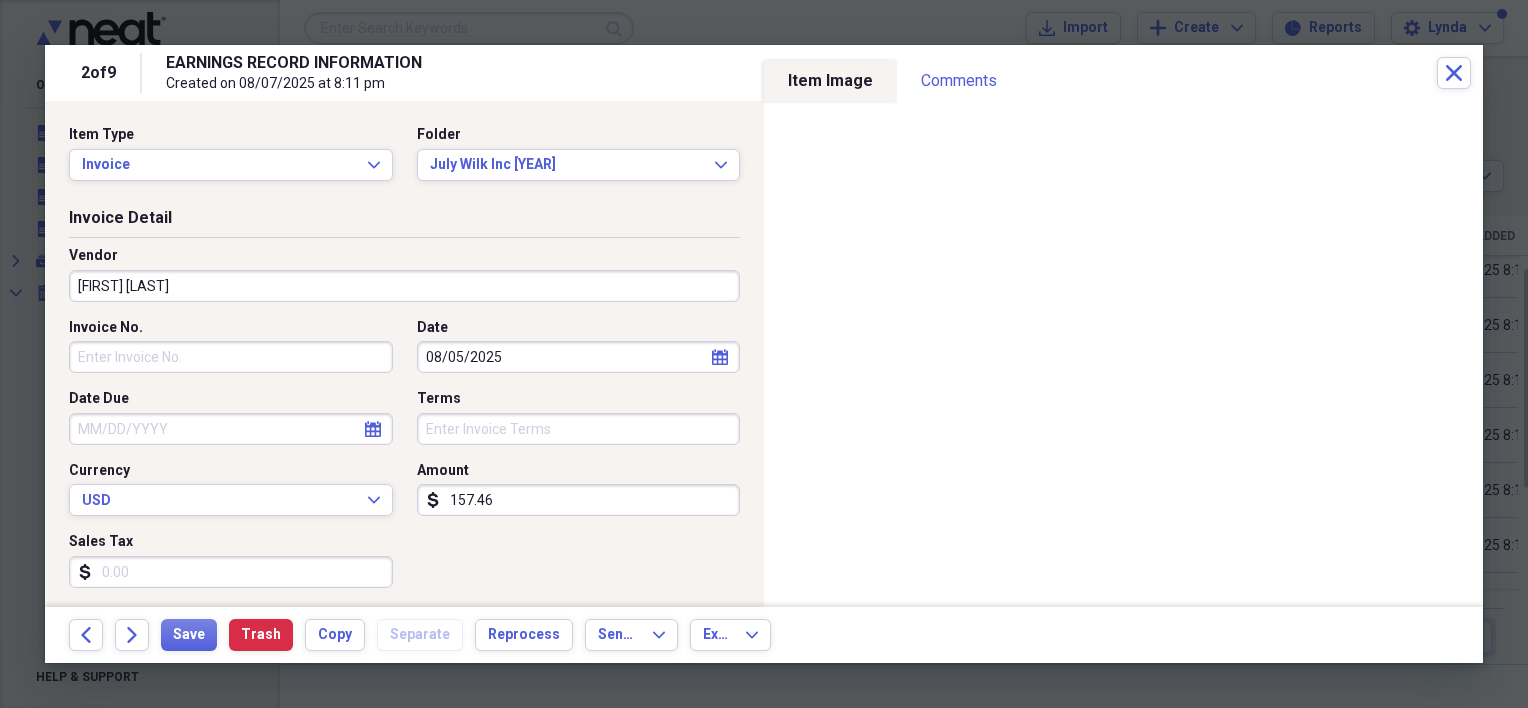click 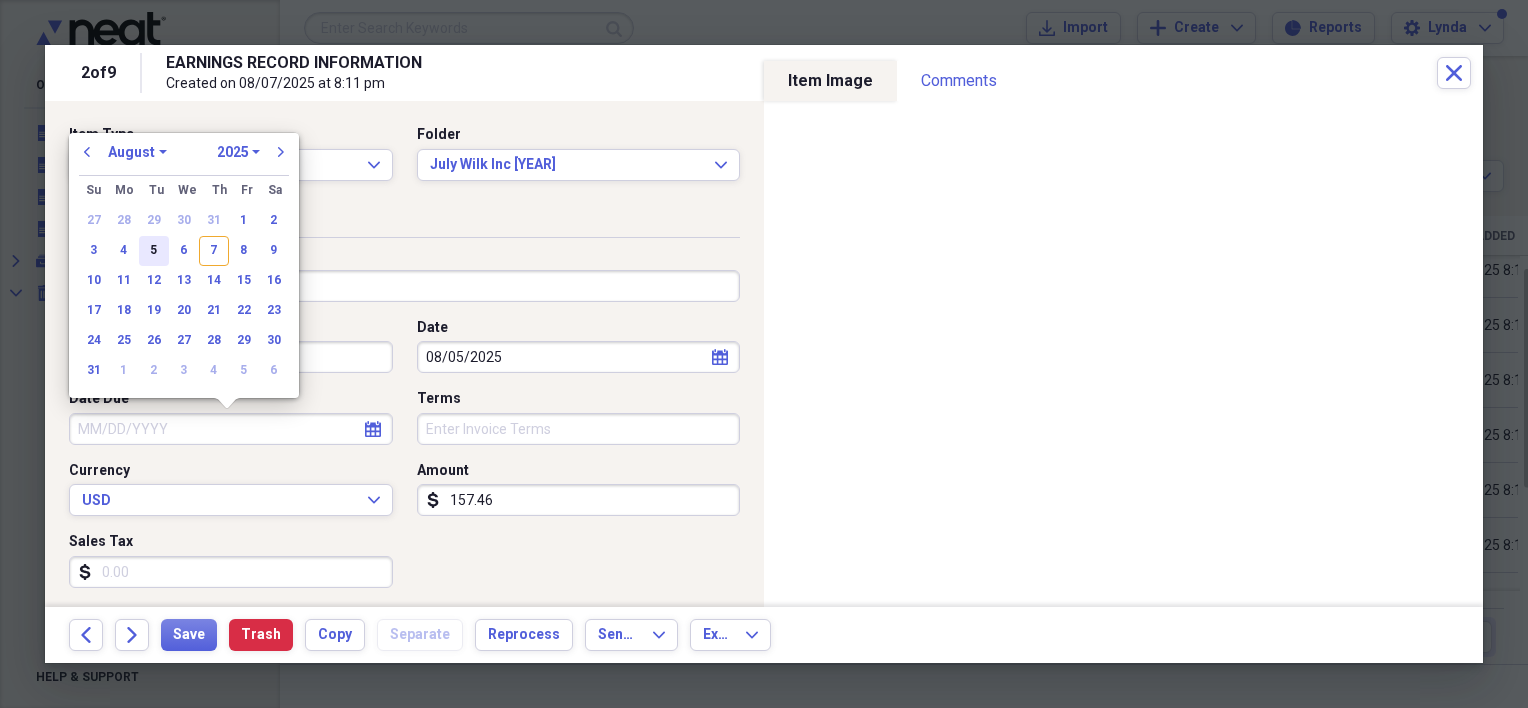 click on "5" at bounding box center (154, 251) 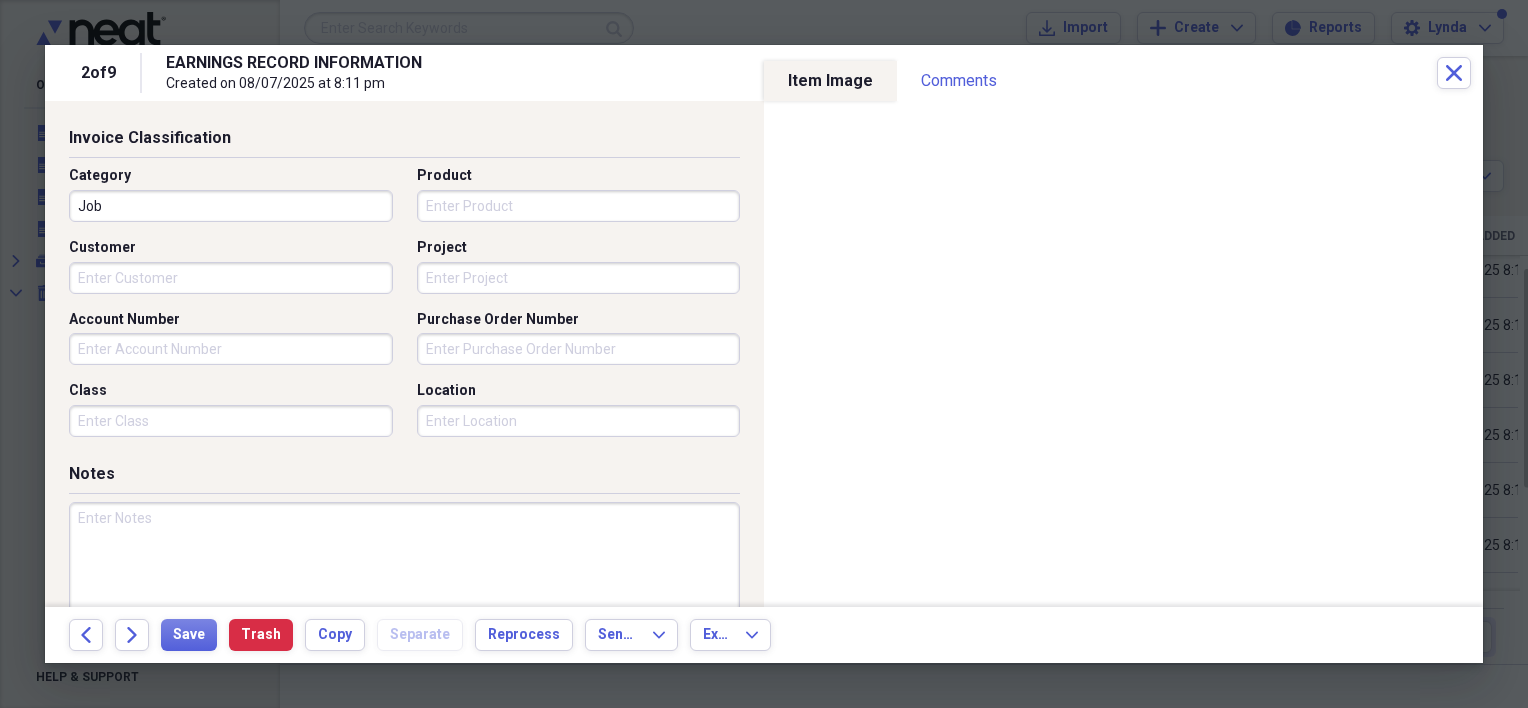 scroll, scrollTop: 496, scrollLeft: 0, axis: vertical 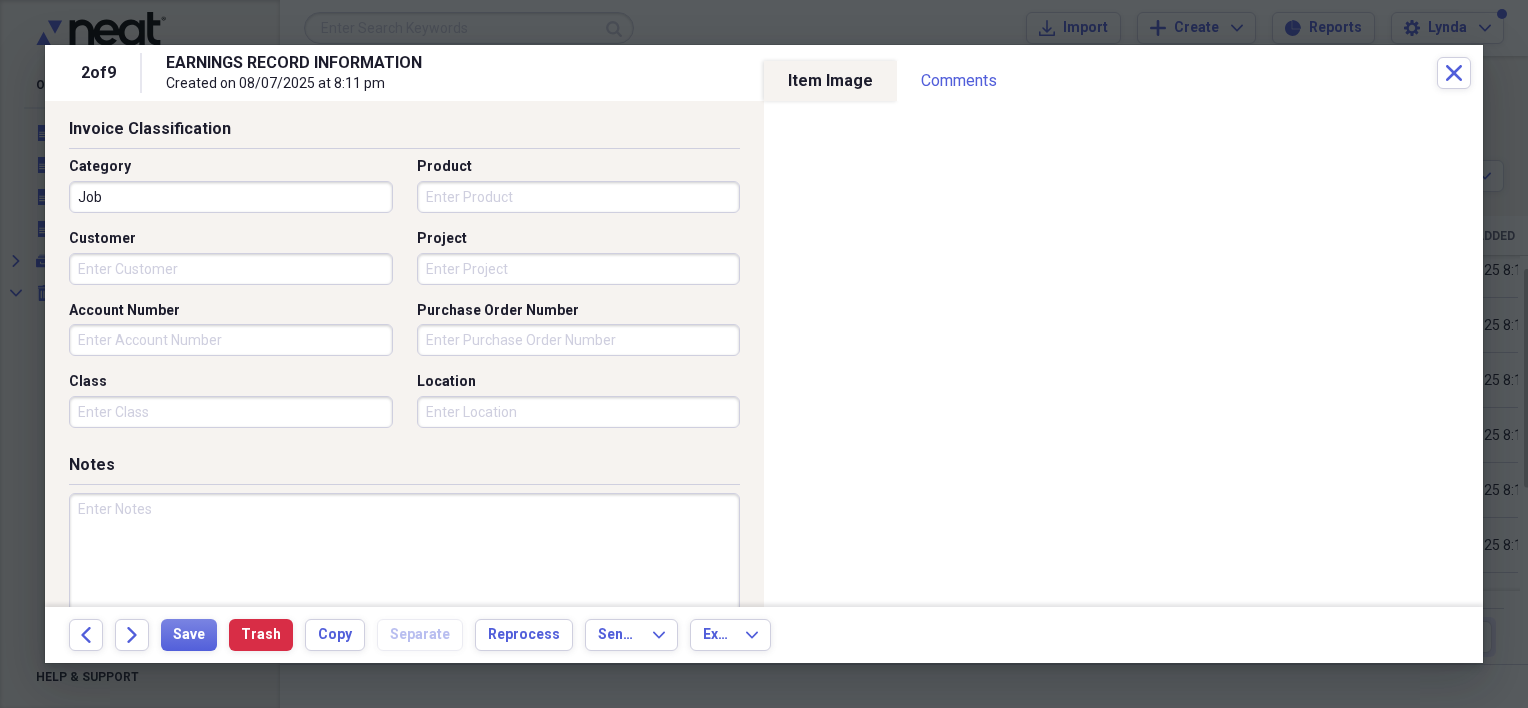 click at bounding box center (404, 558) 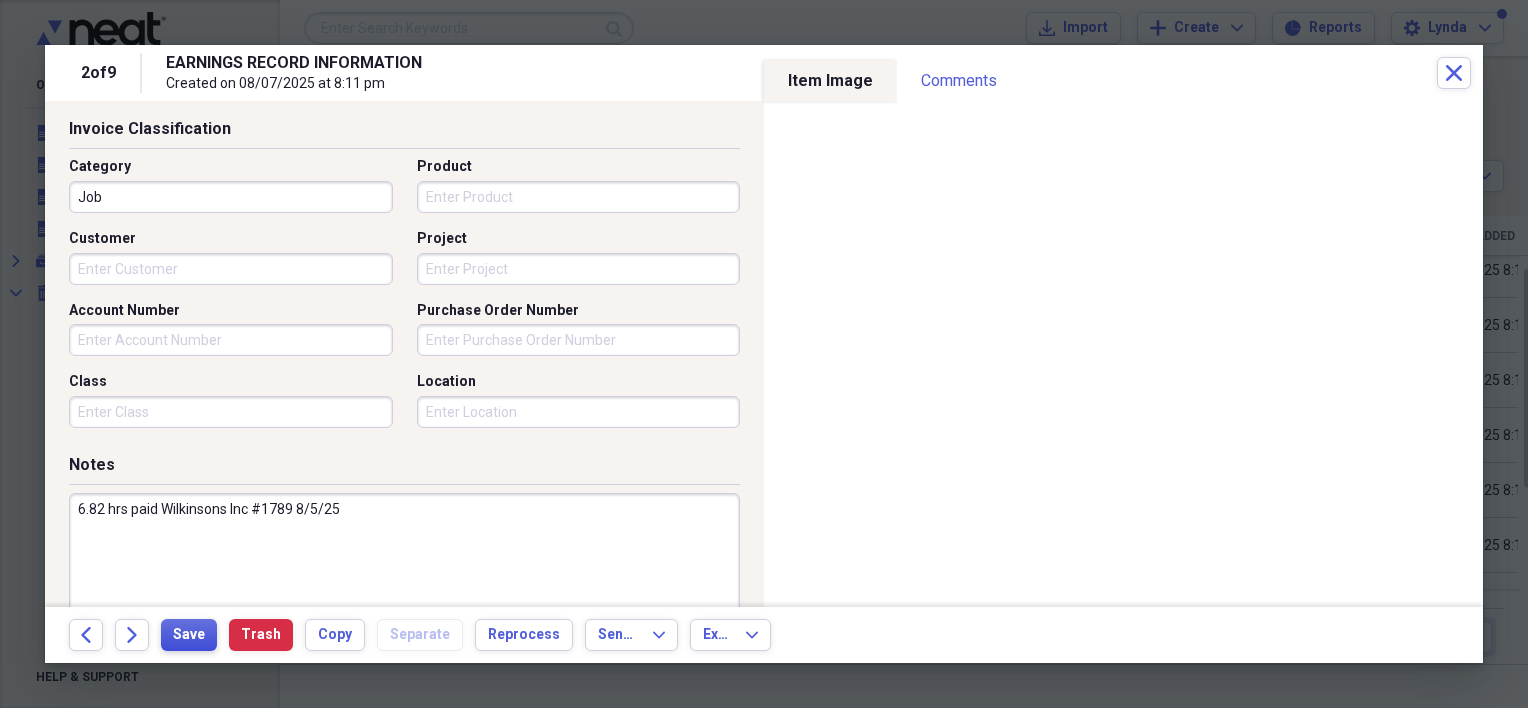 type on "6.82 hrs paid Wilkinsons Inc #1789 8/5/25" 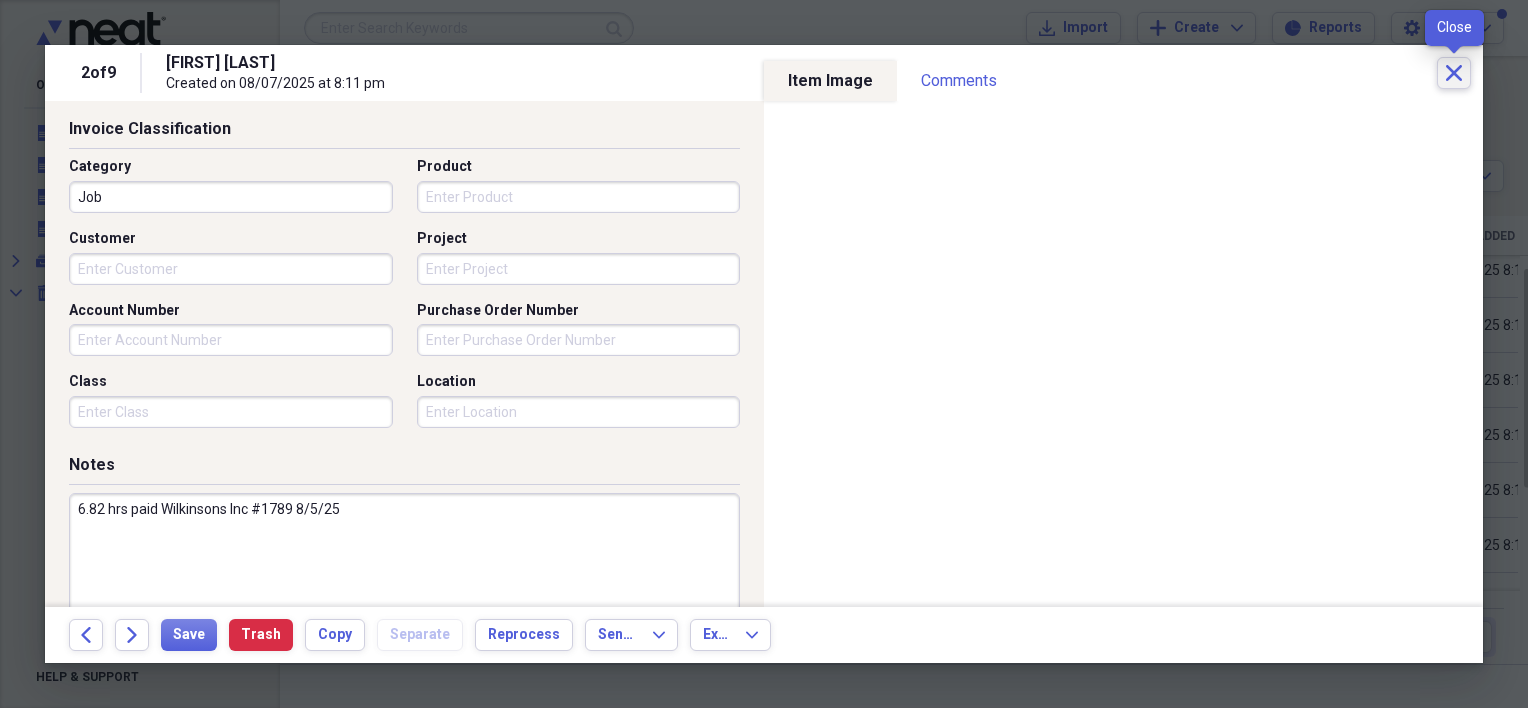 click 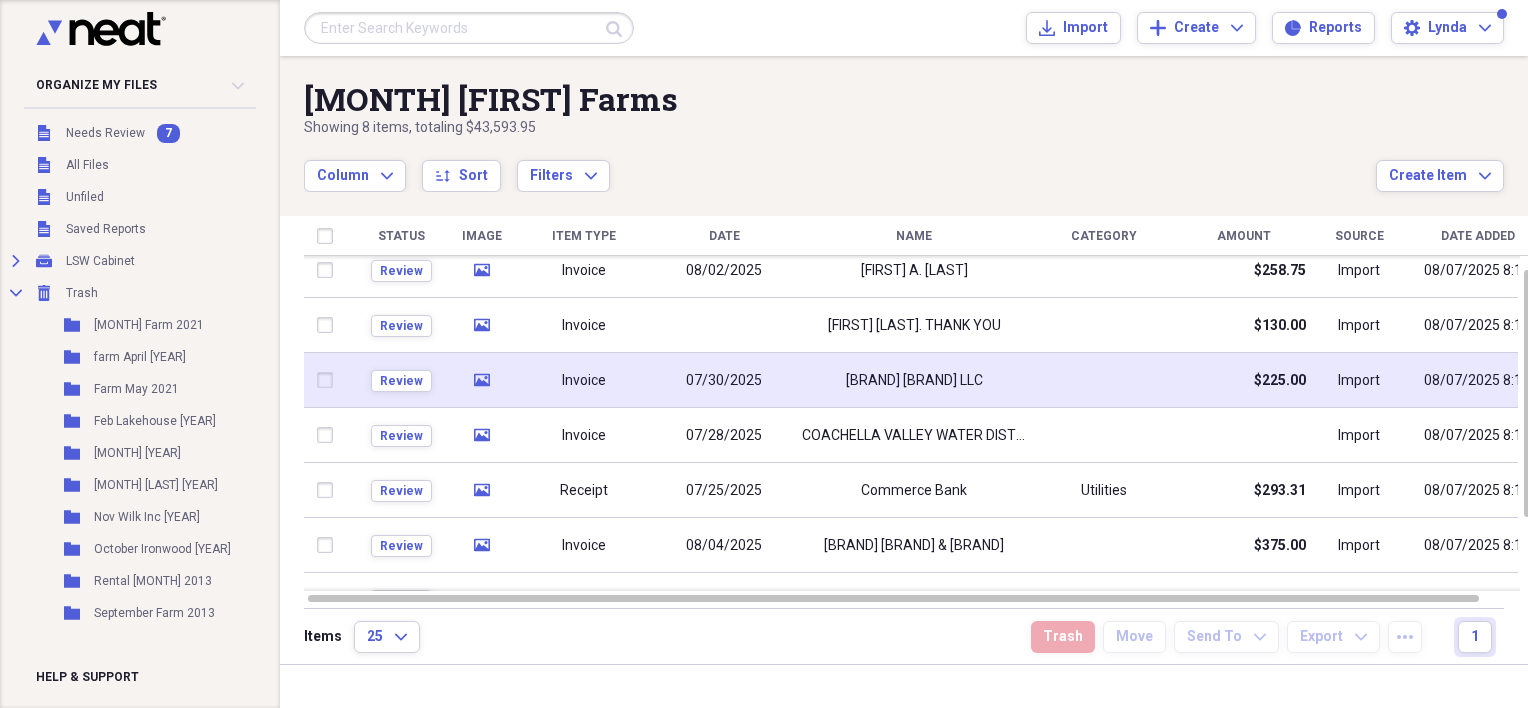 click on "[BRAND] [BRAND] LLC" at bounding box center (914, 381) 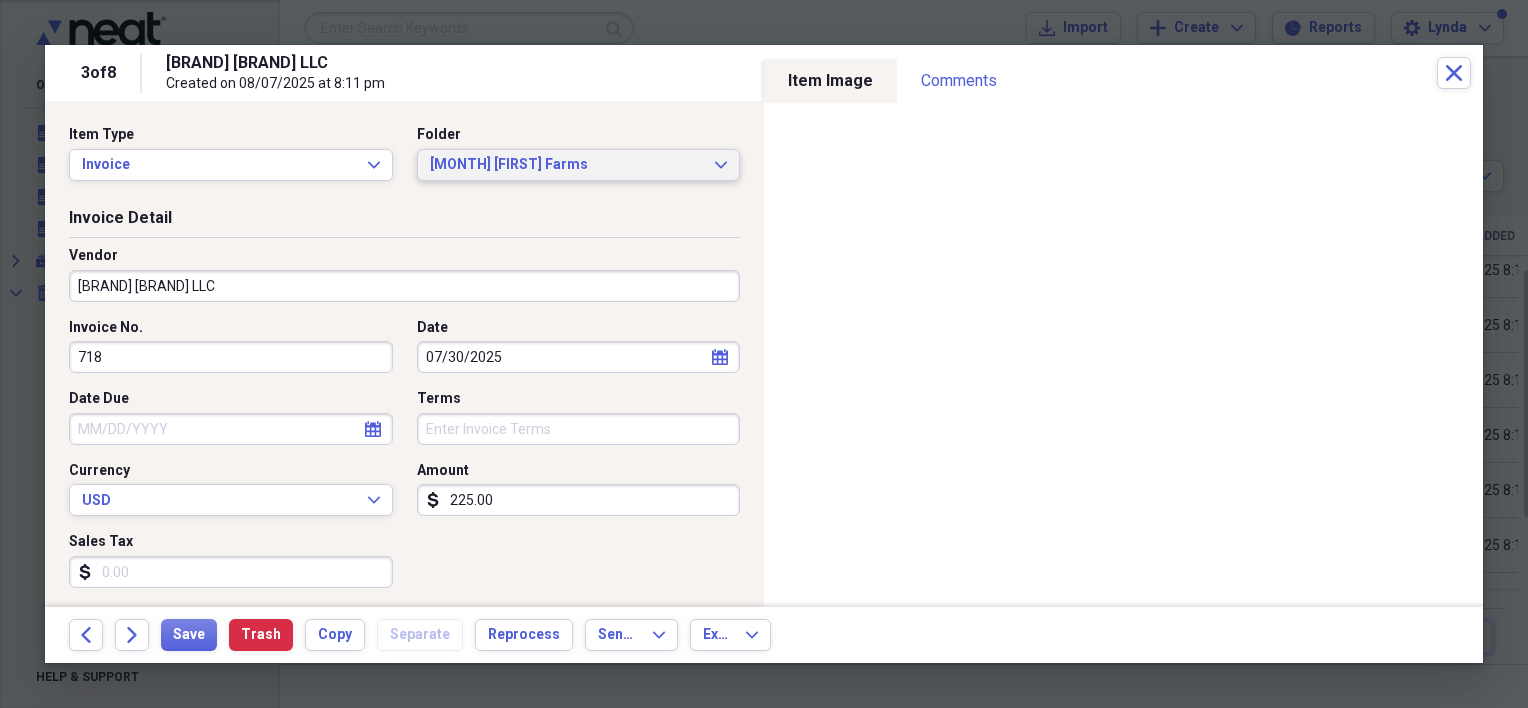 click on "Expand" 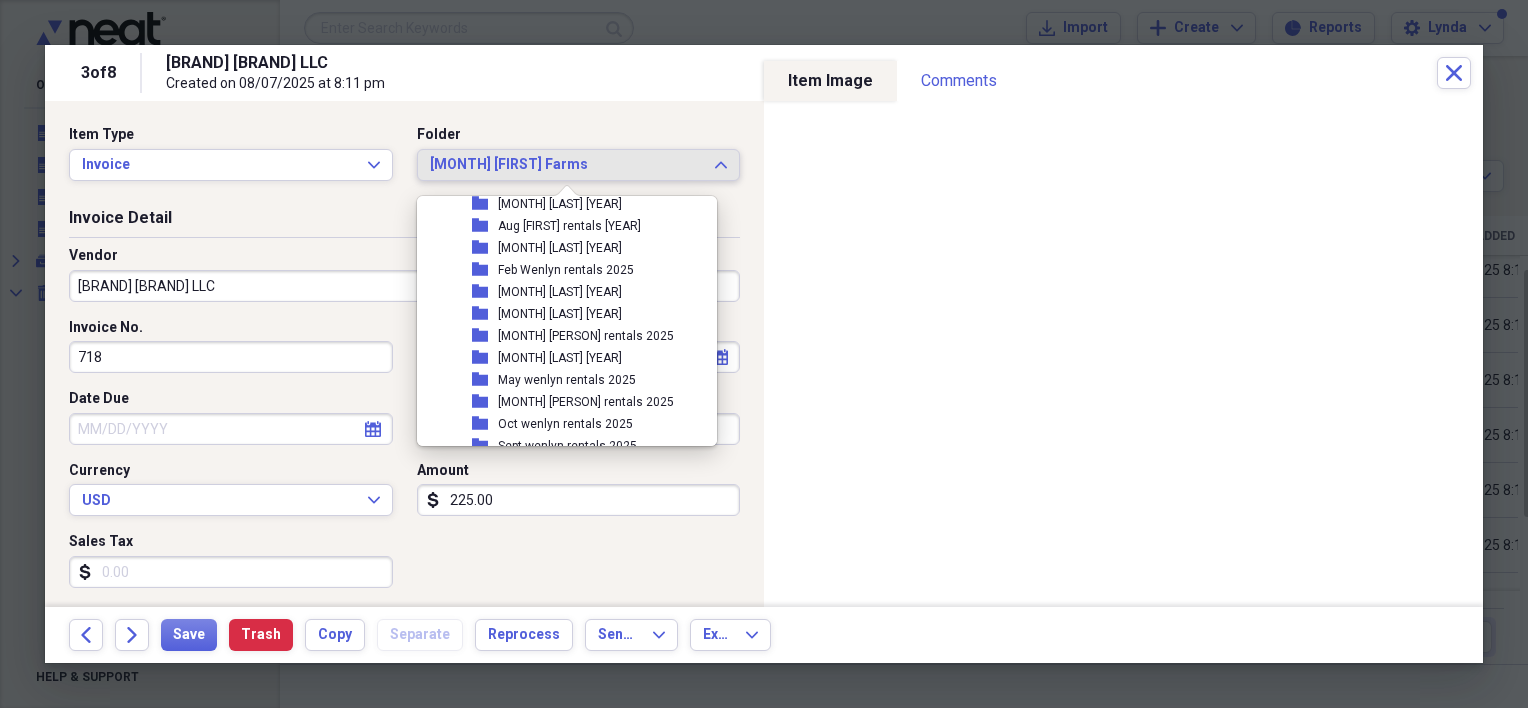 scroll, scrollTop: 2770, scrollLeft: 0, axis: vertical 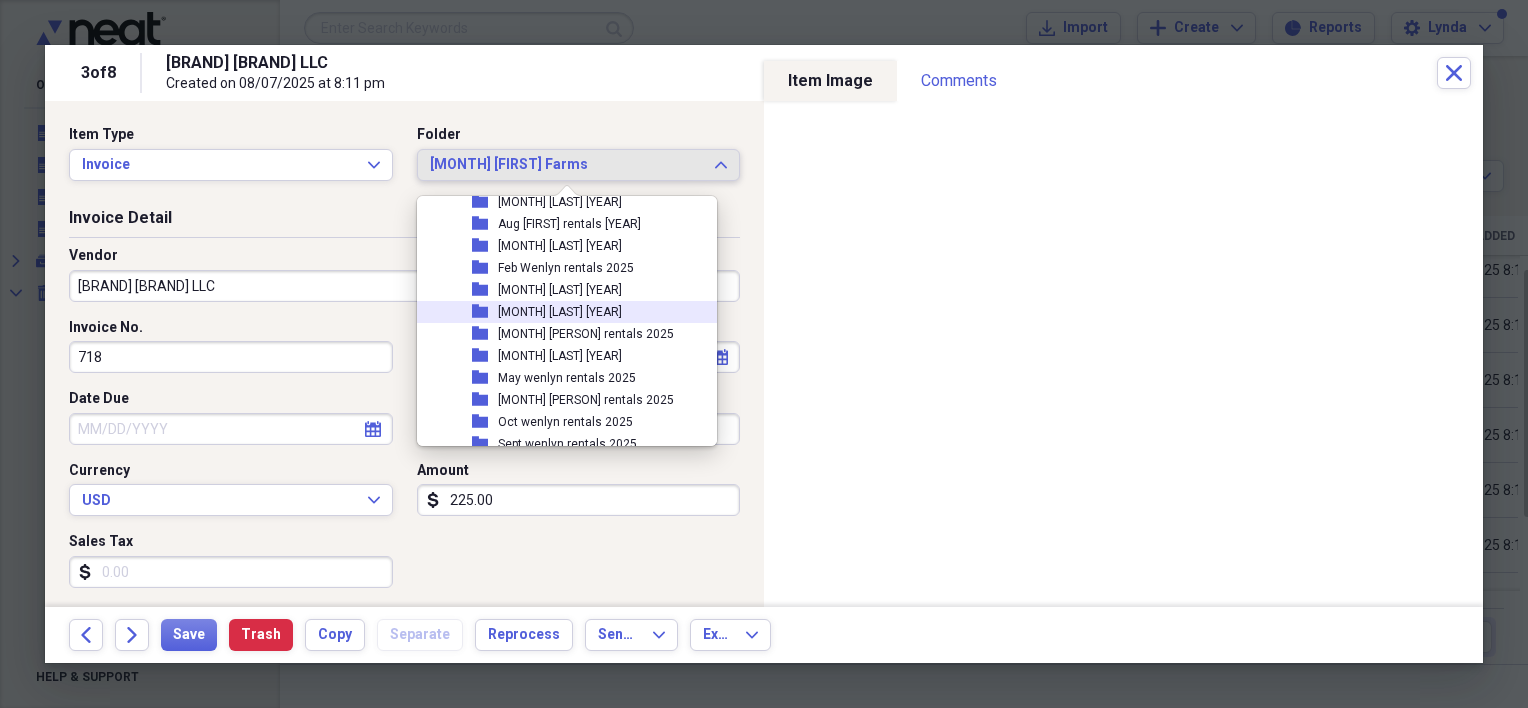 click on "[MONTH] [LAST] [YEAR]" at bounding box center [560, 312] 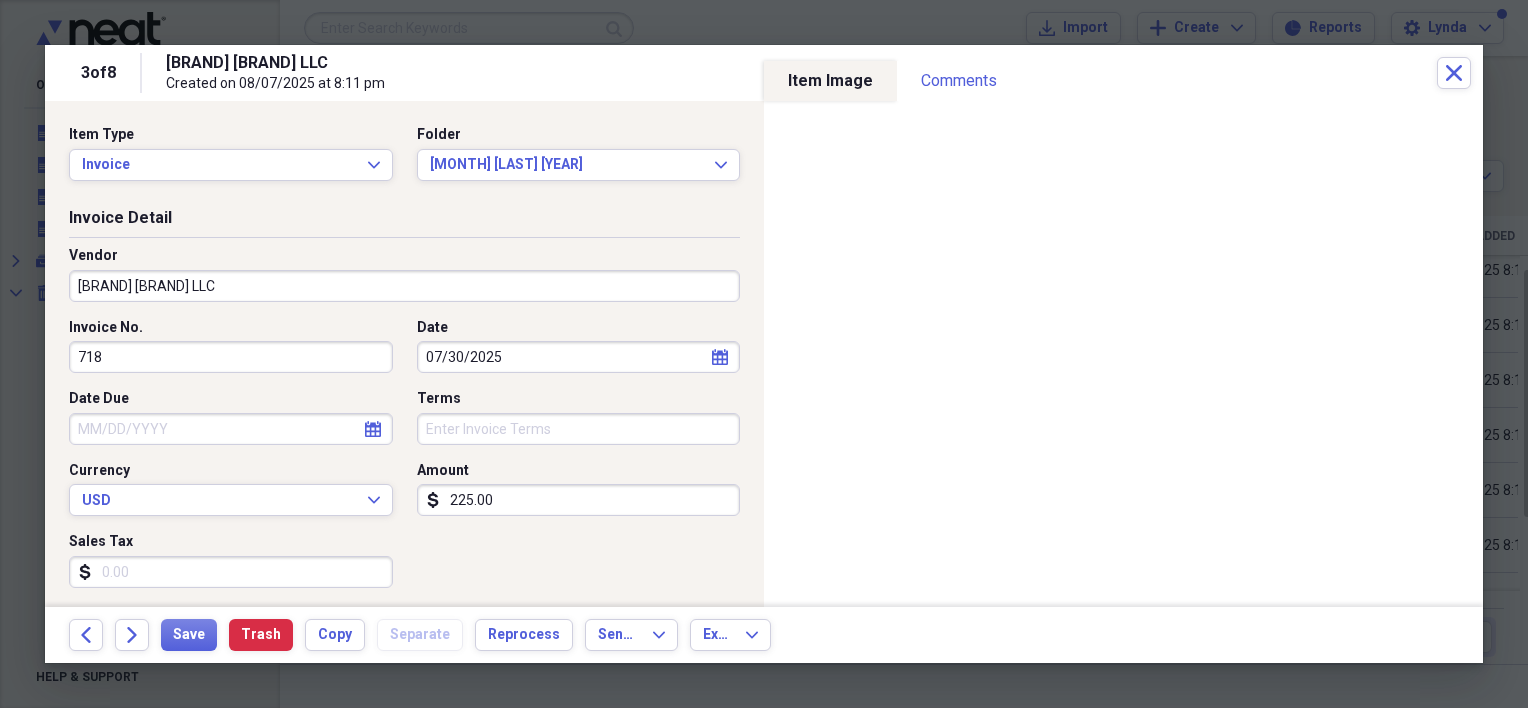 click 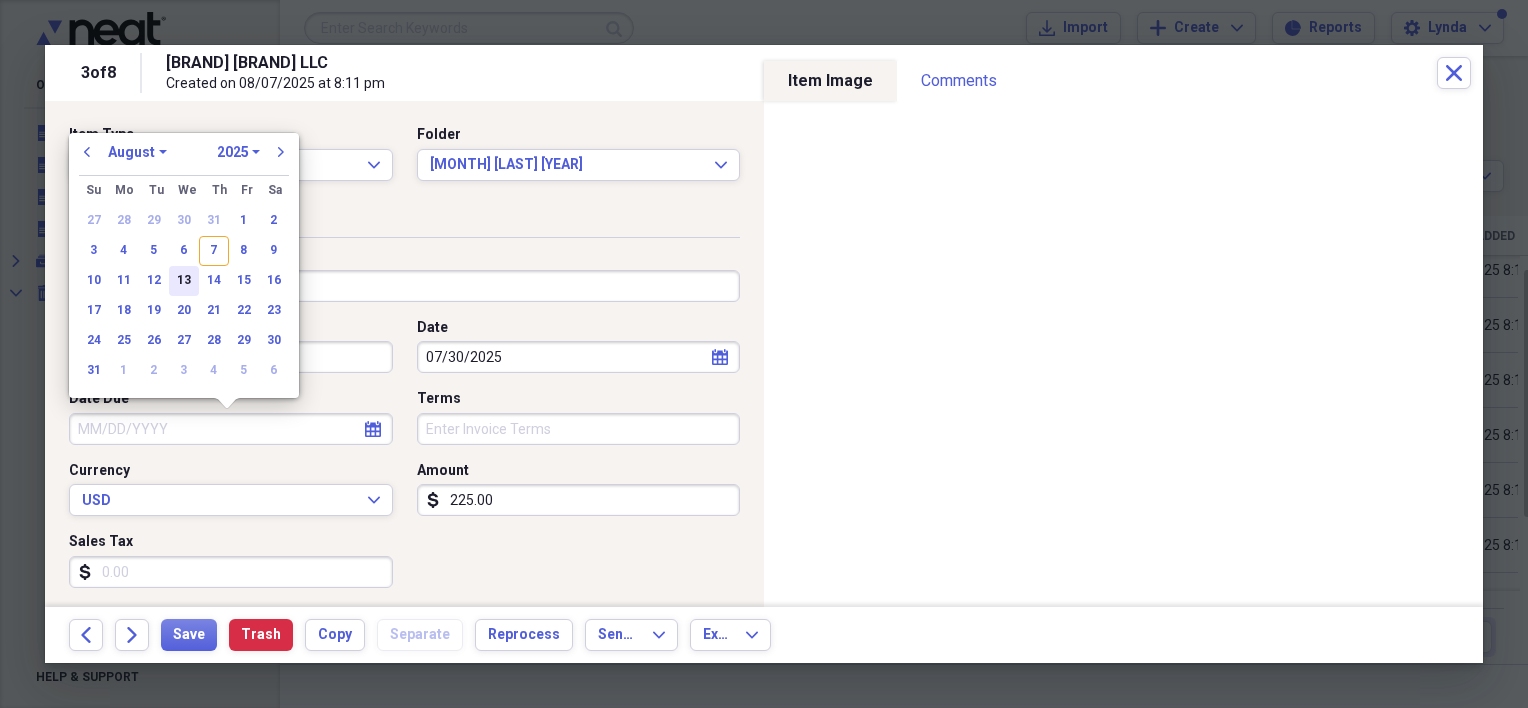 click on "13" at bounding box center (184, 281) 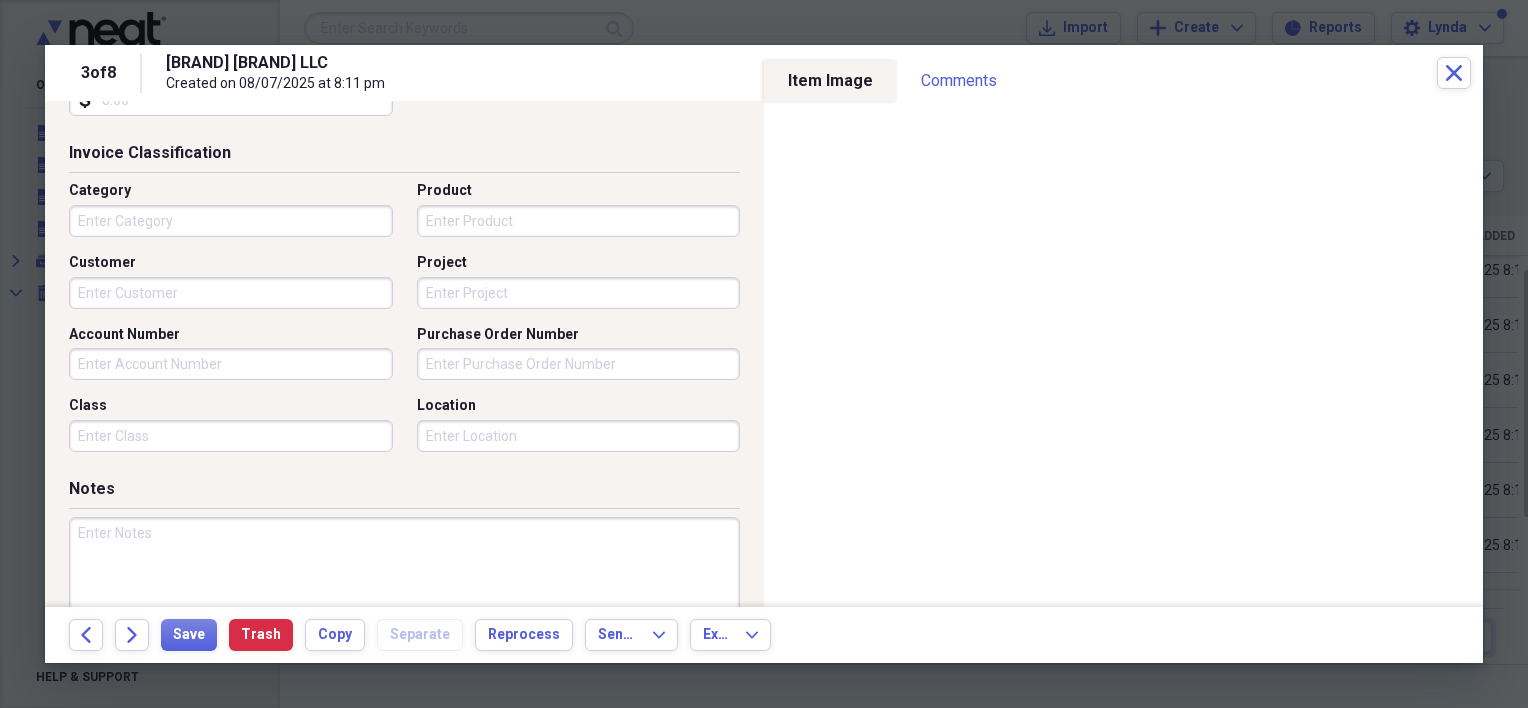 scroll, scrollTop: 476, scrollLeft: 0, axis: vertical 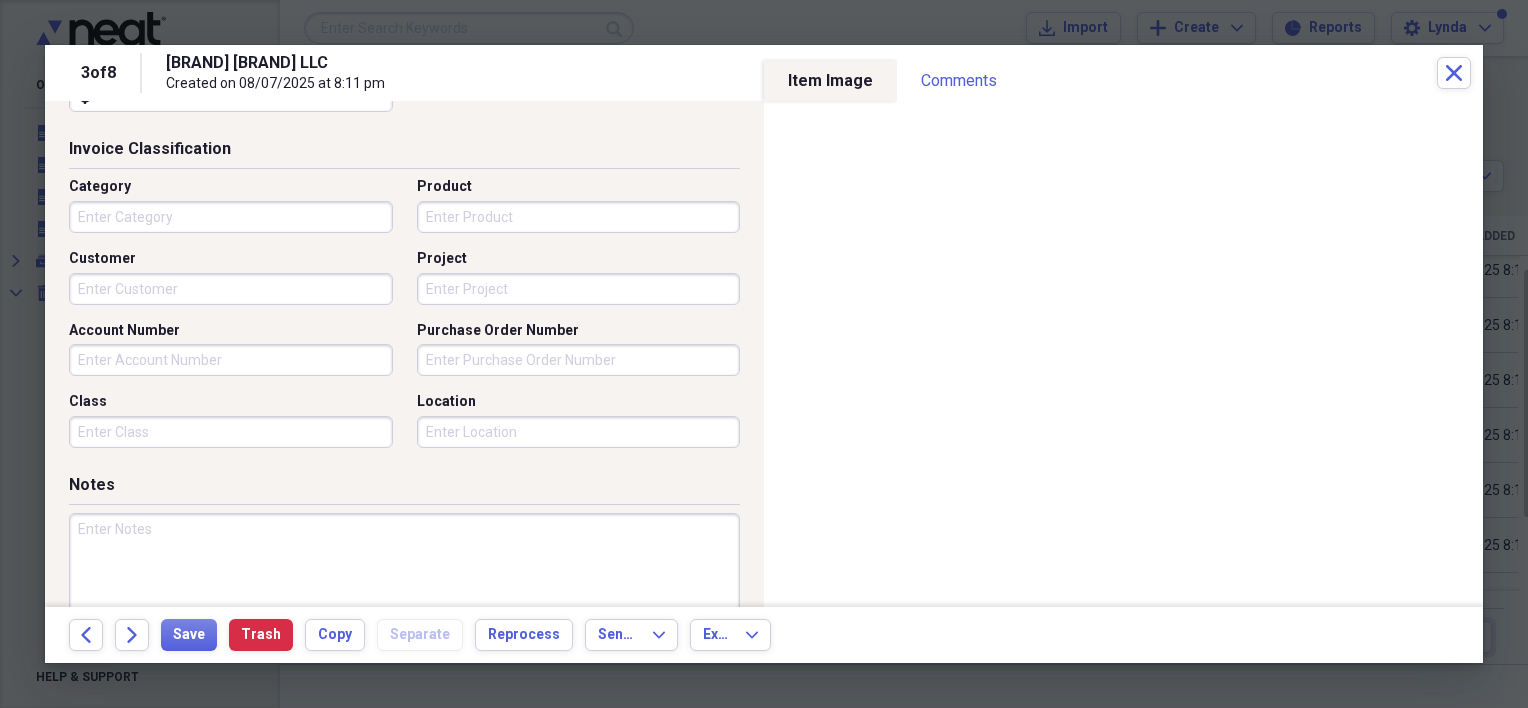 click at bounding box center [404, 578] 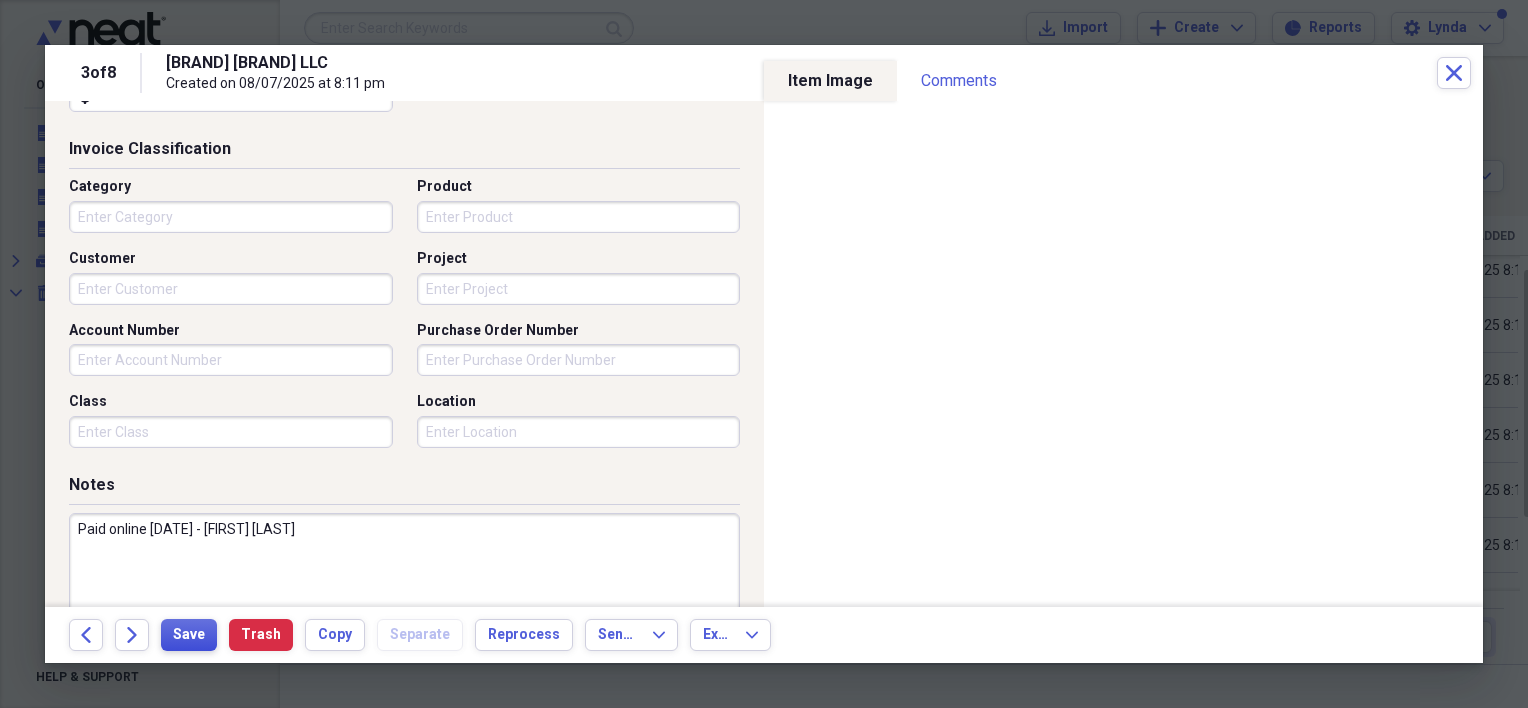 click on "Save" at bounding box center [189, 635] 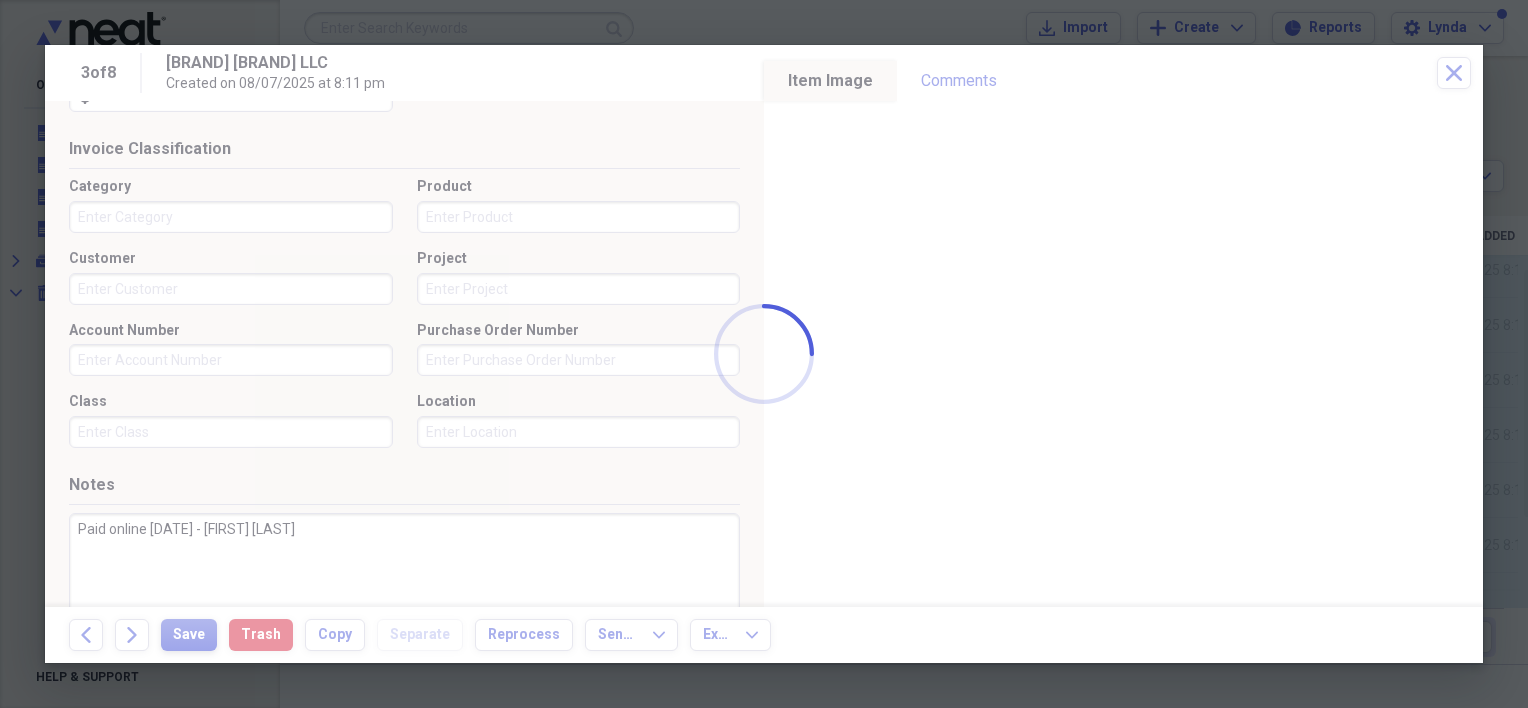 type on "Paid online [DATE] - [FIRST] [LAST]" 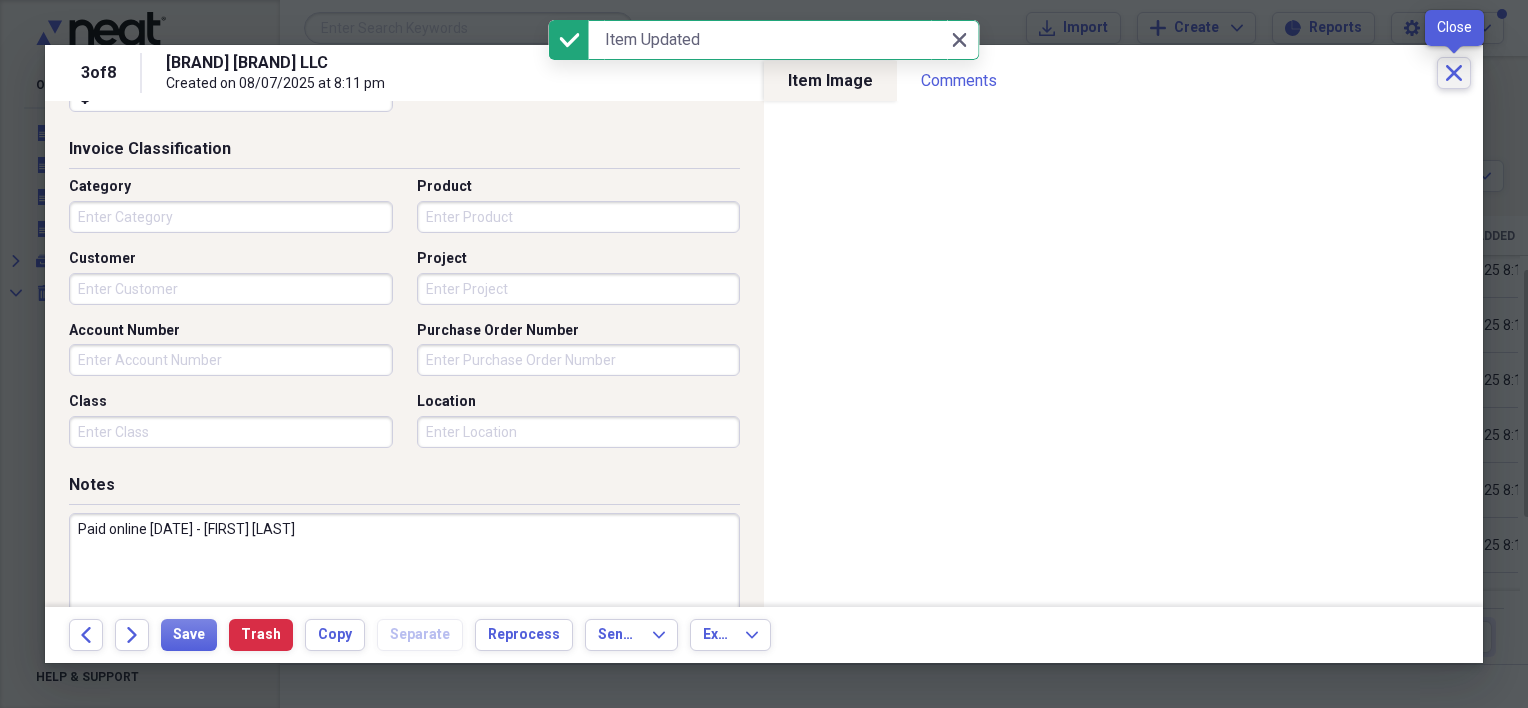 click on "Close" 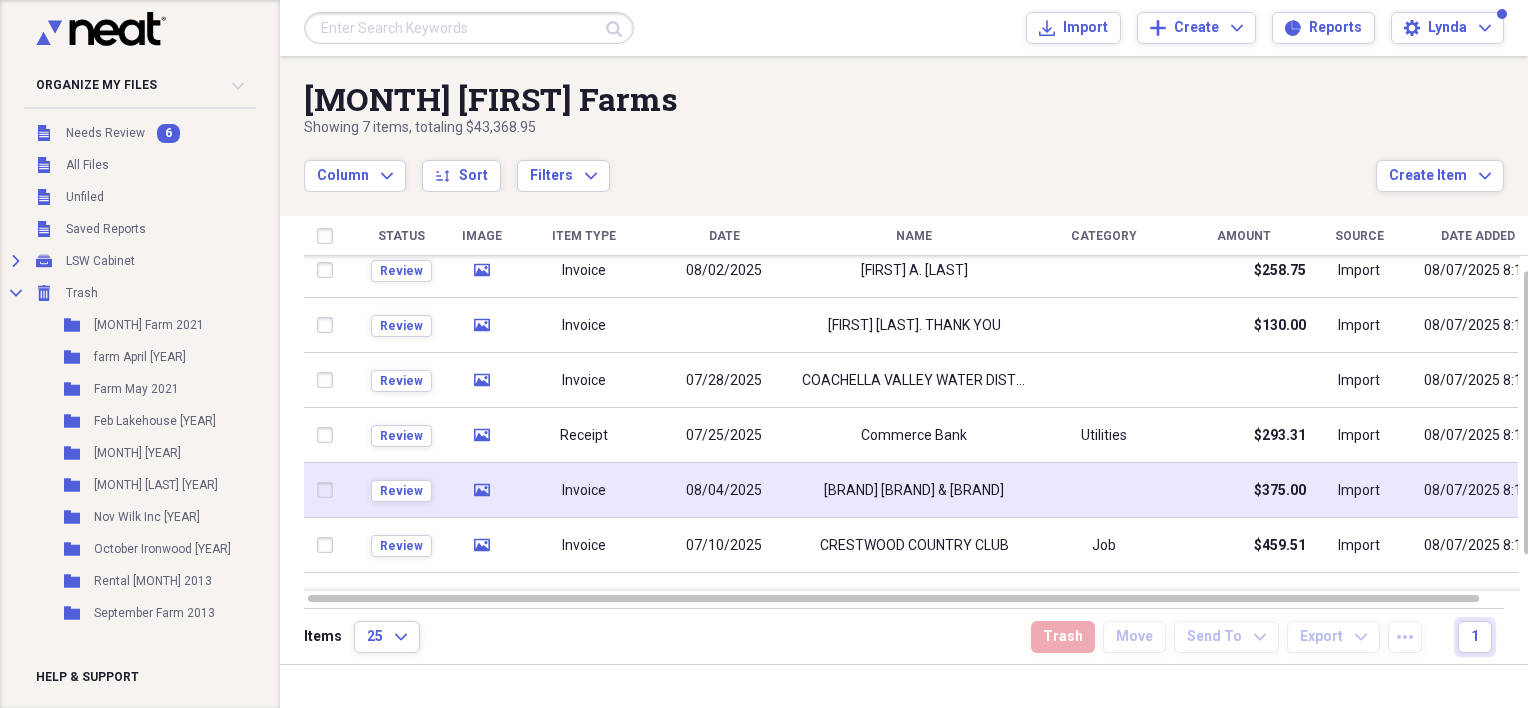 click on "[BRAND] [BRAND] & [BRAND]" at bounding box center [914, 491] 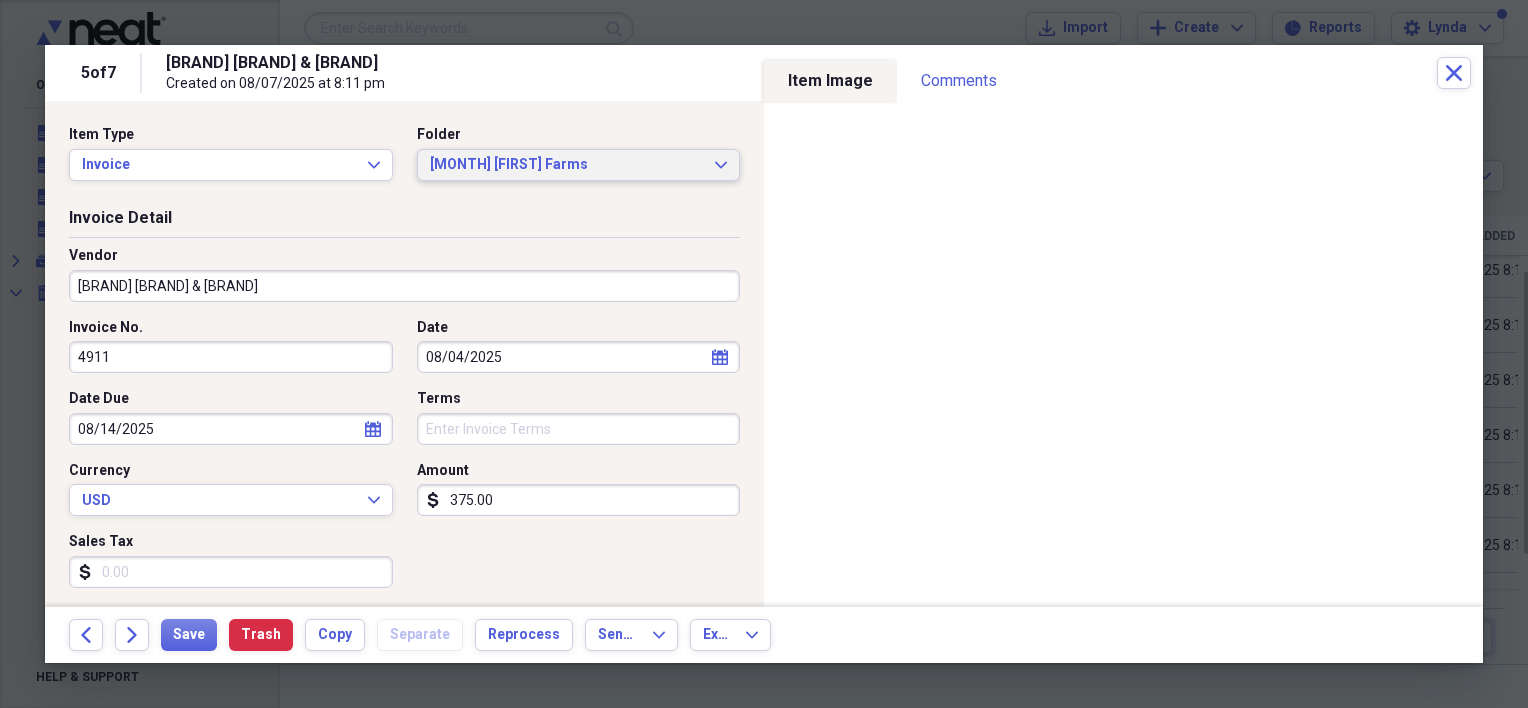 click on "Expand" 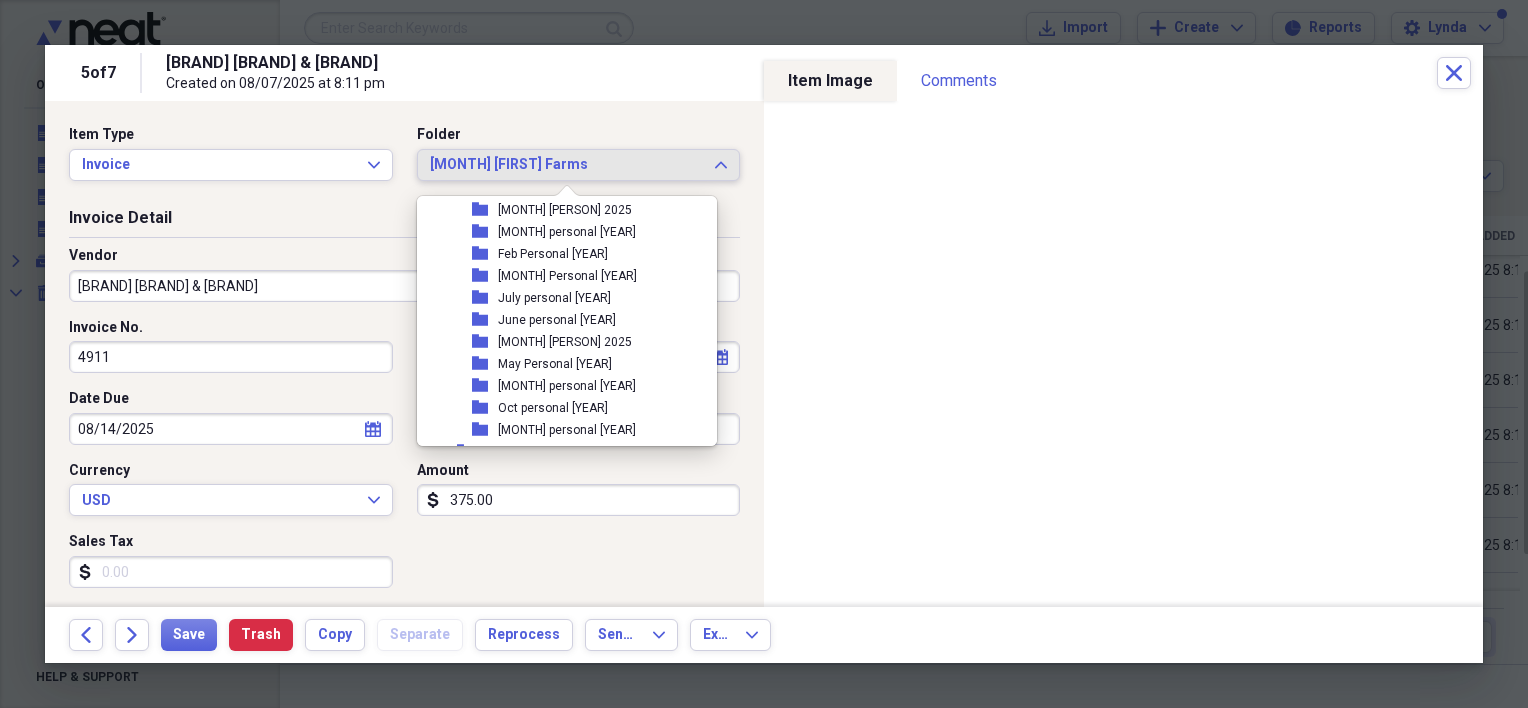 scroll, scrollTop: 2389, scrollLeft: 0, axis: vertical 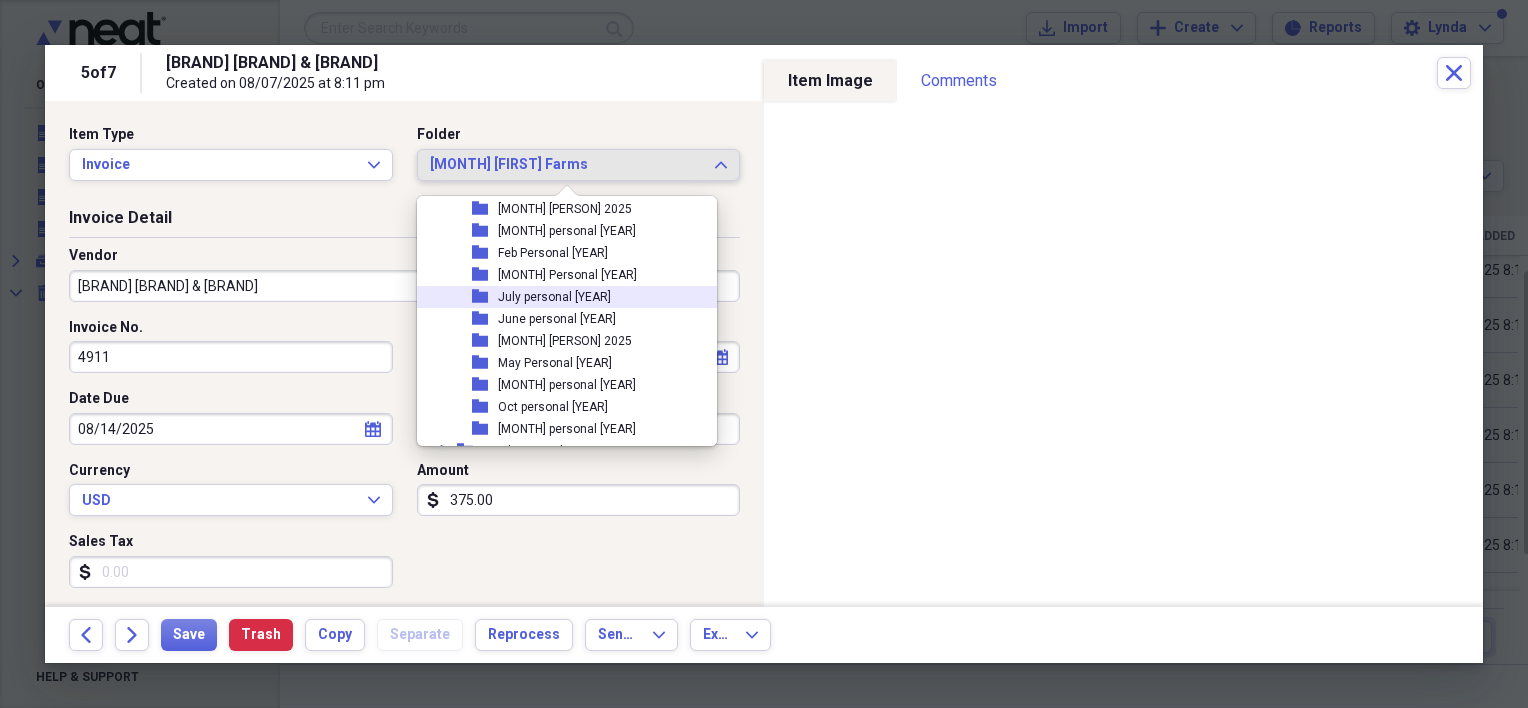 click on "July personal [YEAR]" at bounding box center (554, 297) 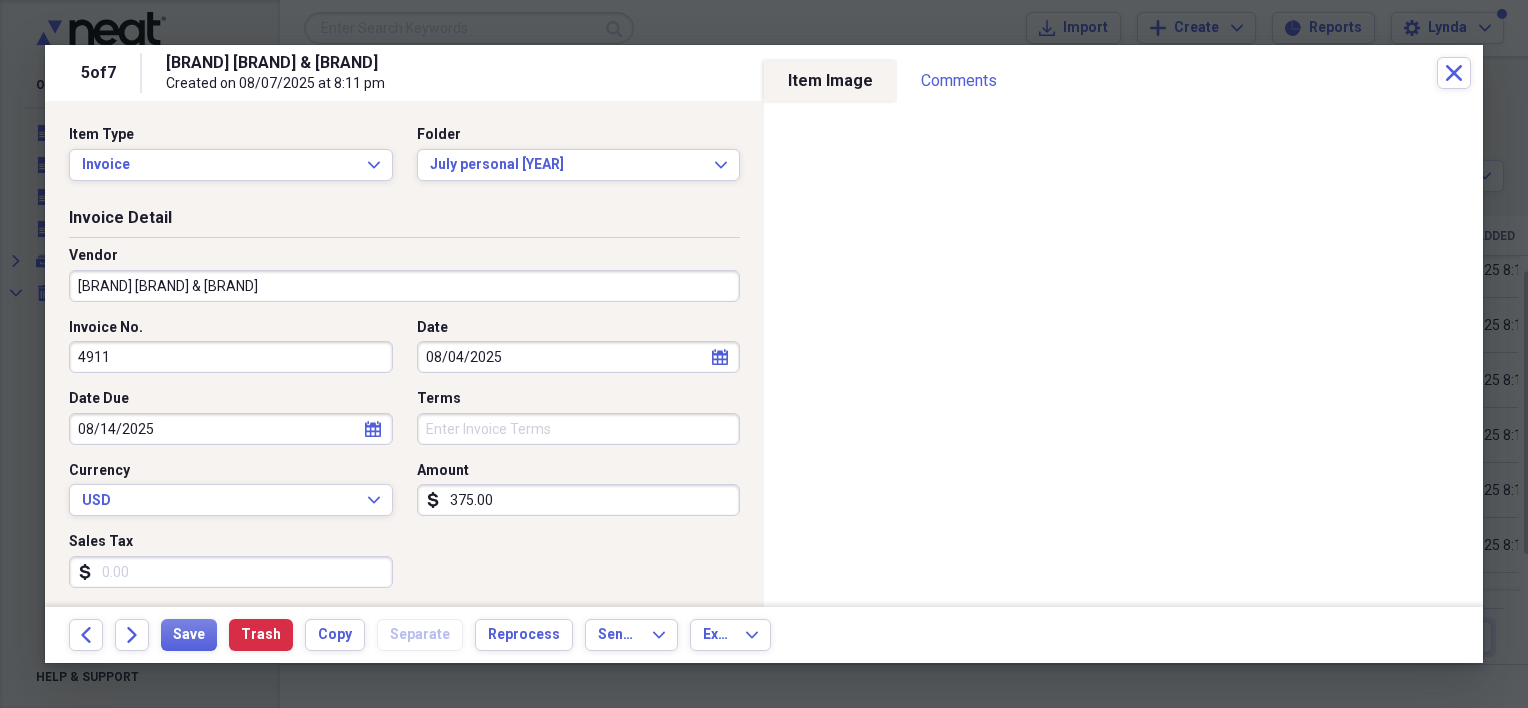 click on "calendar" 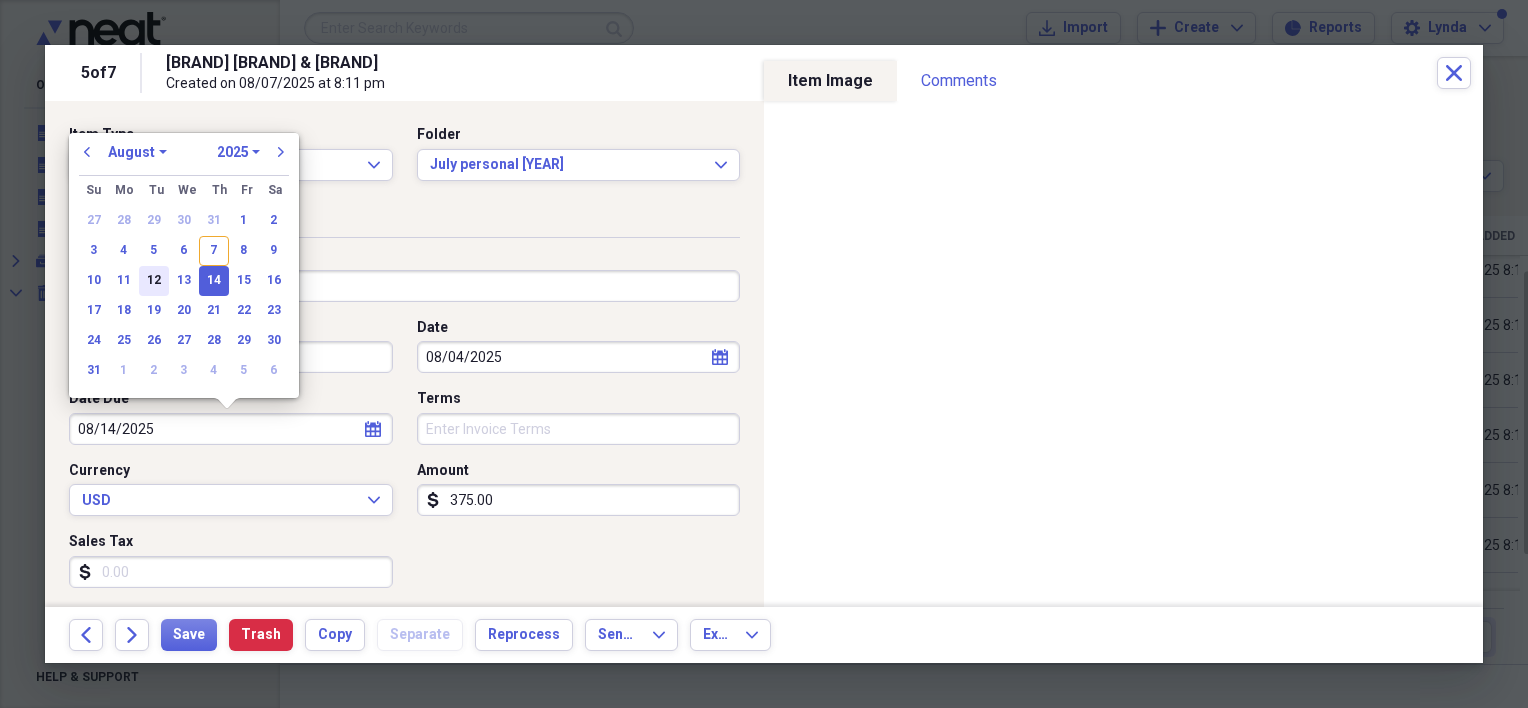 click on "12" at bounding box center [154, 281] 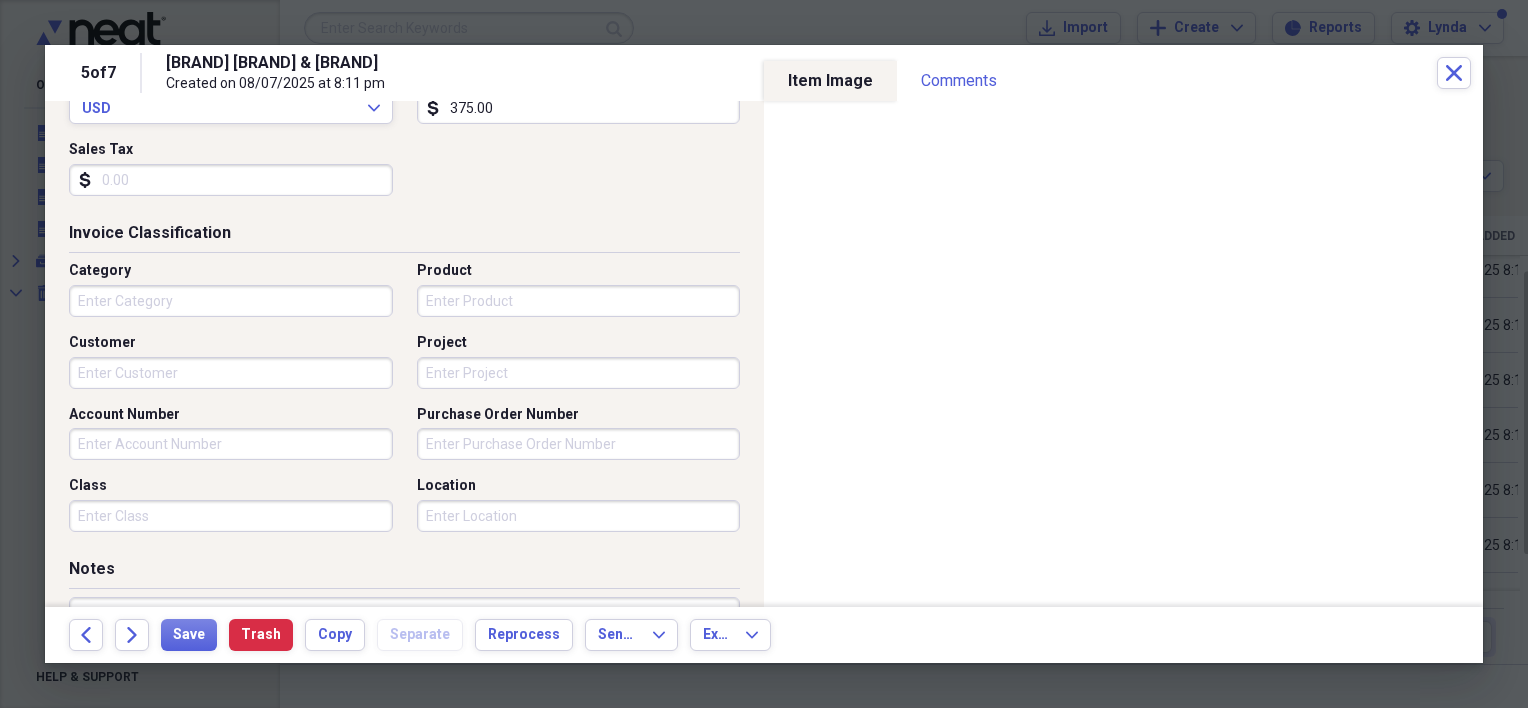 scroll, scrollTop: 680, scrollLeft: 0, axis: vertical 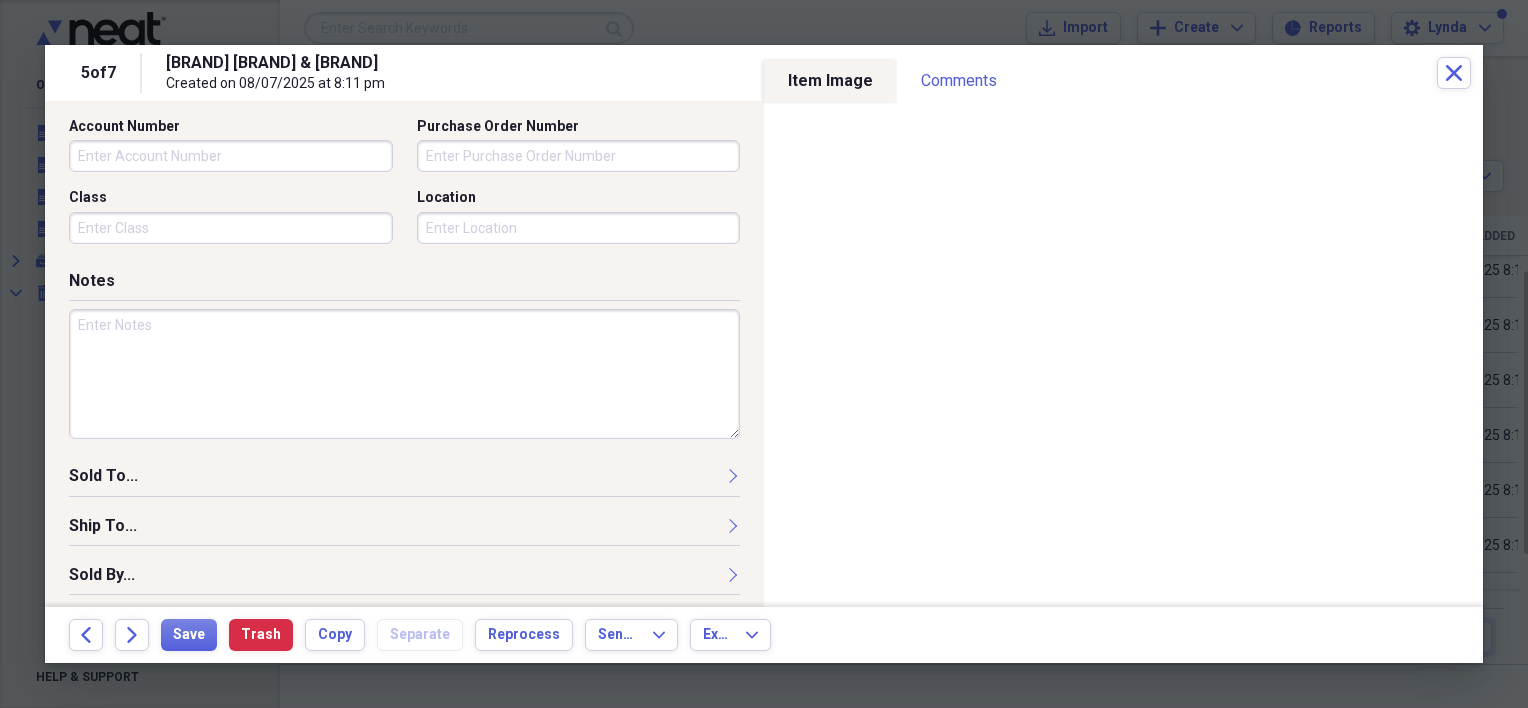 click at bounding box center [404, 374] 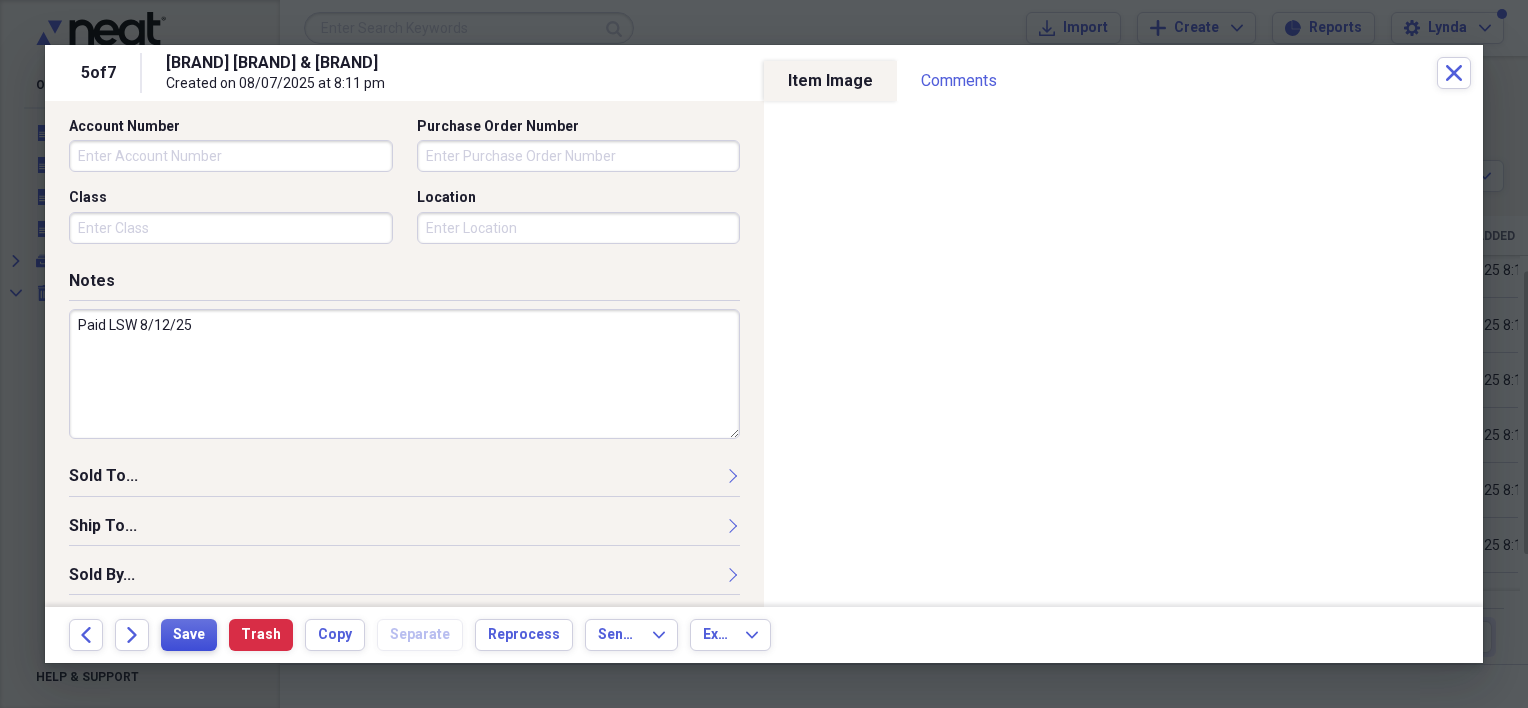 type on "Paid LSW 8/12/25" 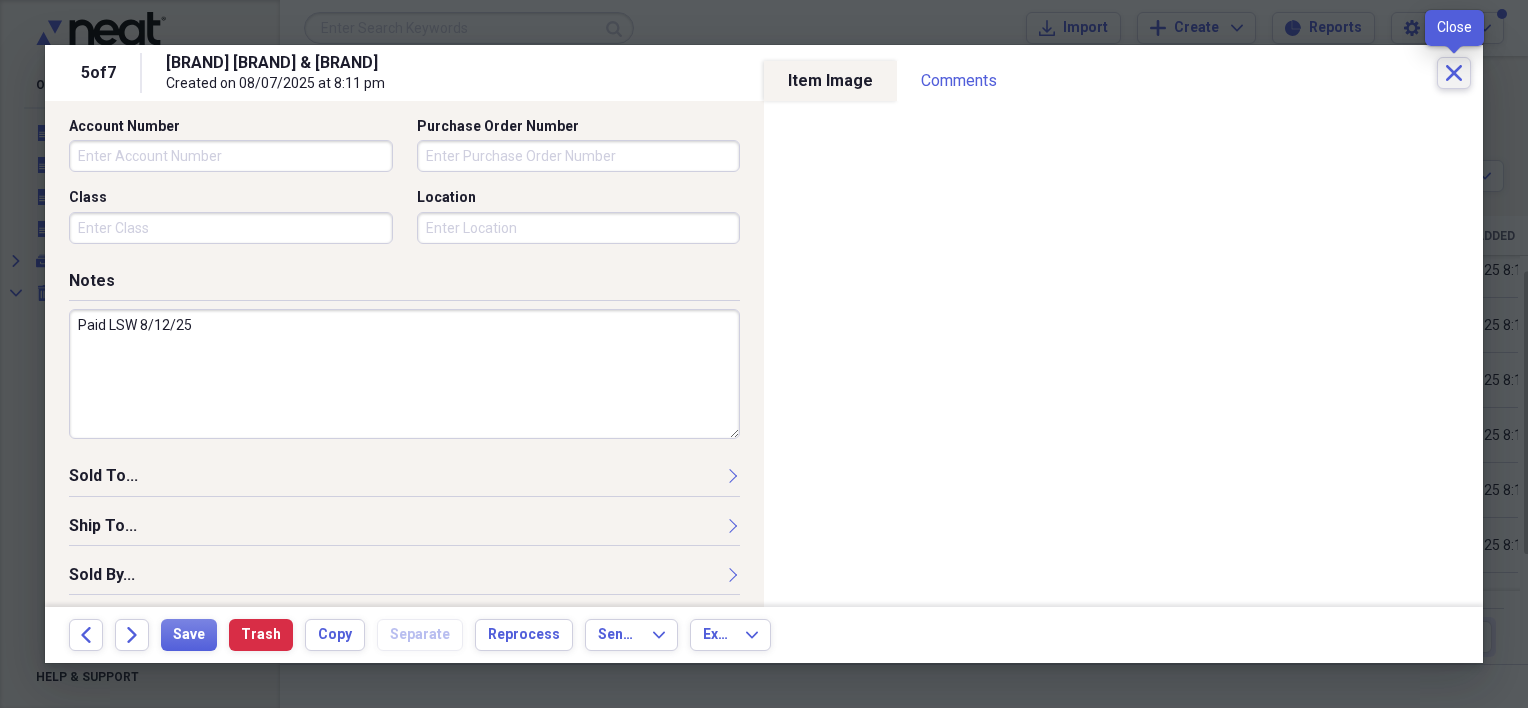 click 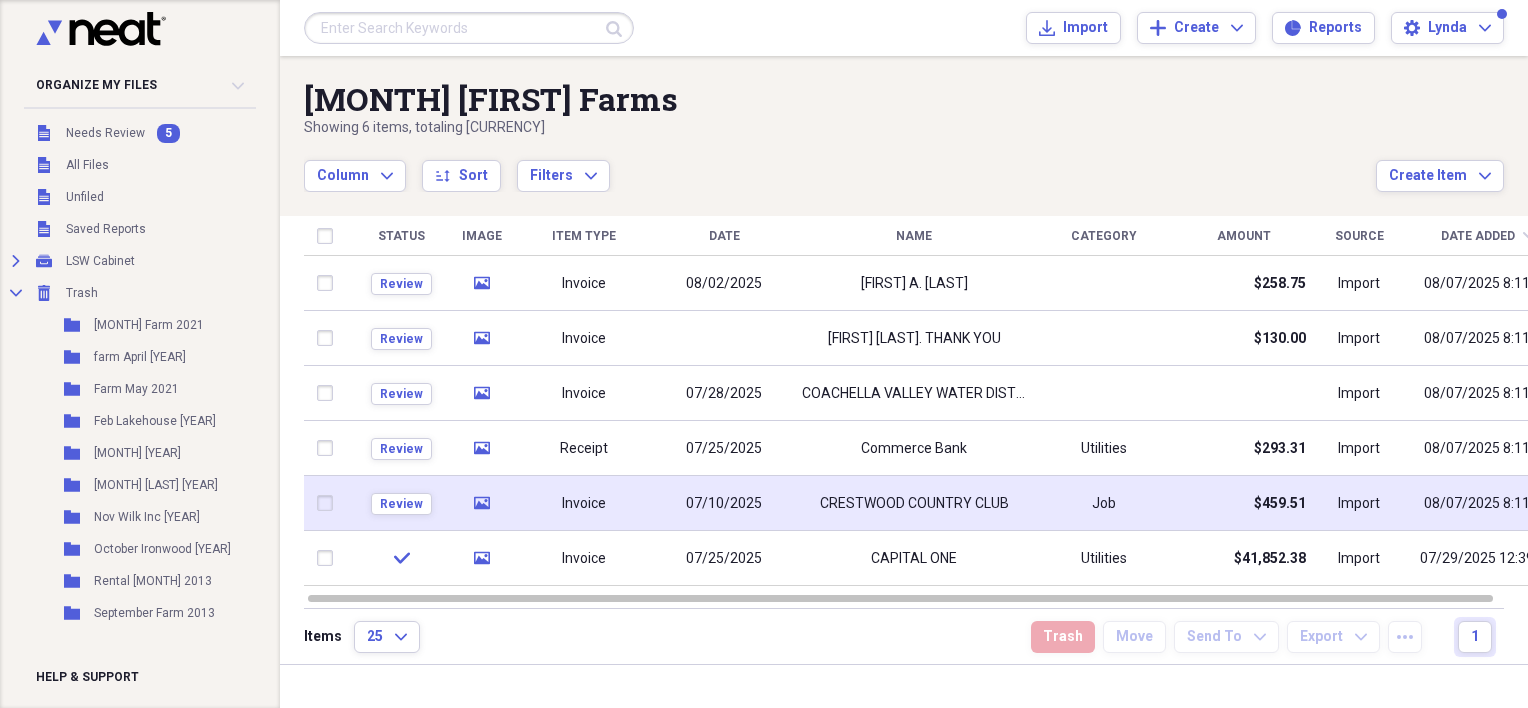 click on "07/10/2025" at bounding box center (724, 503) 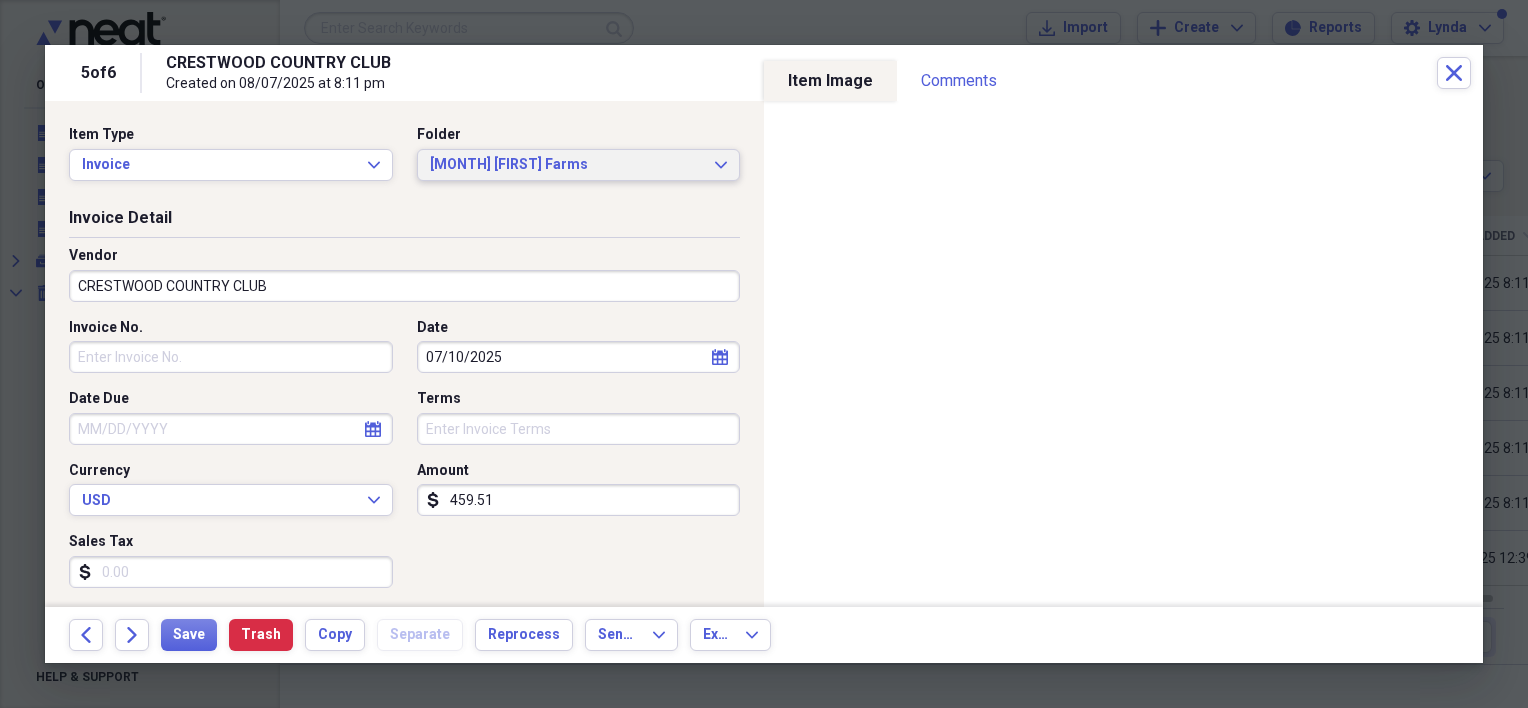 click on "Aug [FIRST] Farms Expand" at bounding box center (579, 165) 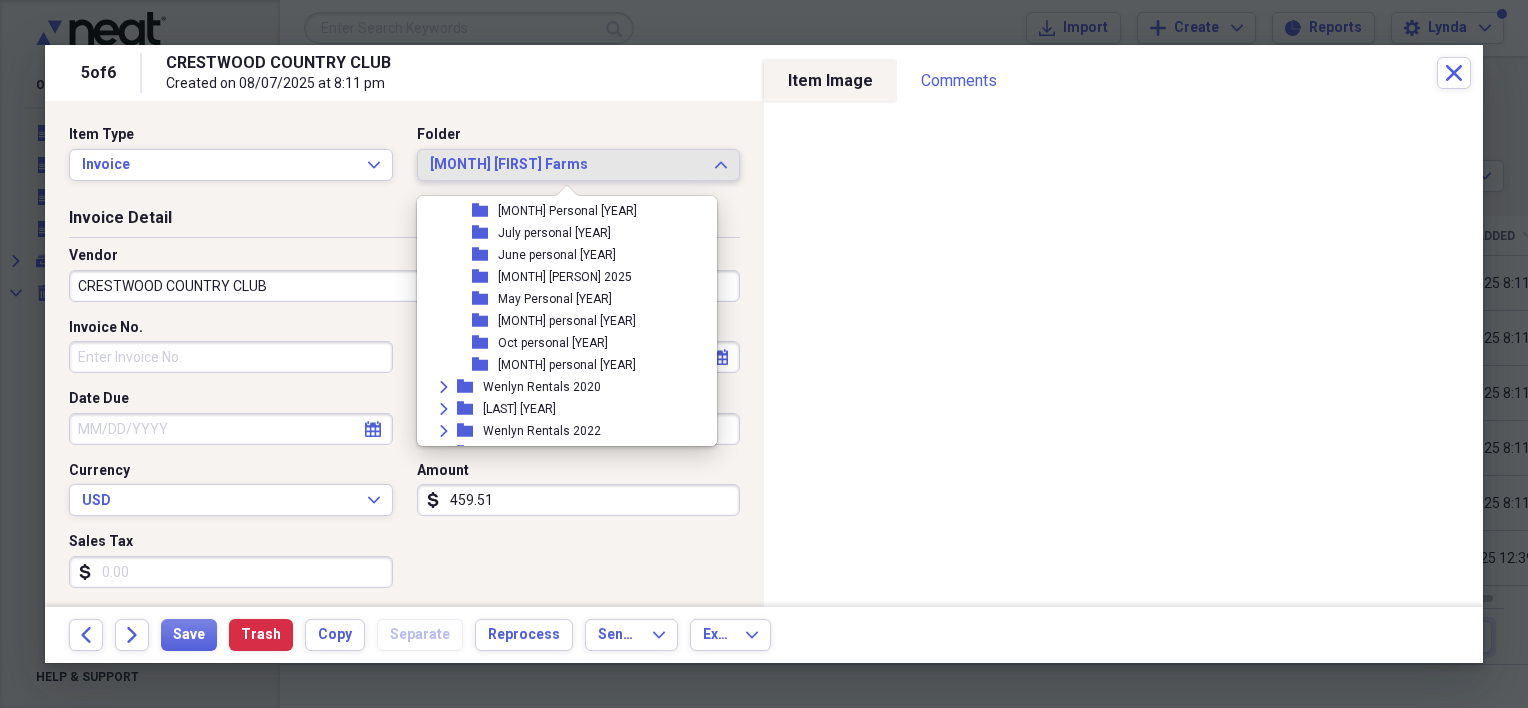 scroll, scrollTop: 2454, scrollLeft: 0, axis: vertical 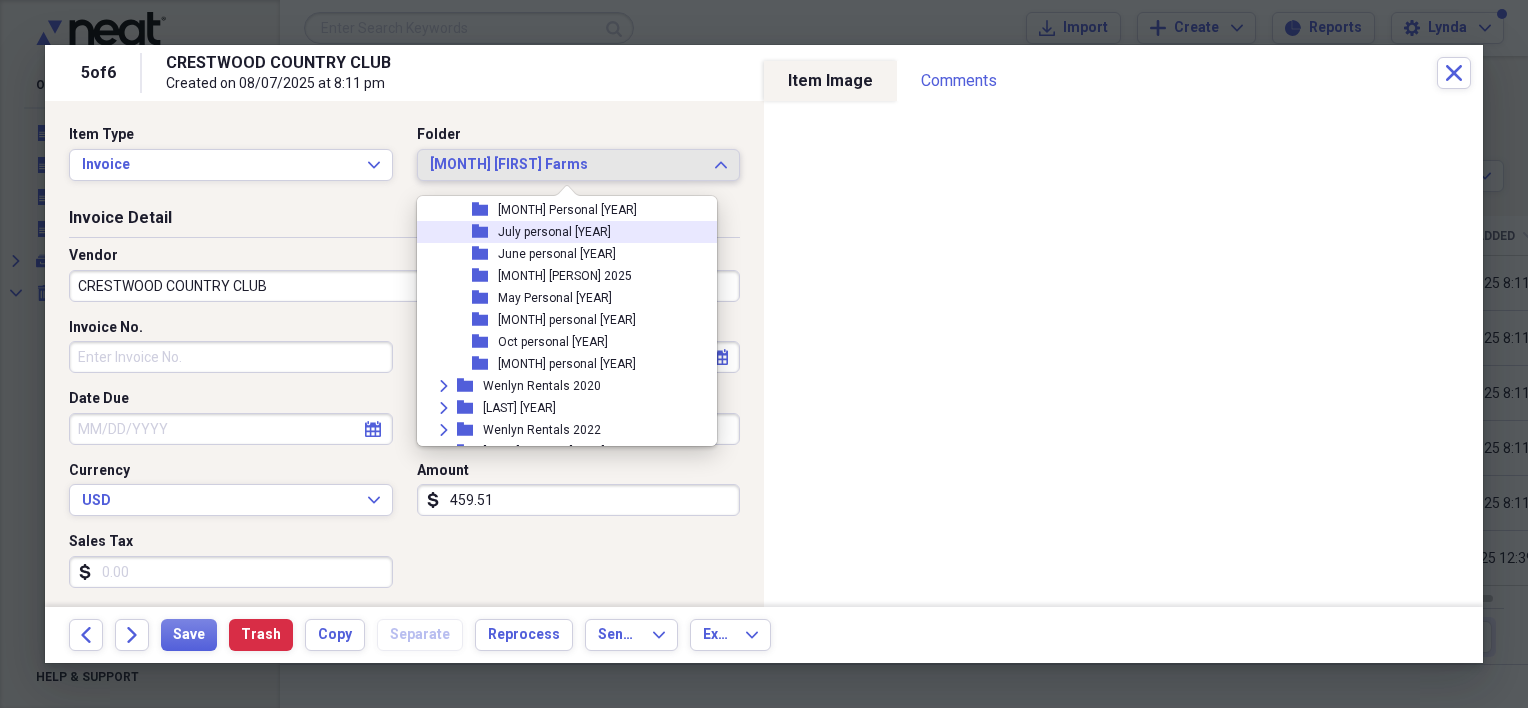 click on "July personal [YEAR]" at bounding box center (554, 232) 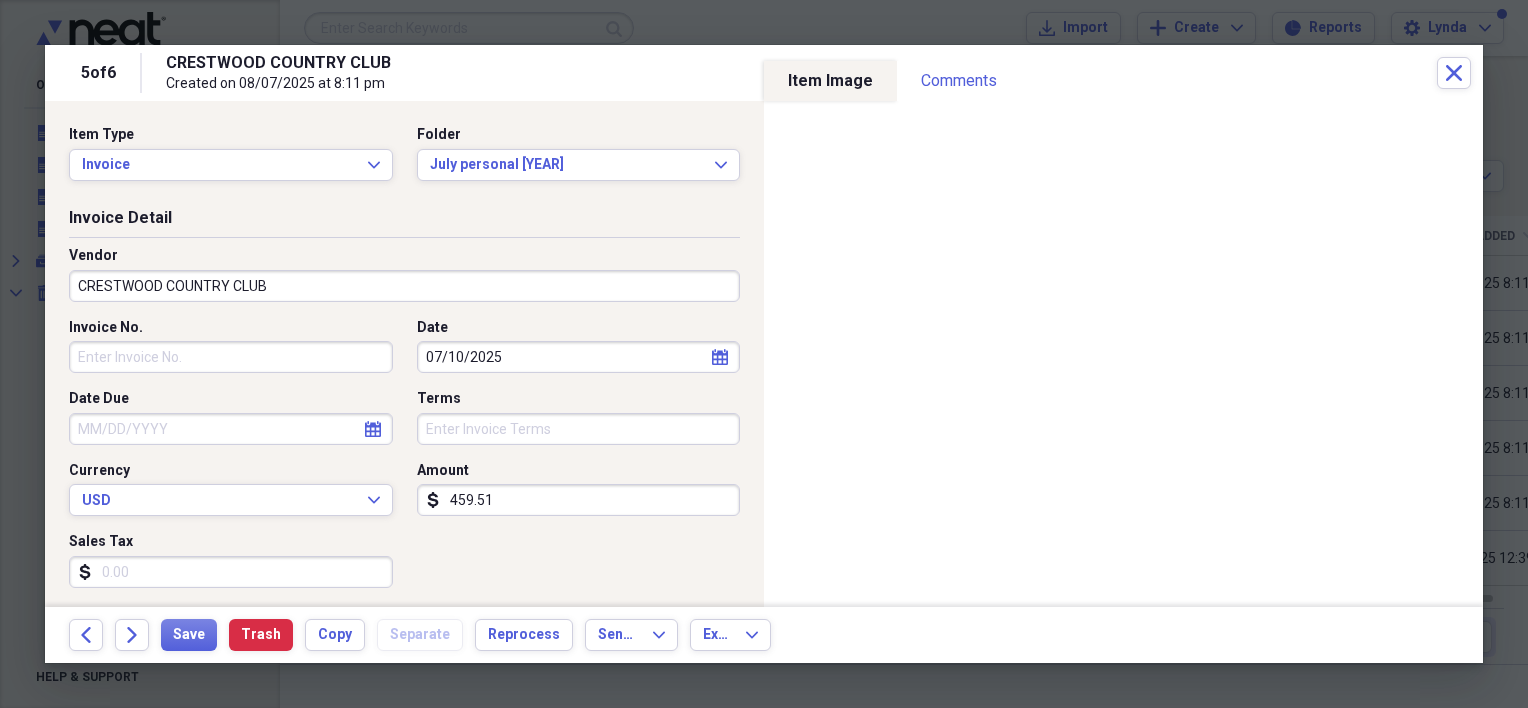 click on "calendar" 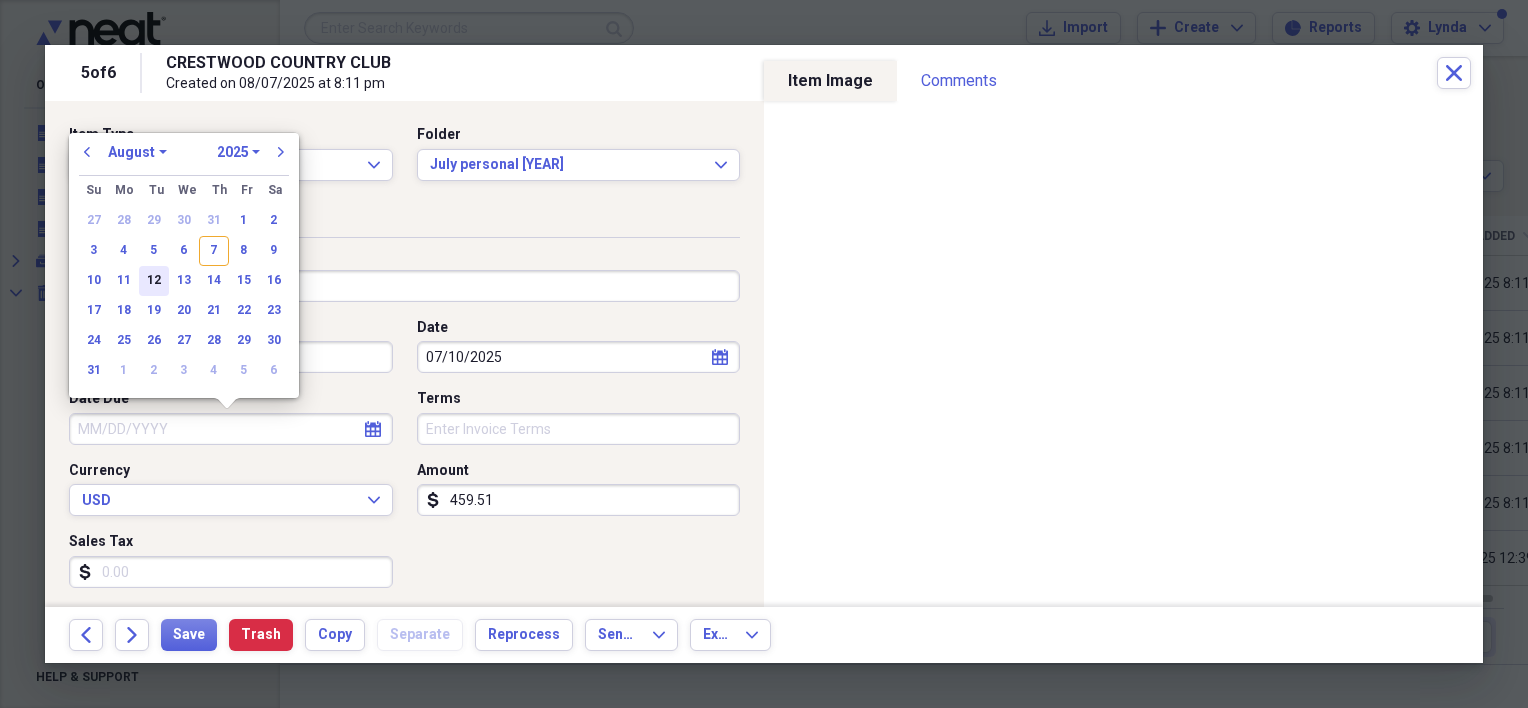 click on "12" at bounding box center (154, 281) 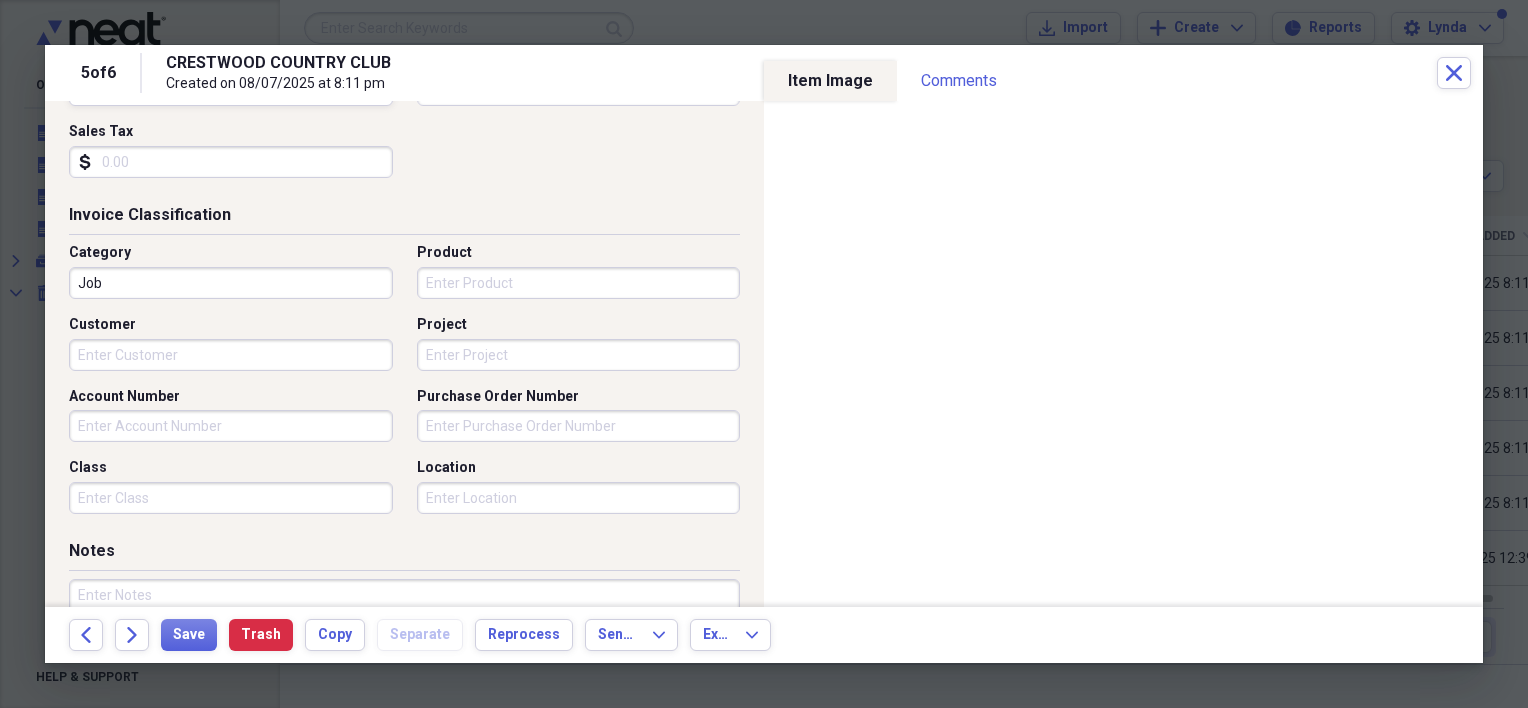 scroll, scrollTop: 418, scrollLeft: 0, axis: vertical 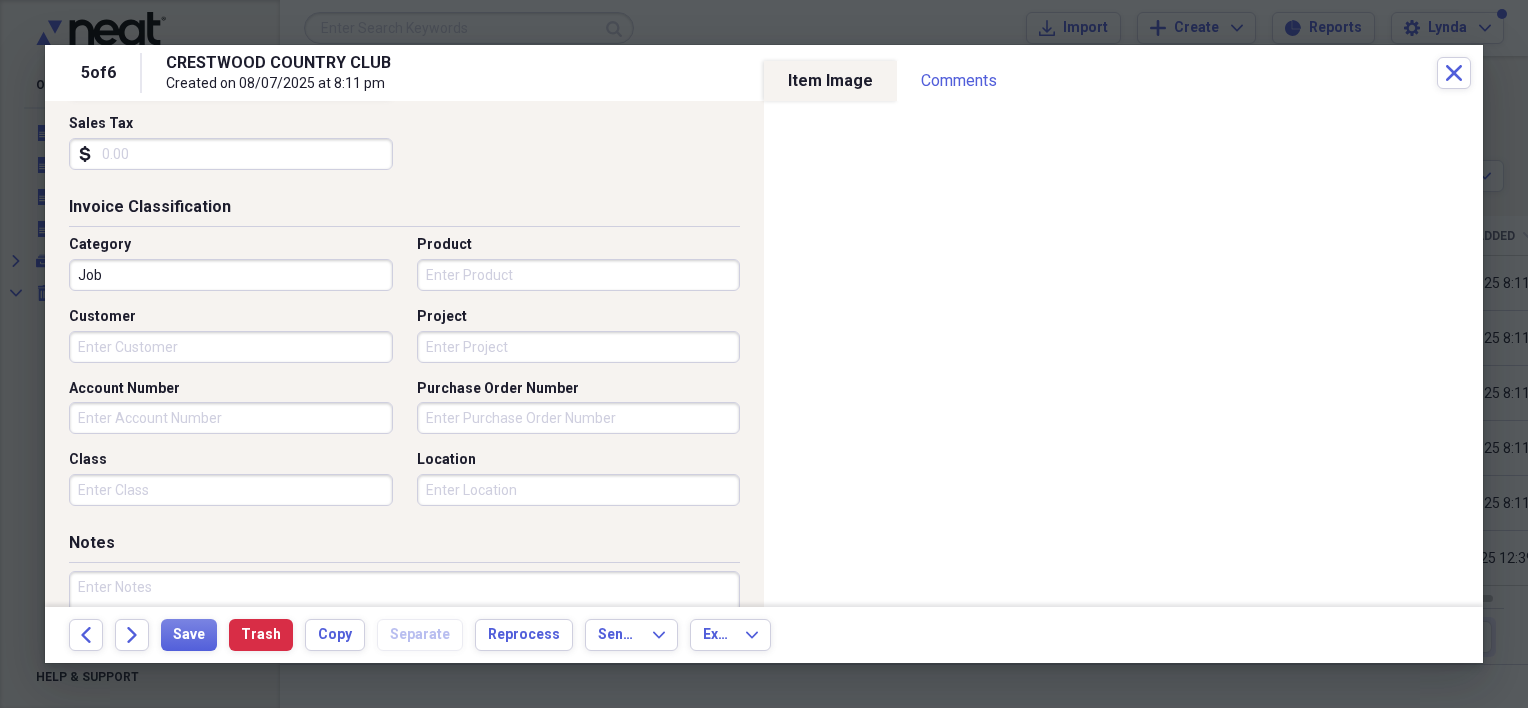 click at bounding box center [404, 636] 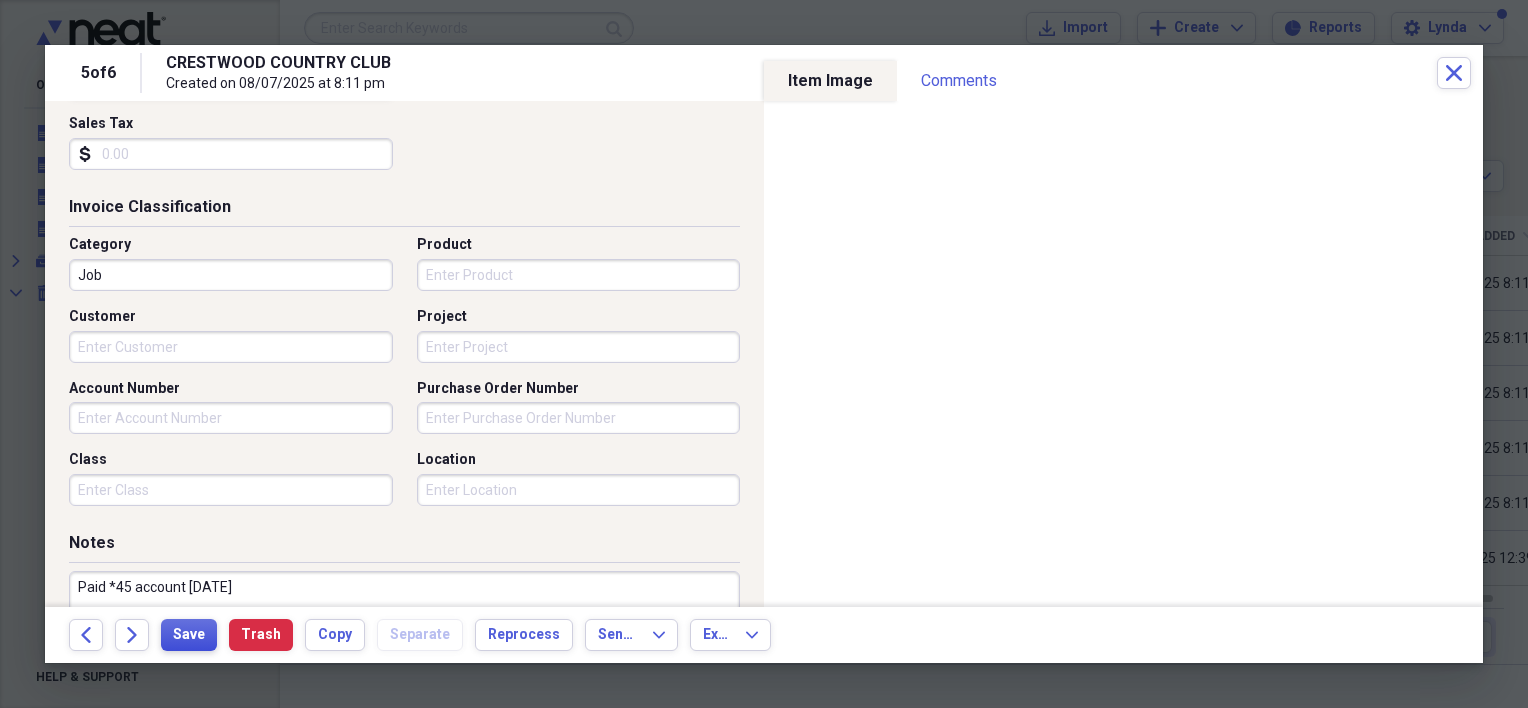 type on "Paid *45 account [DATE]" 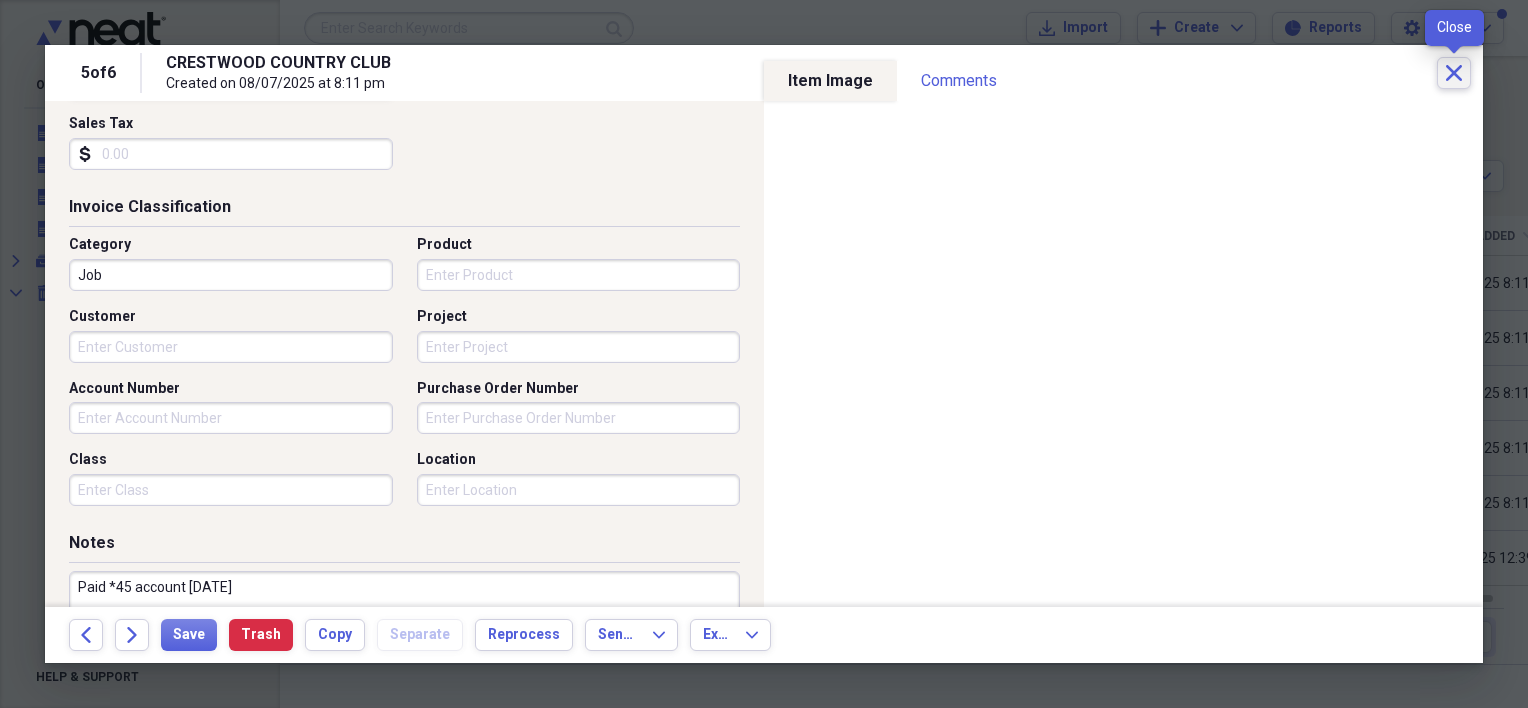 click on "Close" at bounding box center [1454, 73] 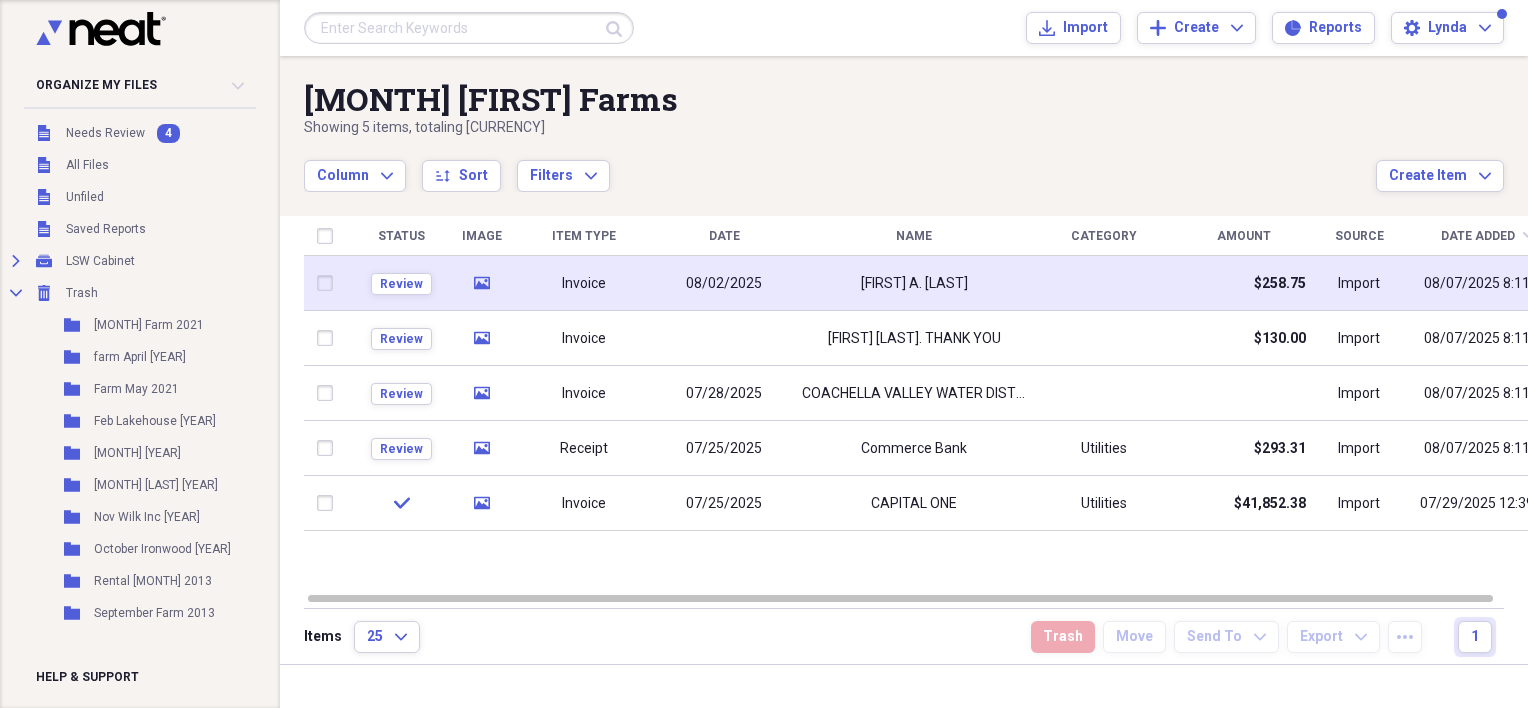click on "[FIRST] A. [LAST]" at bounding box center [914, 283] 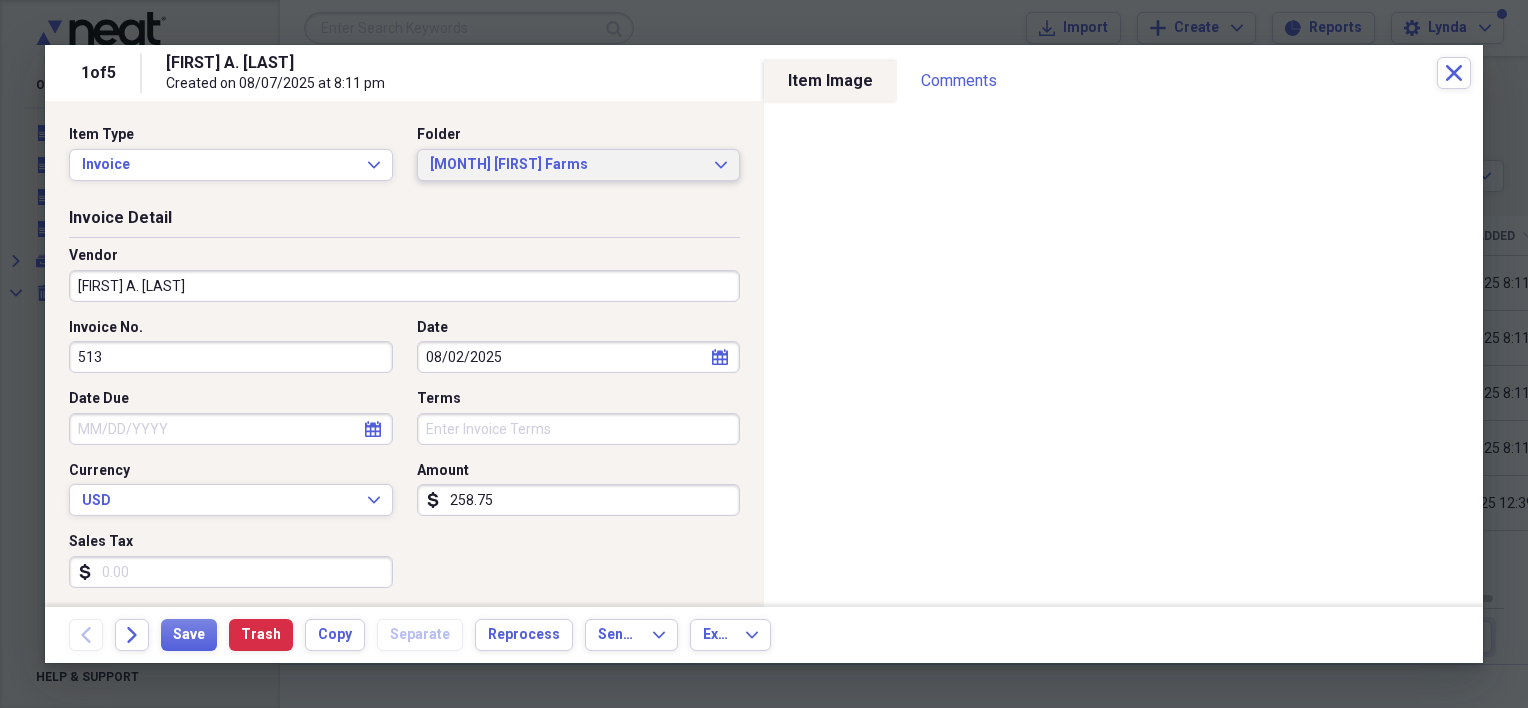 click on "Expand" 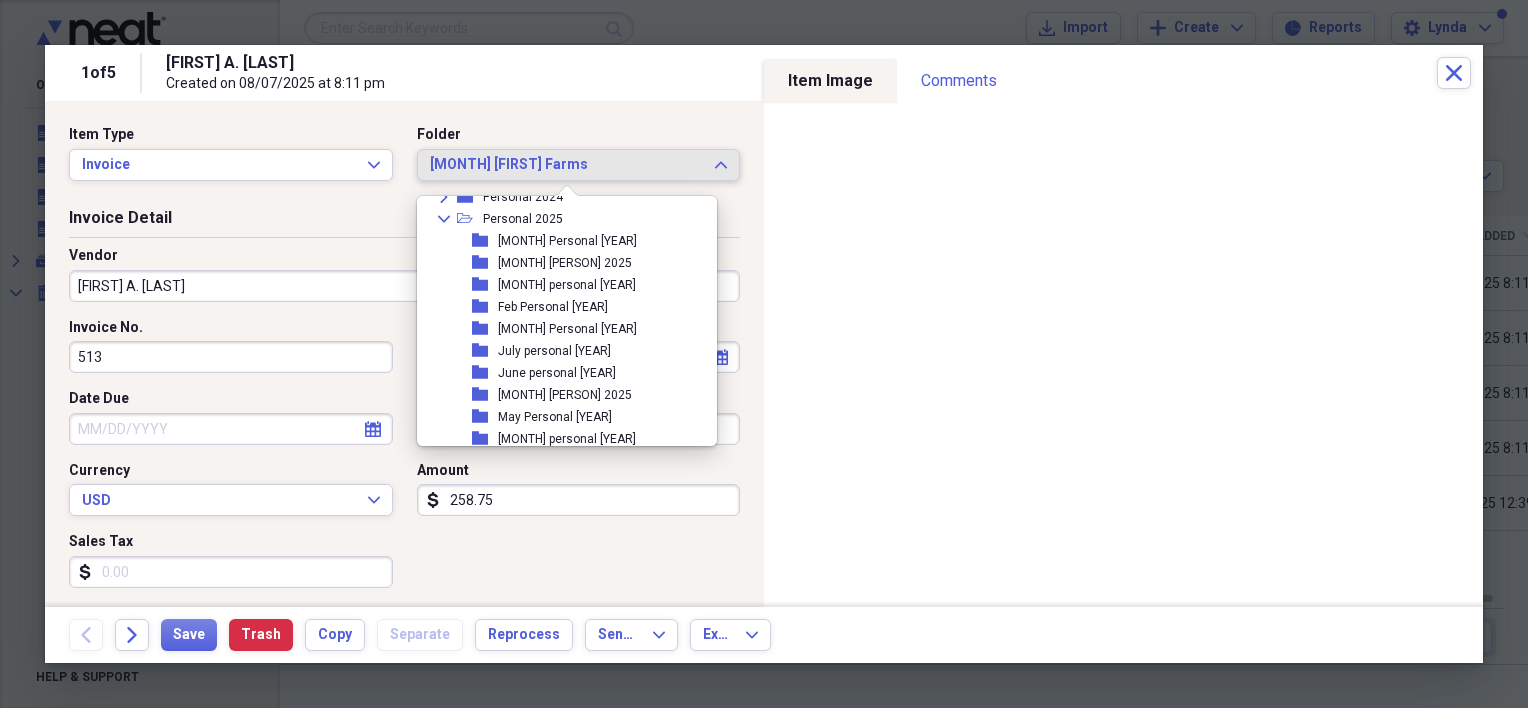 scroll, scrollTop: 2336, scrollLeft: 0, axis: vertical 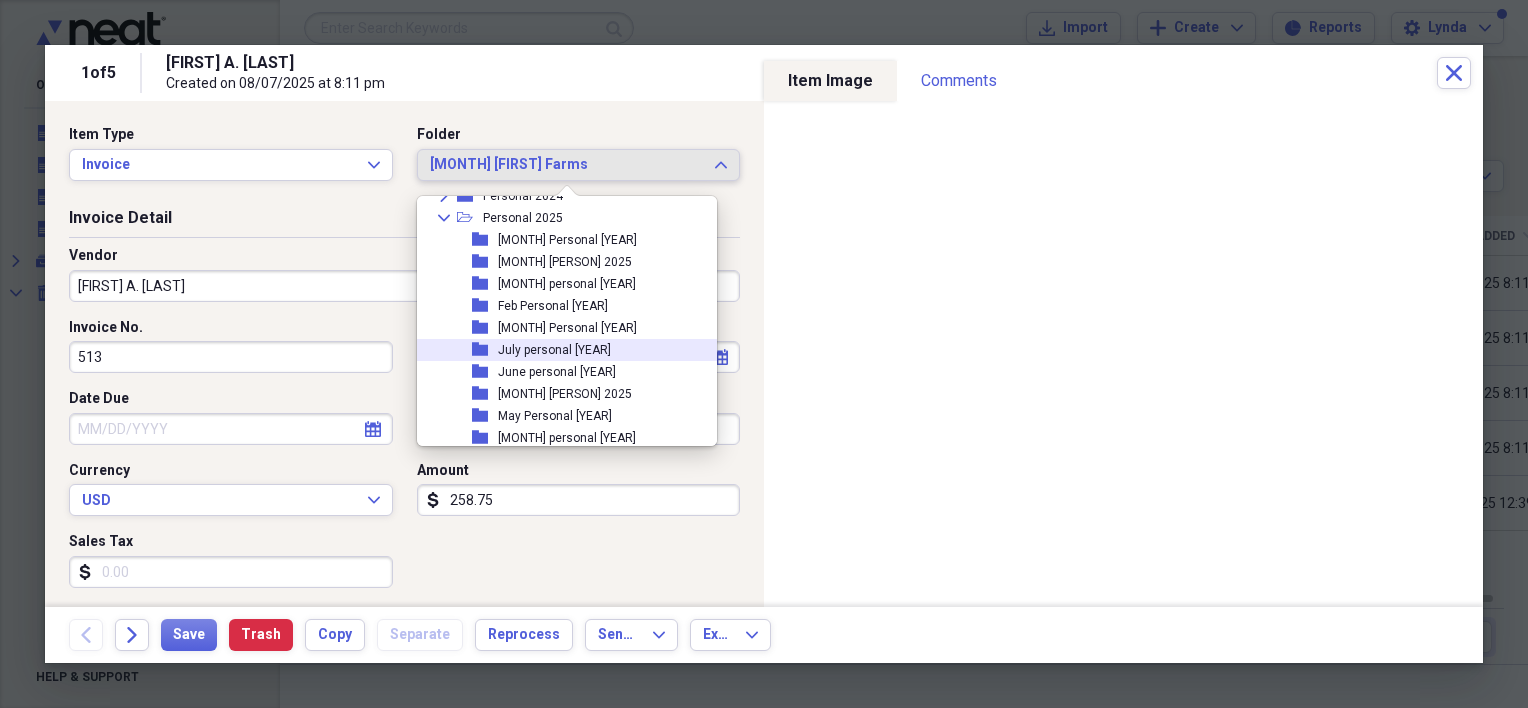 click on "July personal [YEAR]" at bounding box center (554, 350) 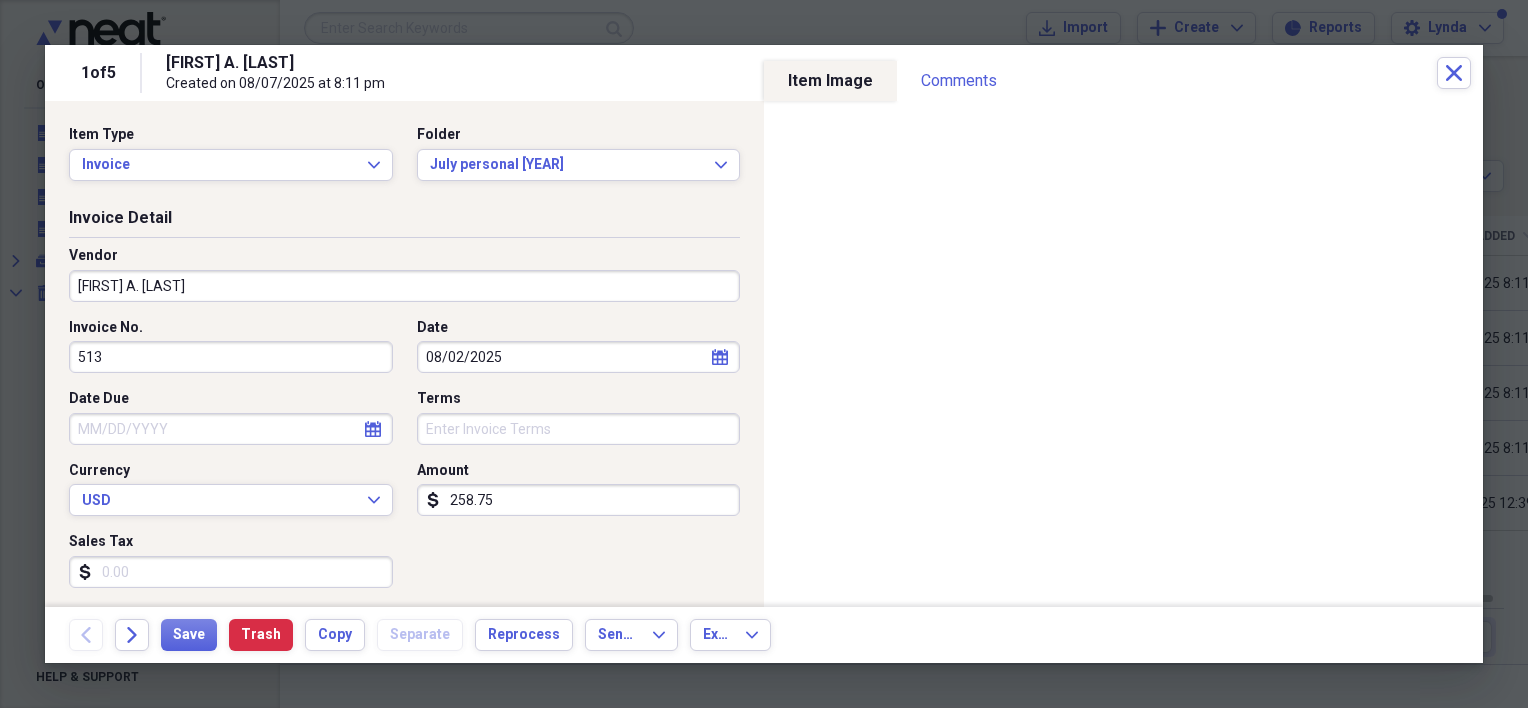 click on "[FIRST] A. [LAST]" at bounding box center (404, 286) 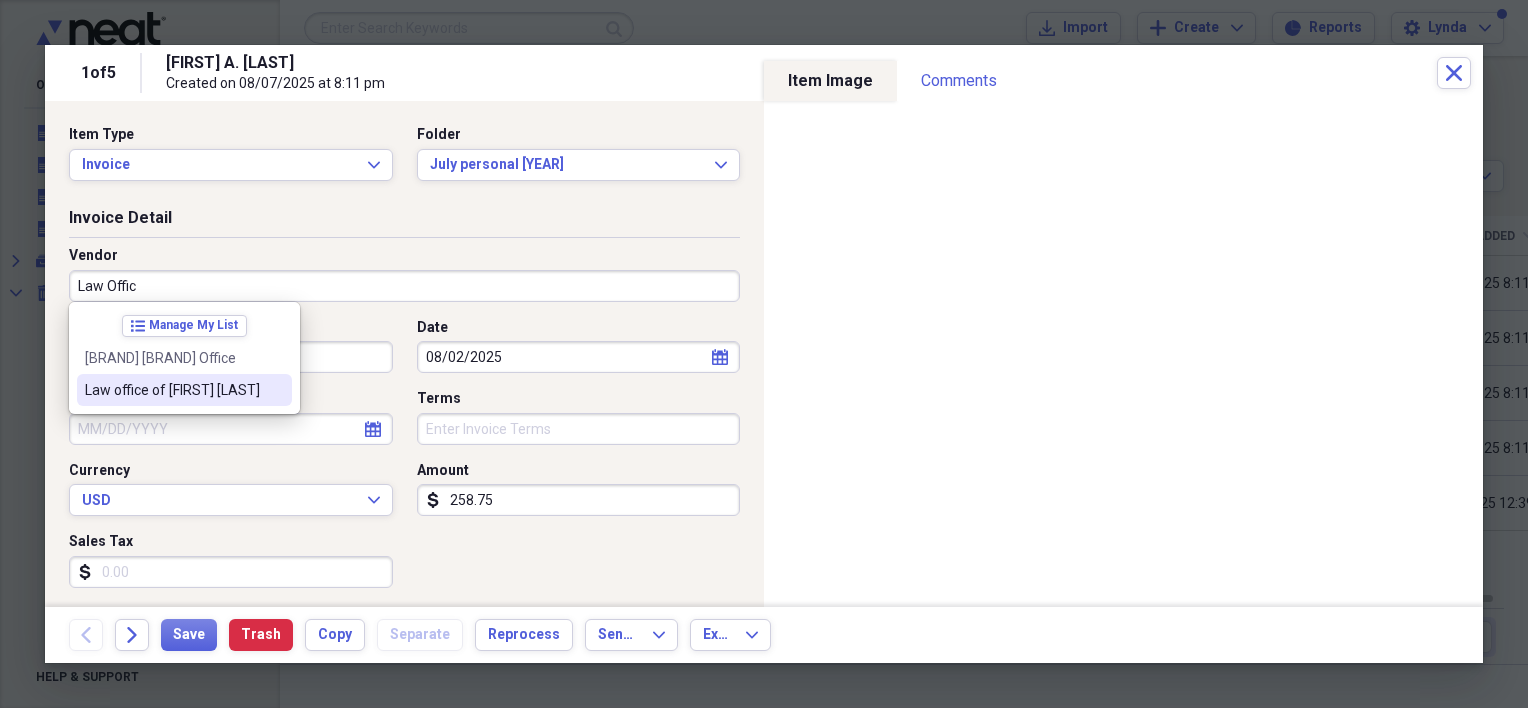 click on "Law office of [FIRST] [LAST]" at bounding box center (172, 390) 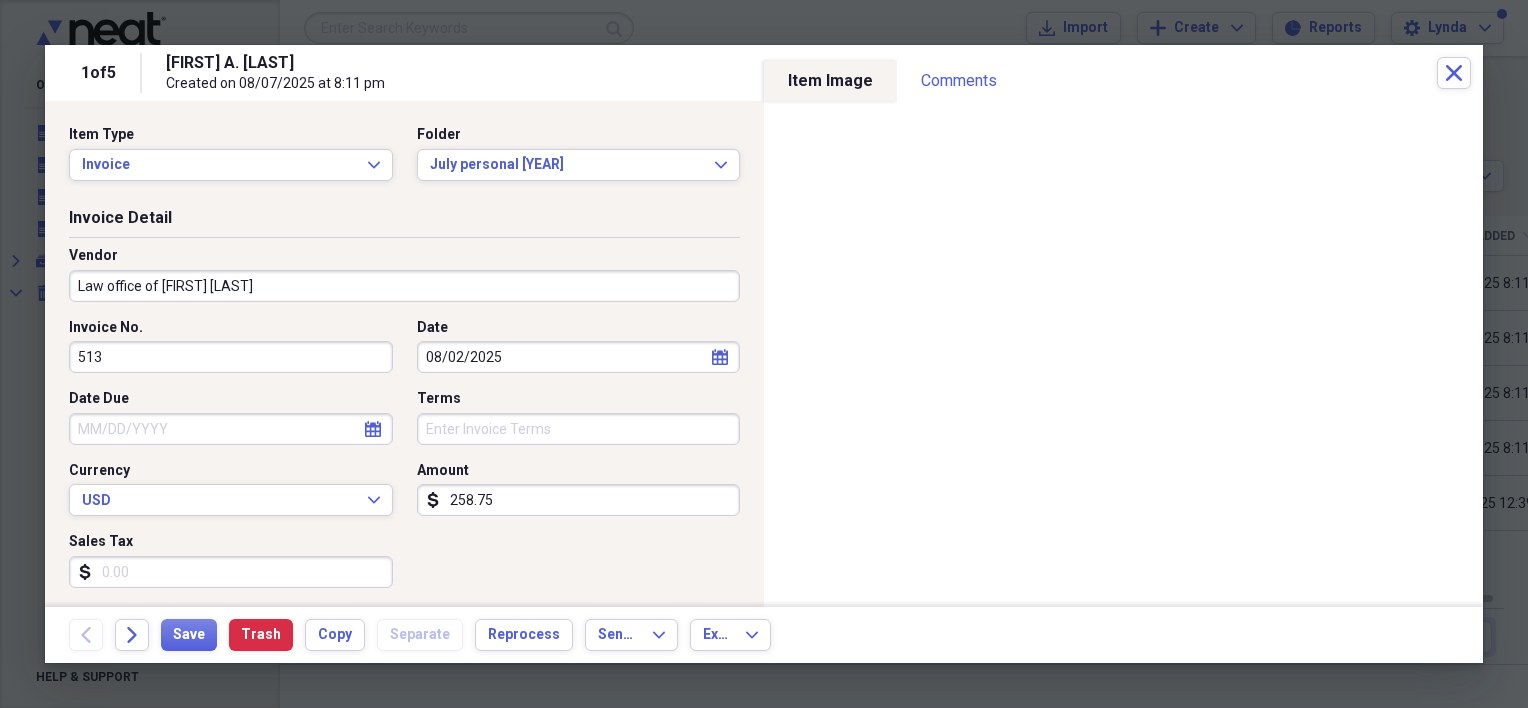 type on "Farm Expense [BRAND] services" 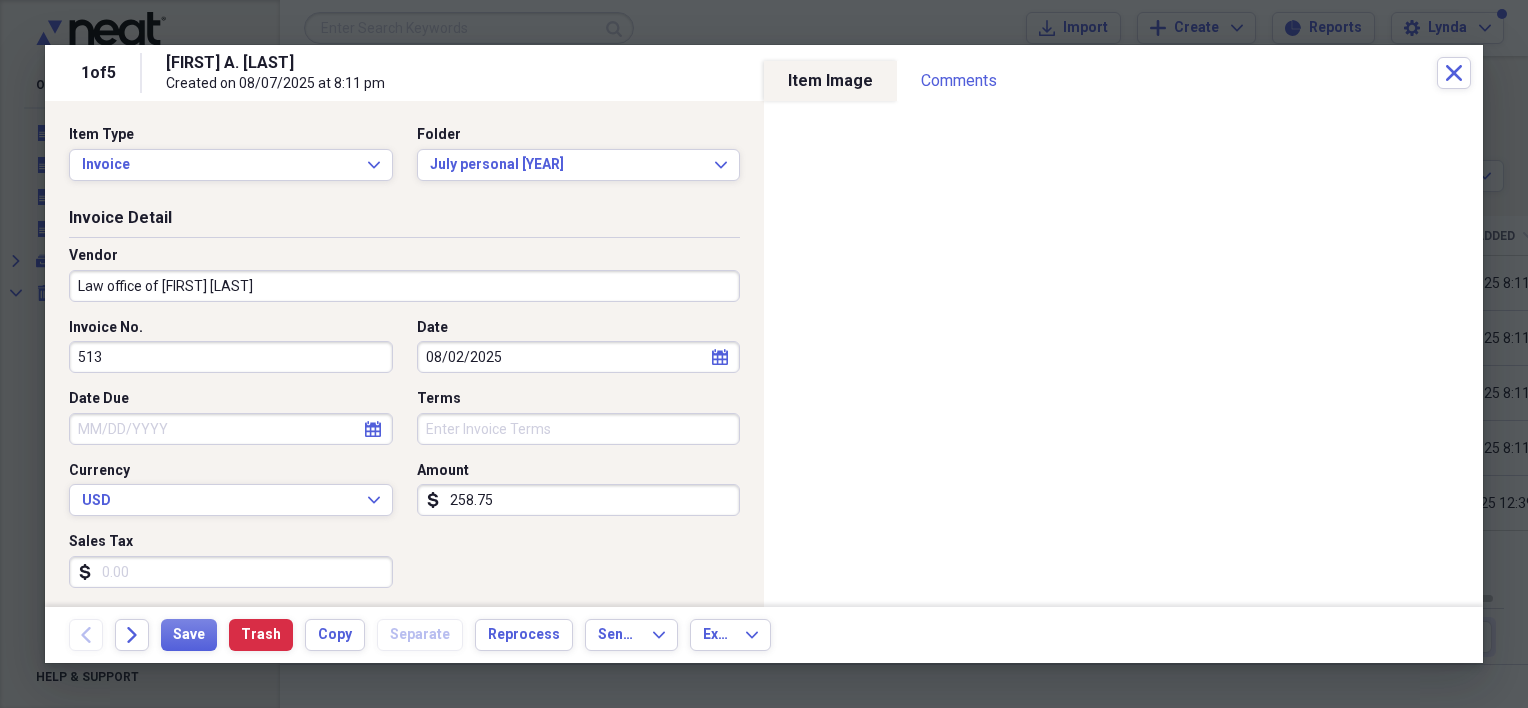 click on "calendar" 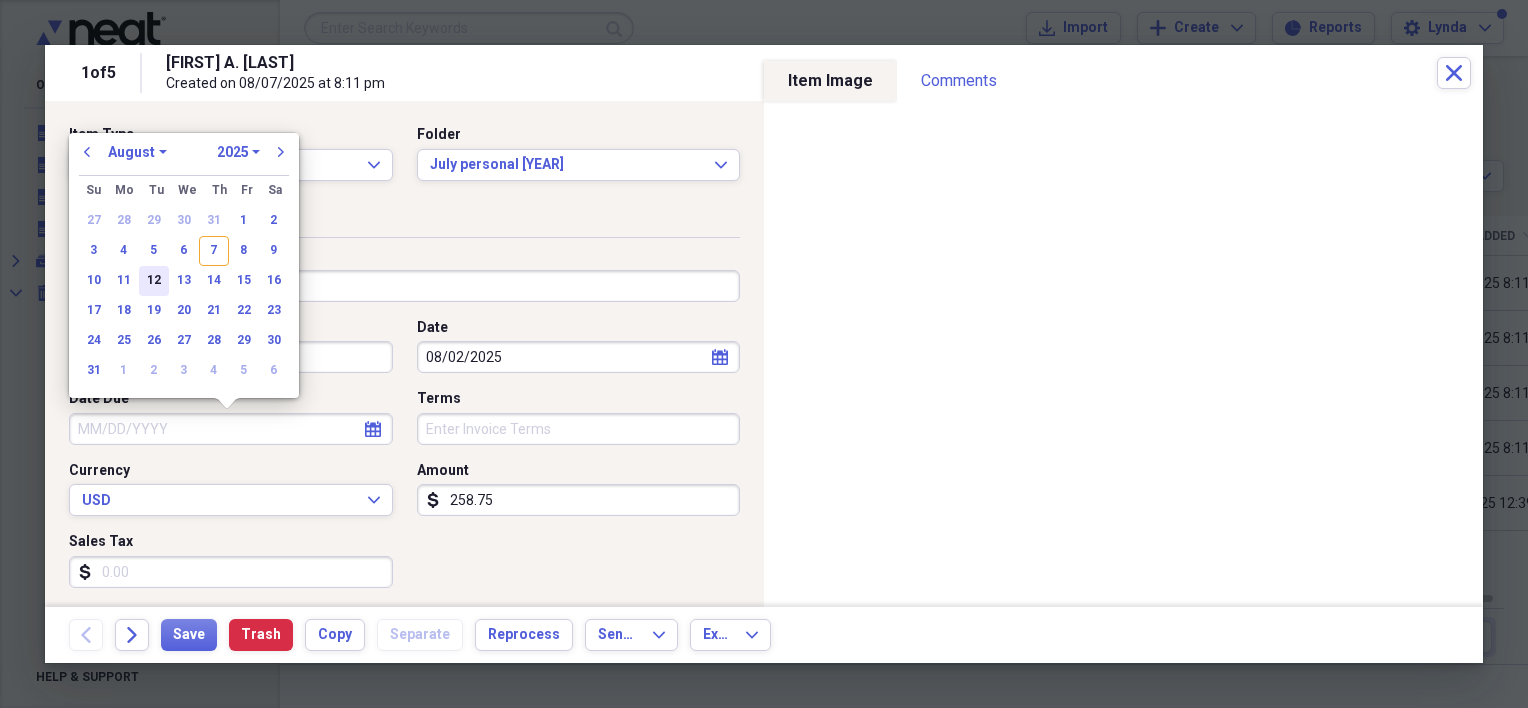 click on "12" at bounding box center (154, 281) 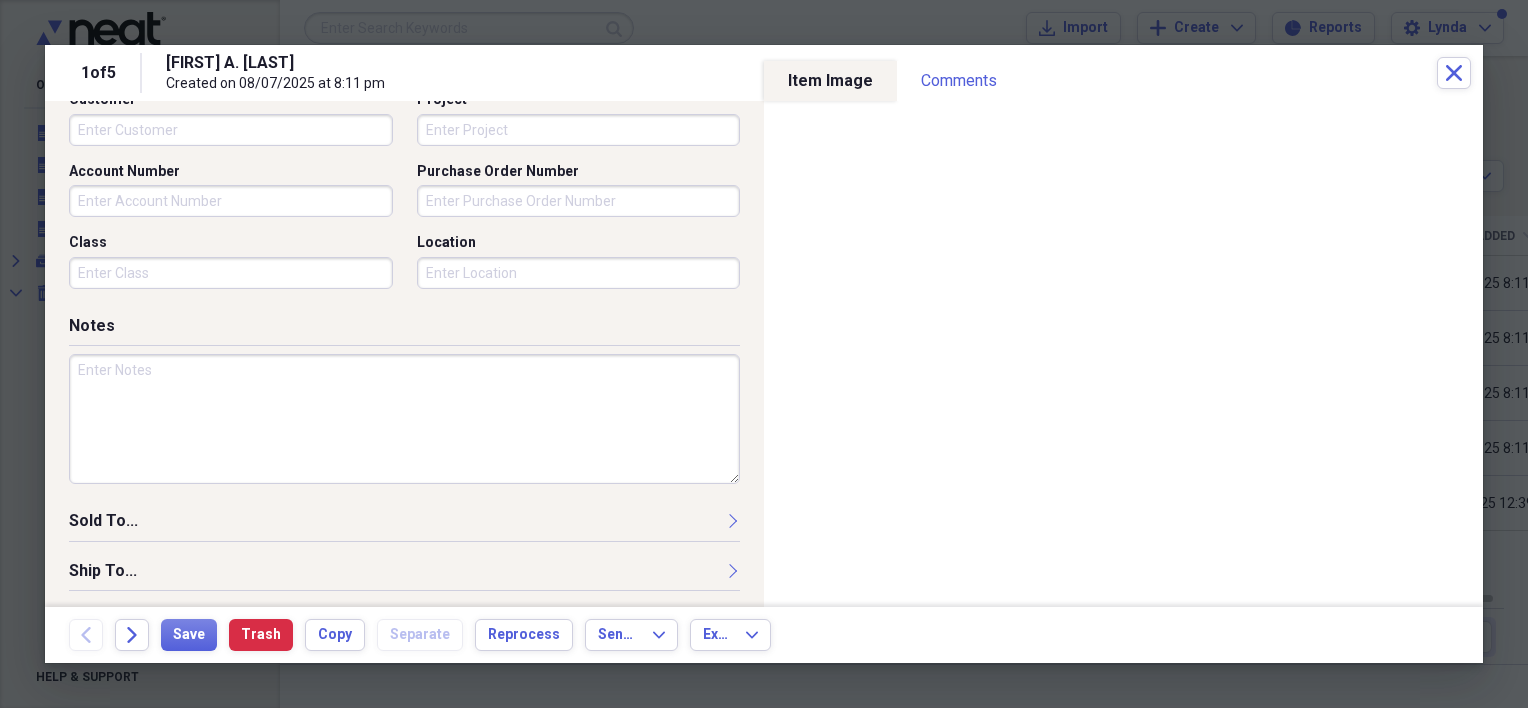 scroll, scrollTop: 608, scrollLeft: 0, axis: vertical 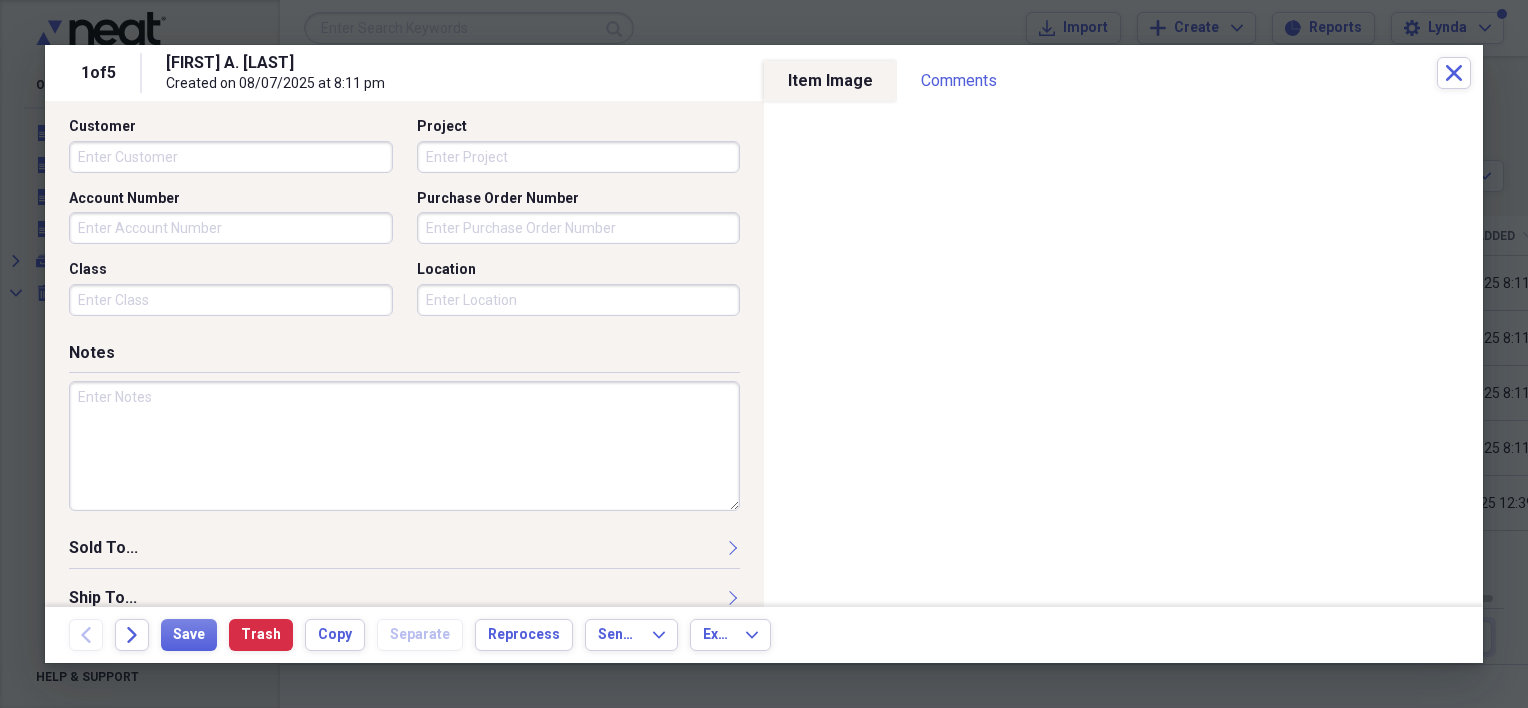 click at bounding box center [404, 446] 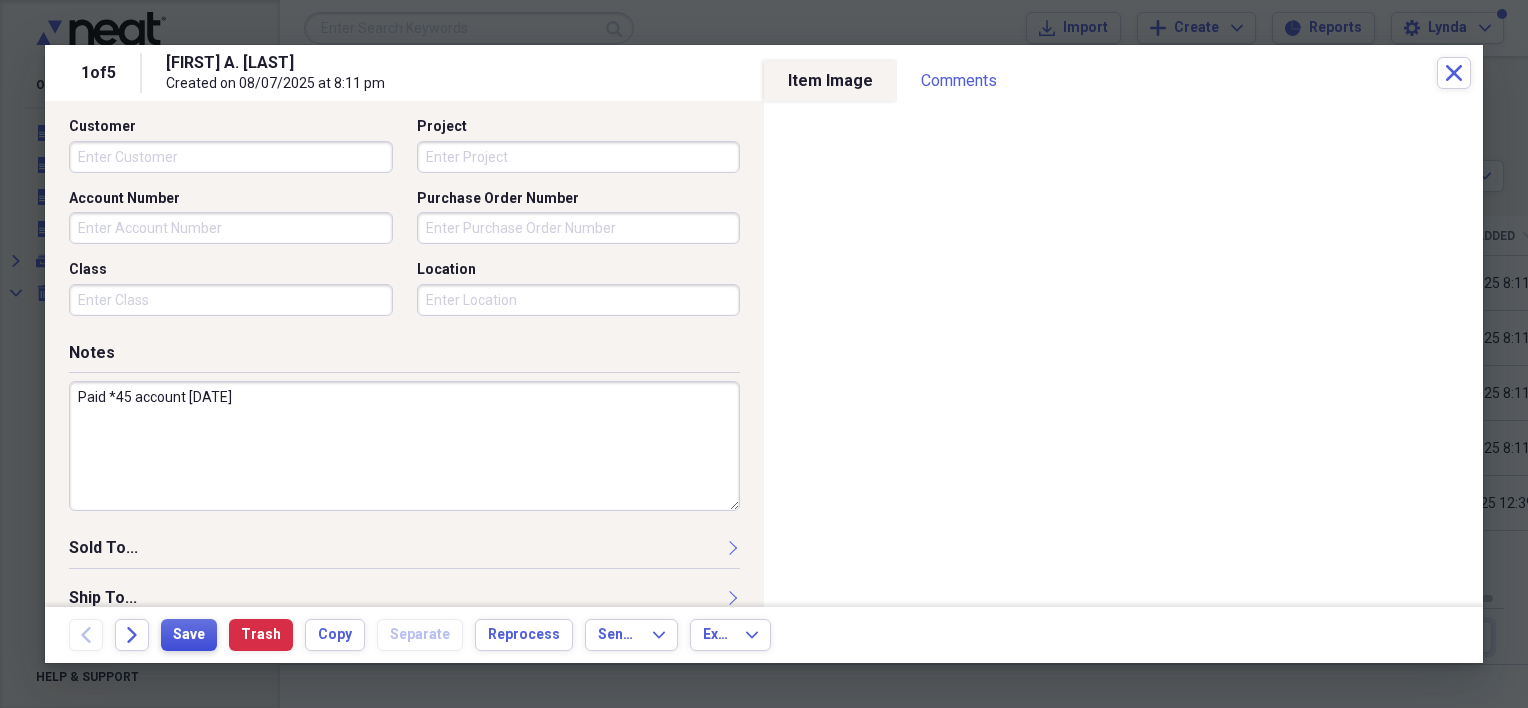 type on "Paid *45 account [DATE]" 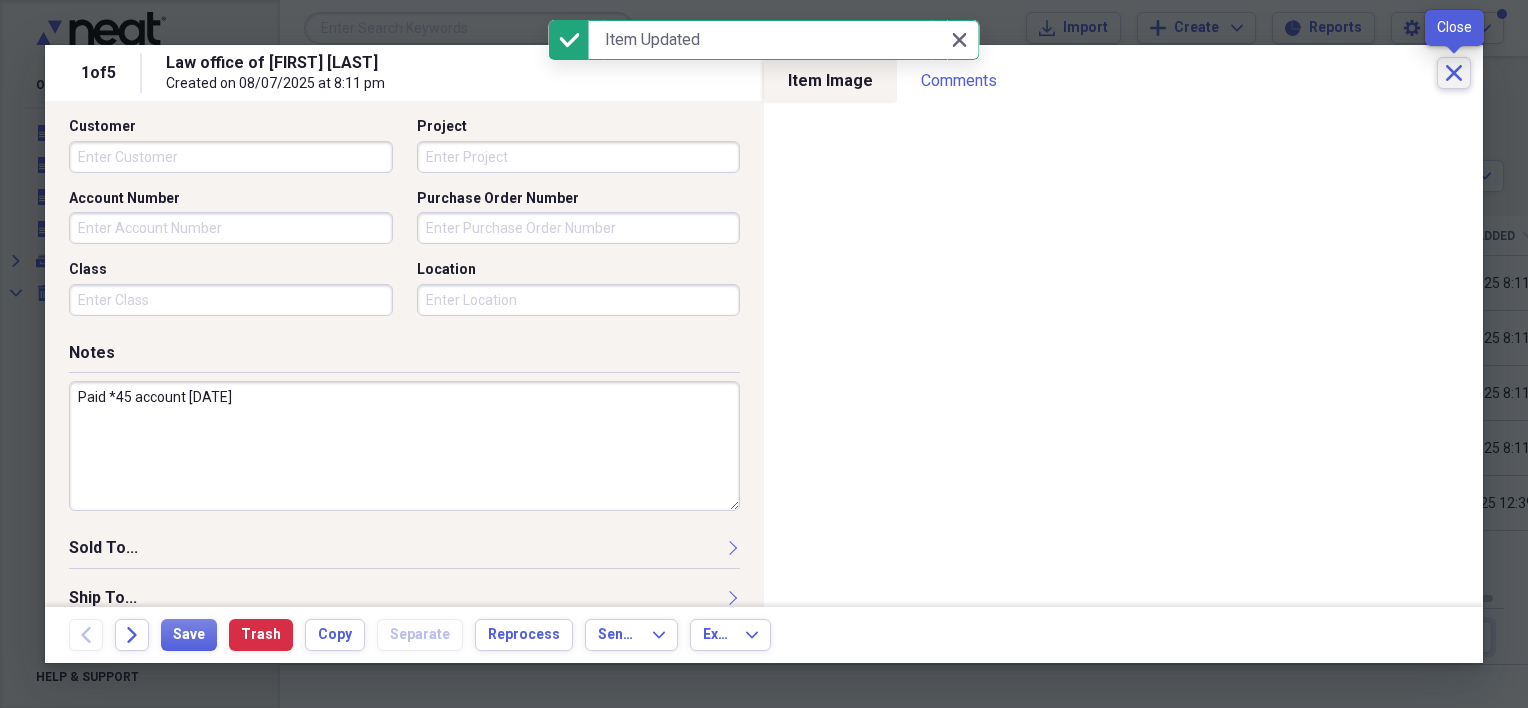 click 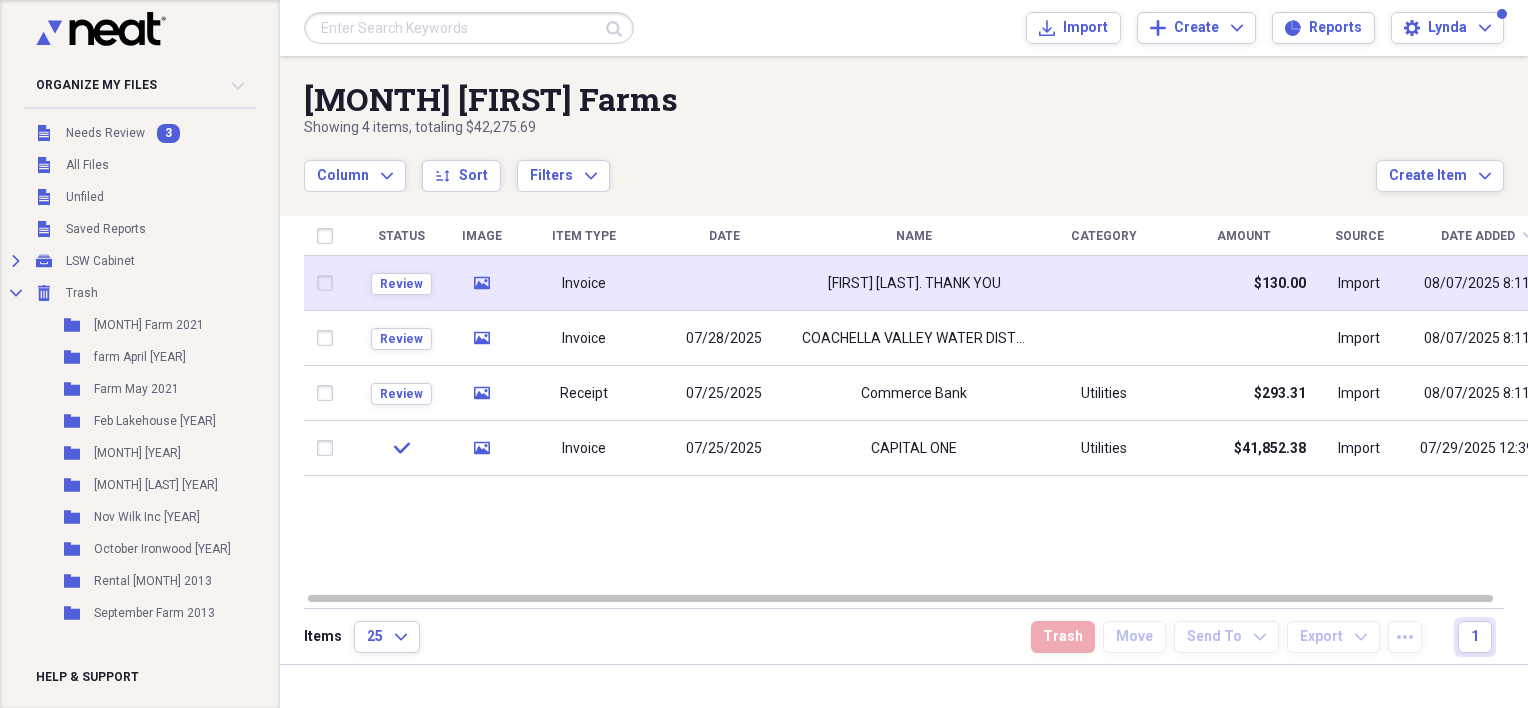 click on "[FIRST] [LAST]. THANK YOU" at bounding box center (914, 284) 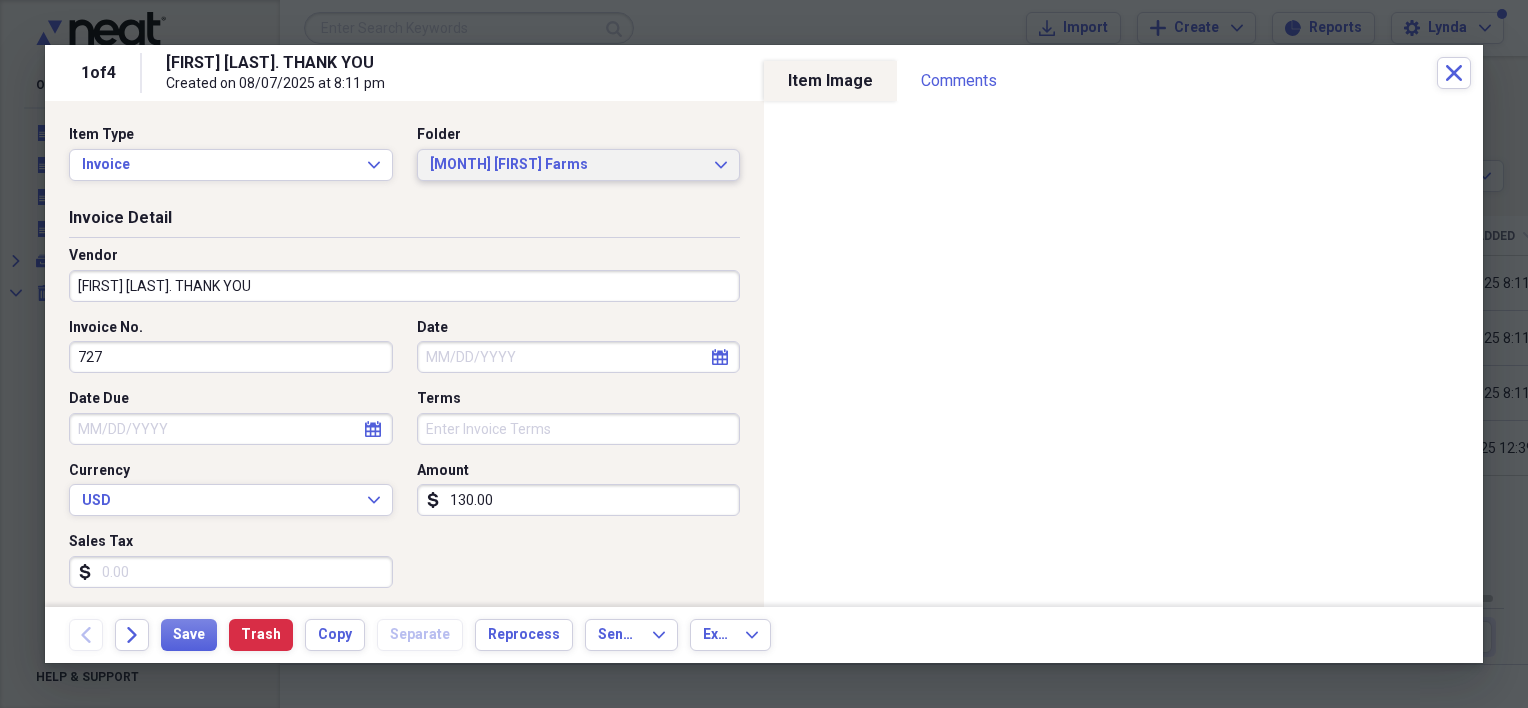click on "Expand" 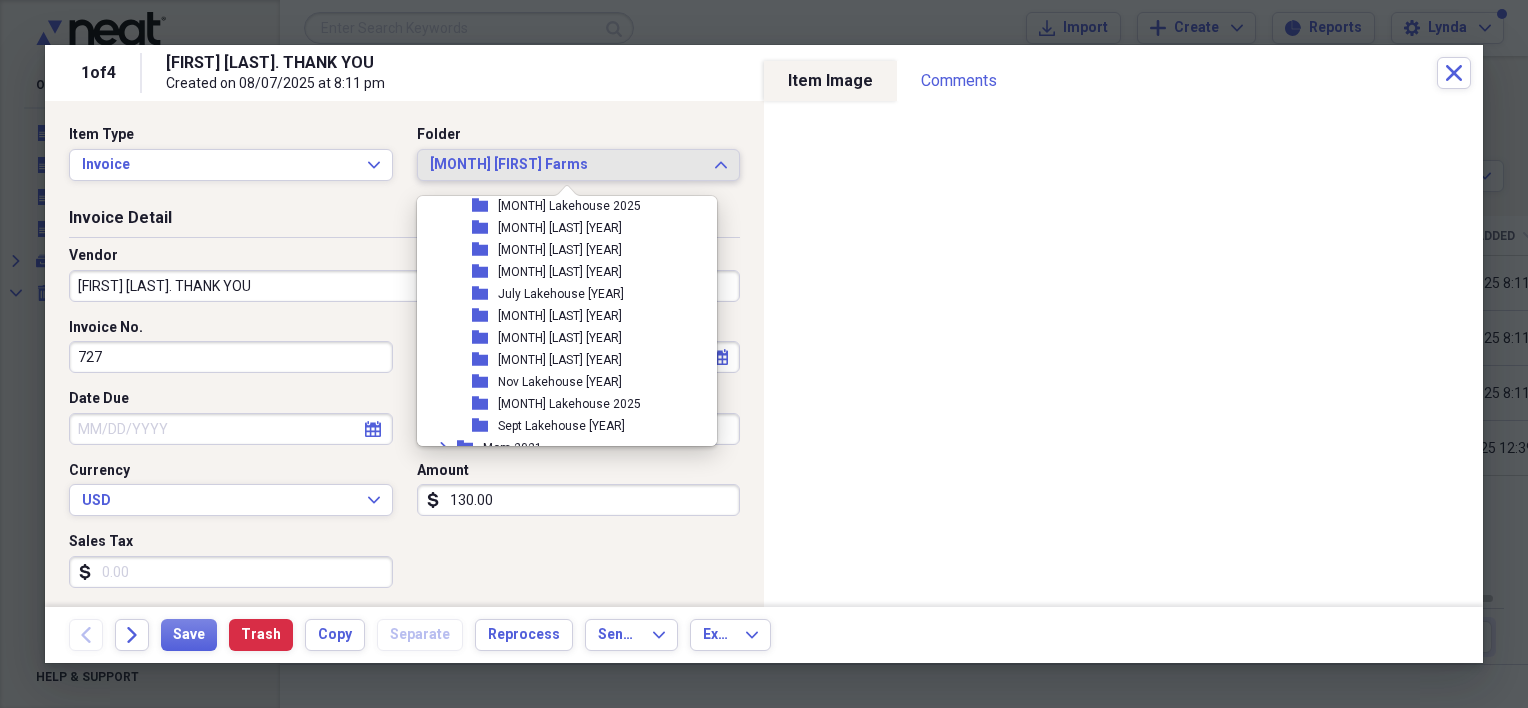 scroll, scrollTop: 1271, scrollLeft: 0, axis: vertical 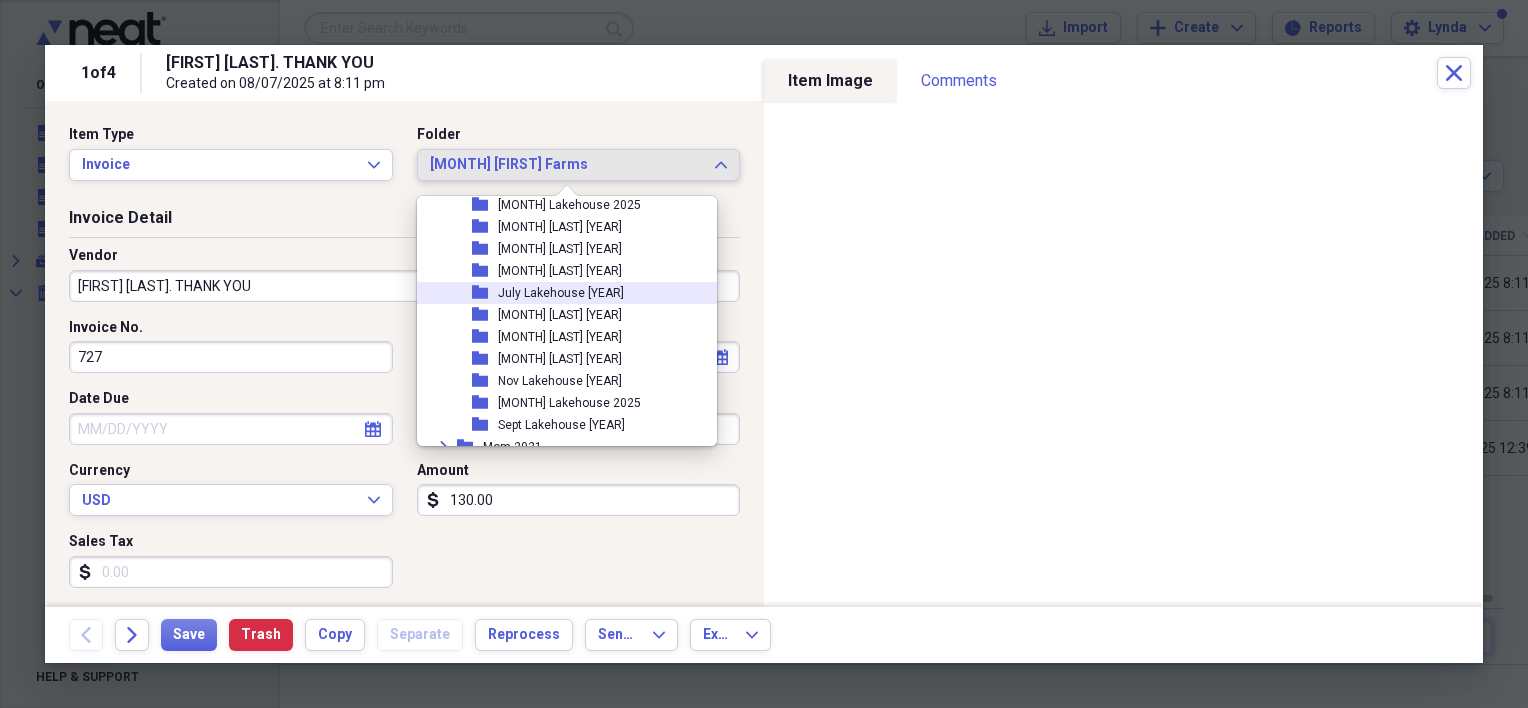 click on "July Lakehouse [YEAR]" at bounding box center [561, 293] 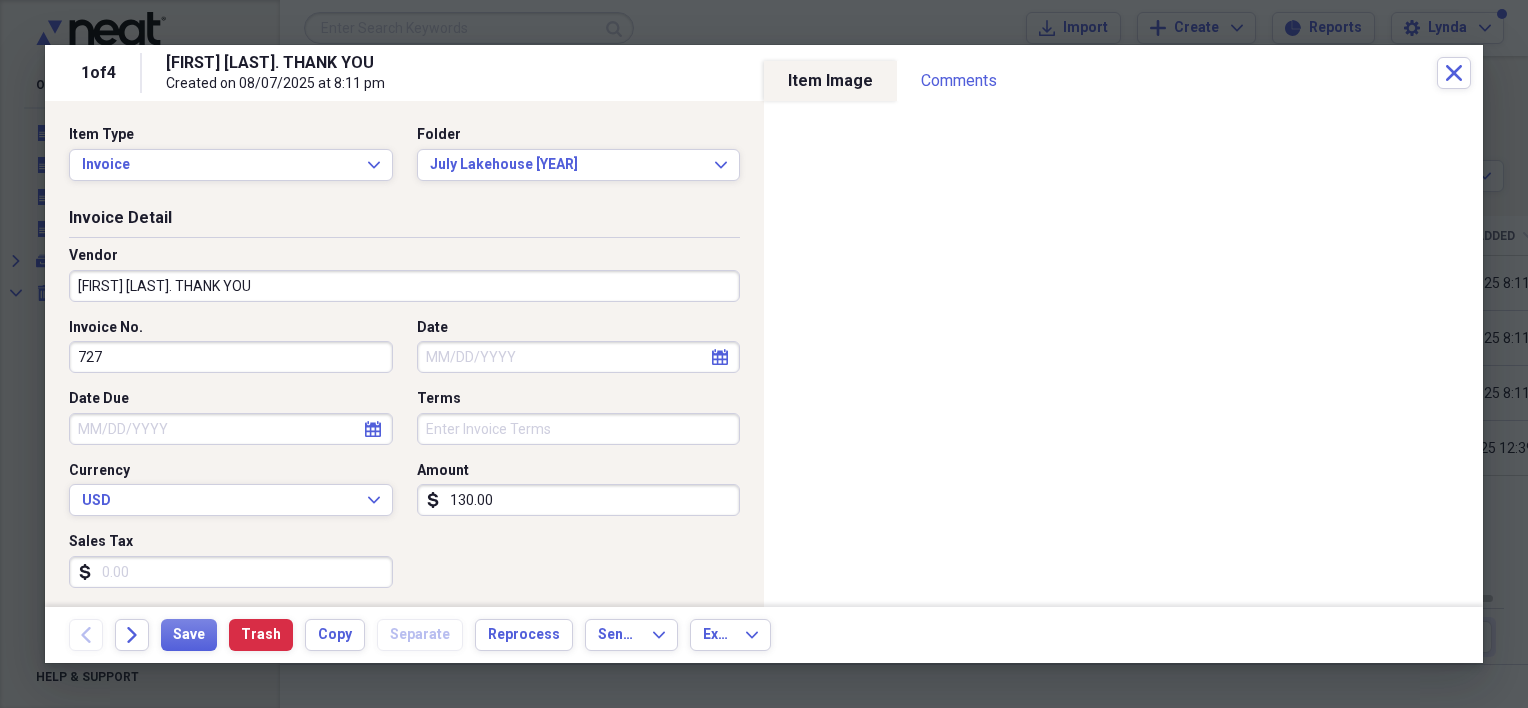 click on "[FIRST] [LAST]. THANK YOU" at bounding box center [404, 286] 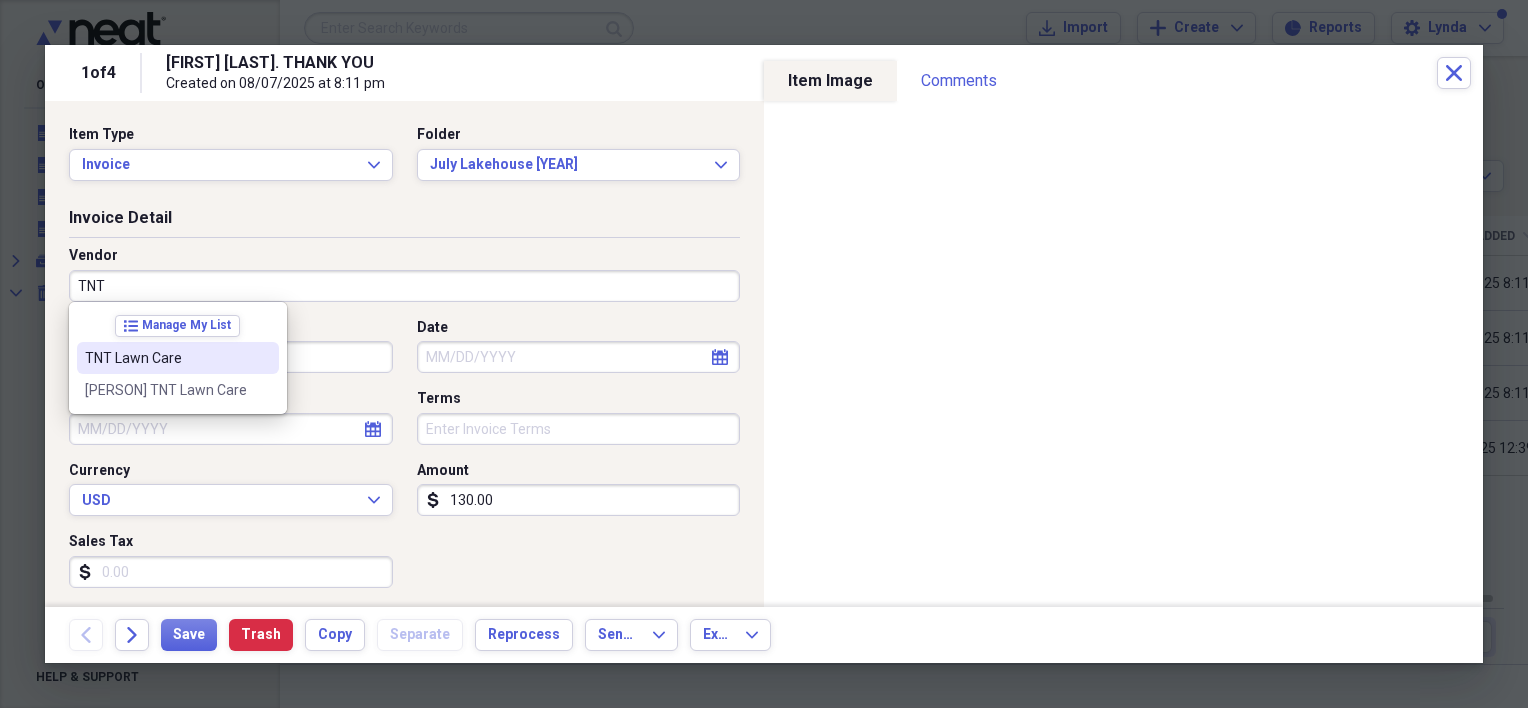 click on "TNT Lawn Care" at bounding box center (178, 358) 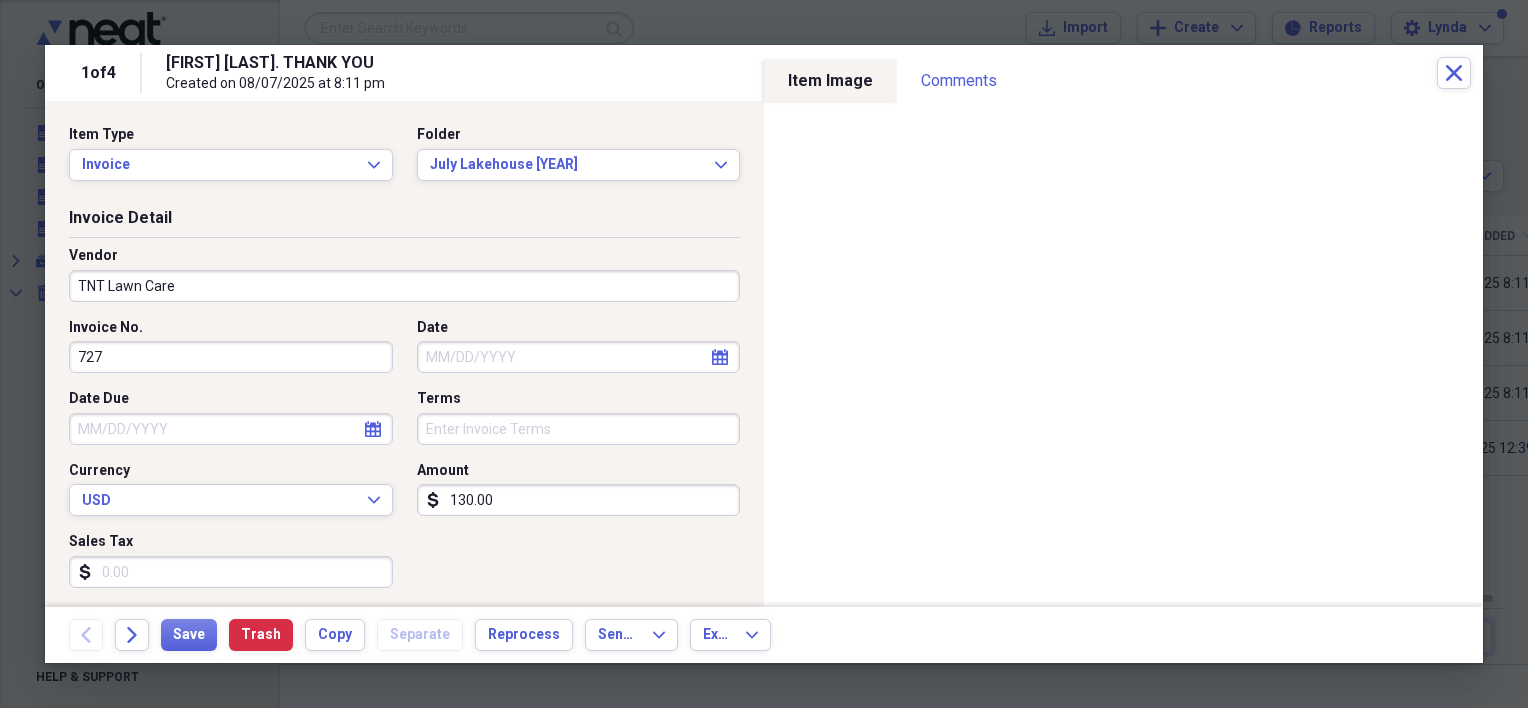 type on "General Retail" 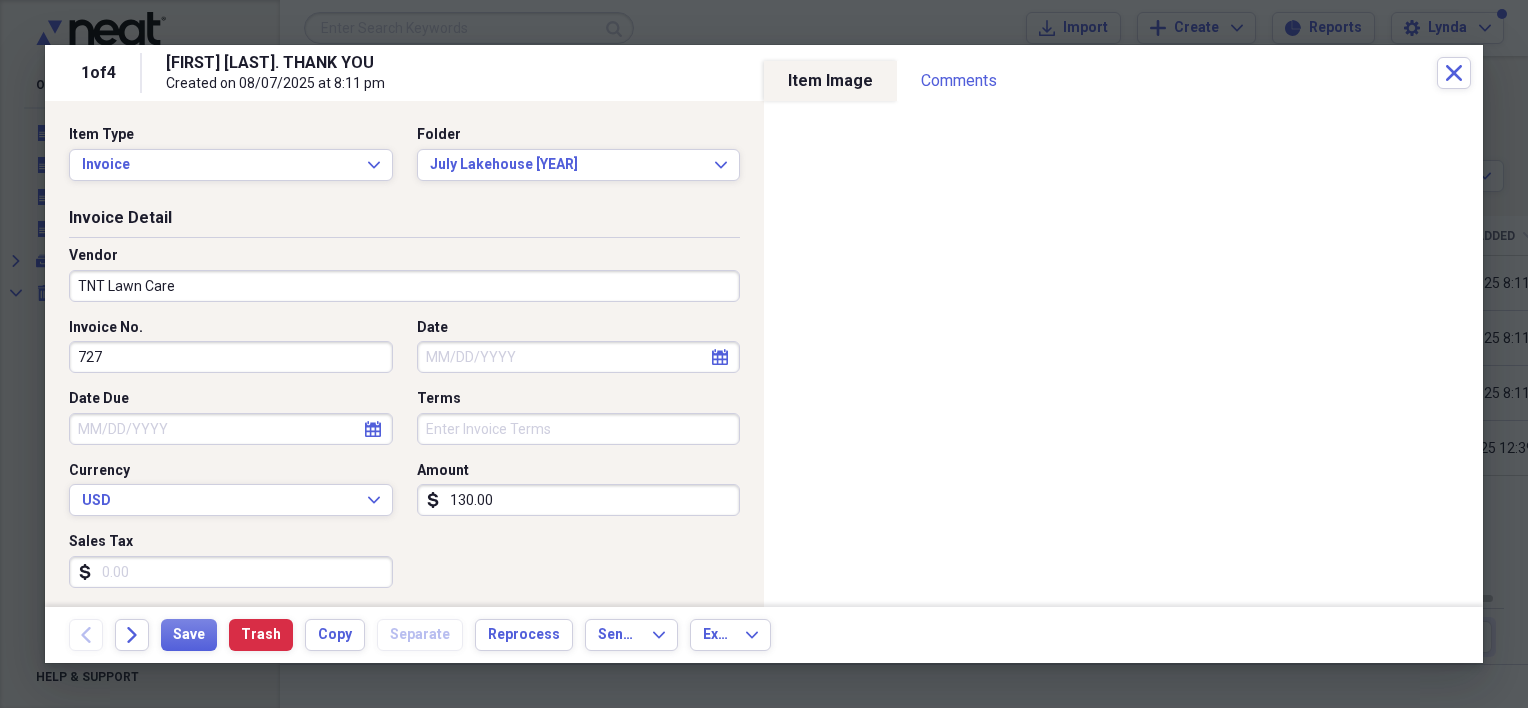 click 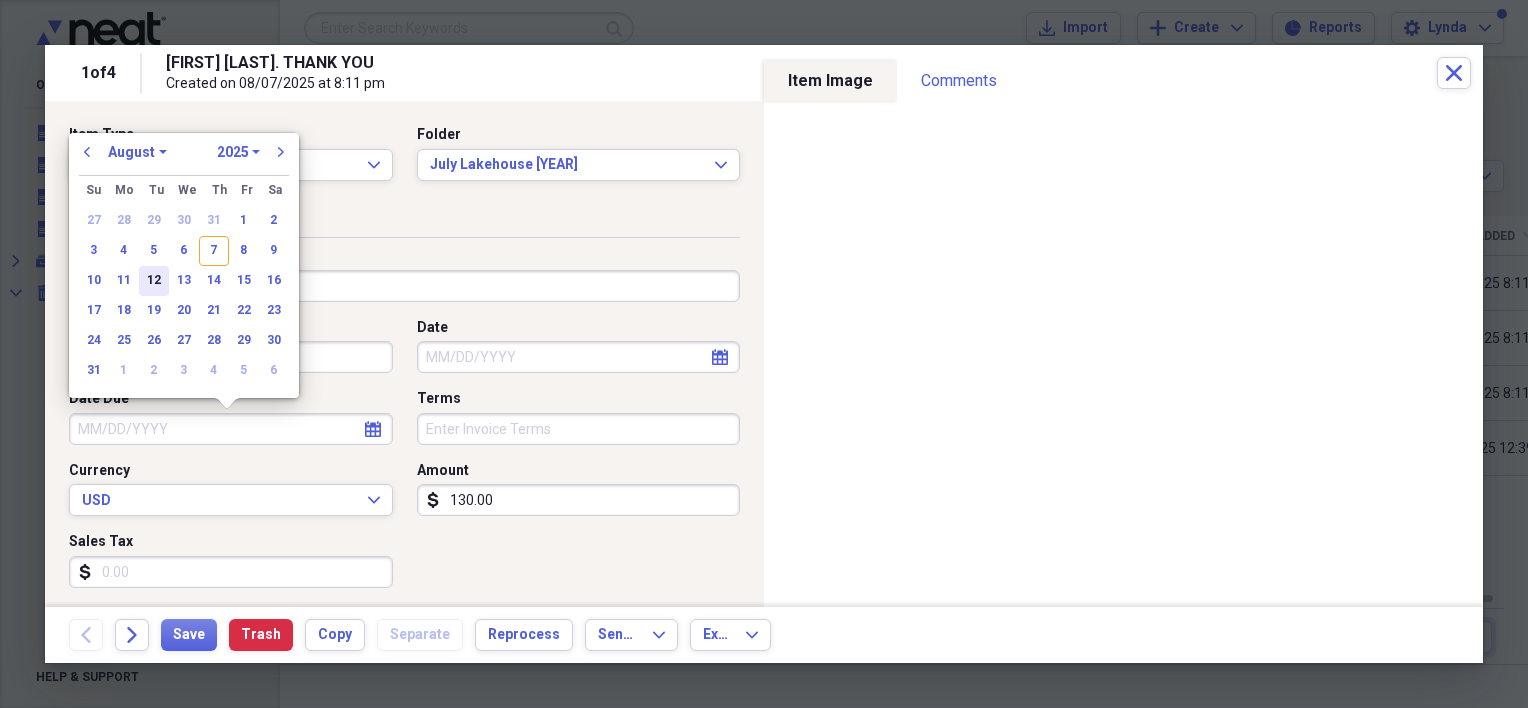 click on "12" at bounding box center (154, 281) 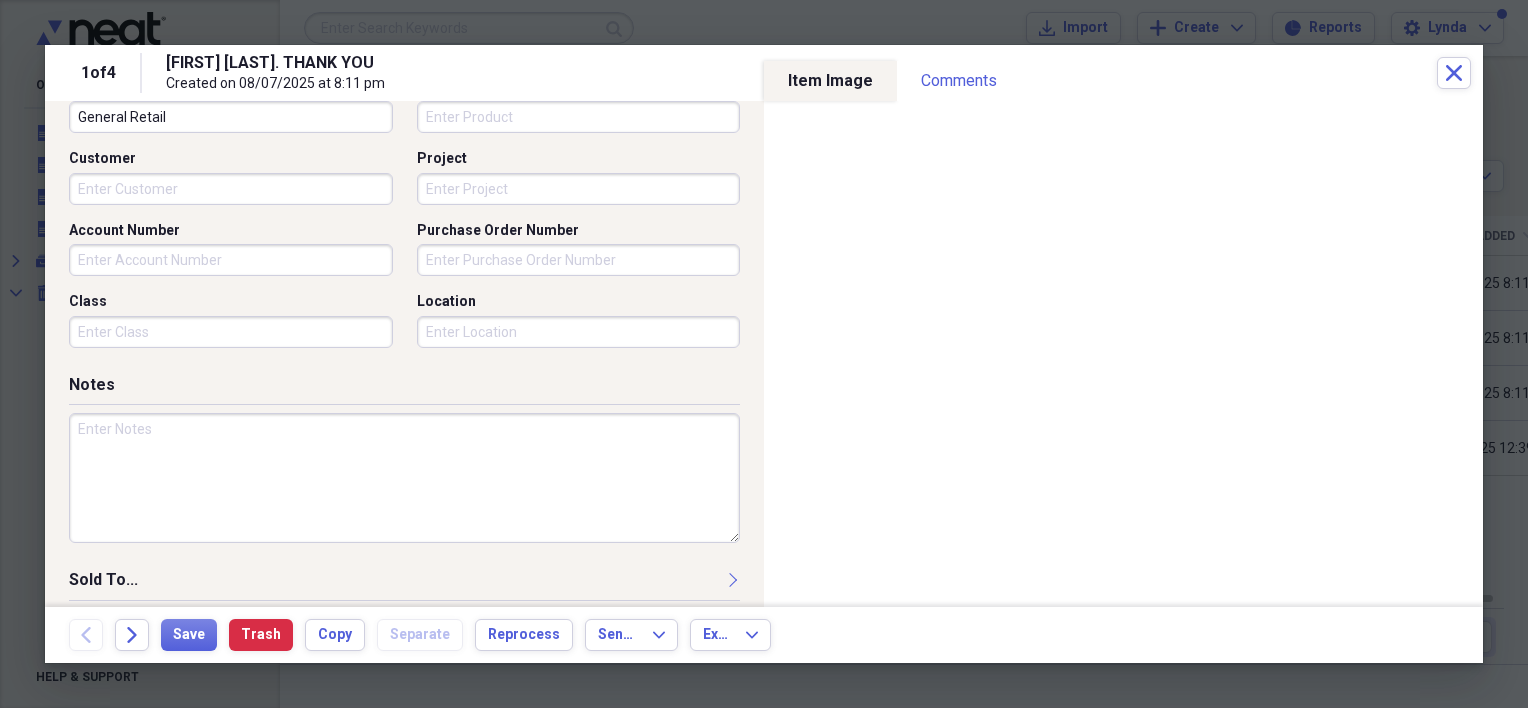 scroll, scrollTop: 578, scrollLeft: 0, axis: vertical 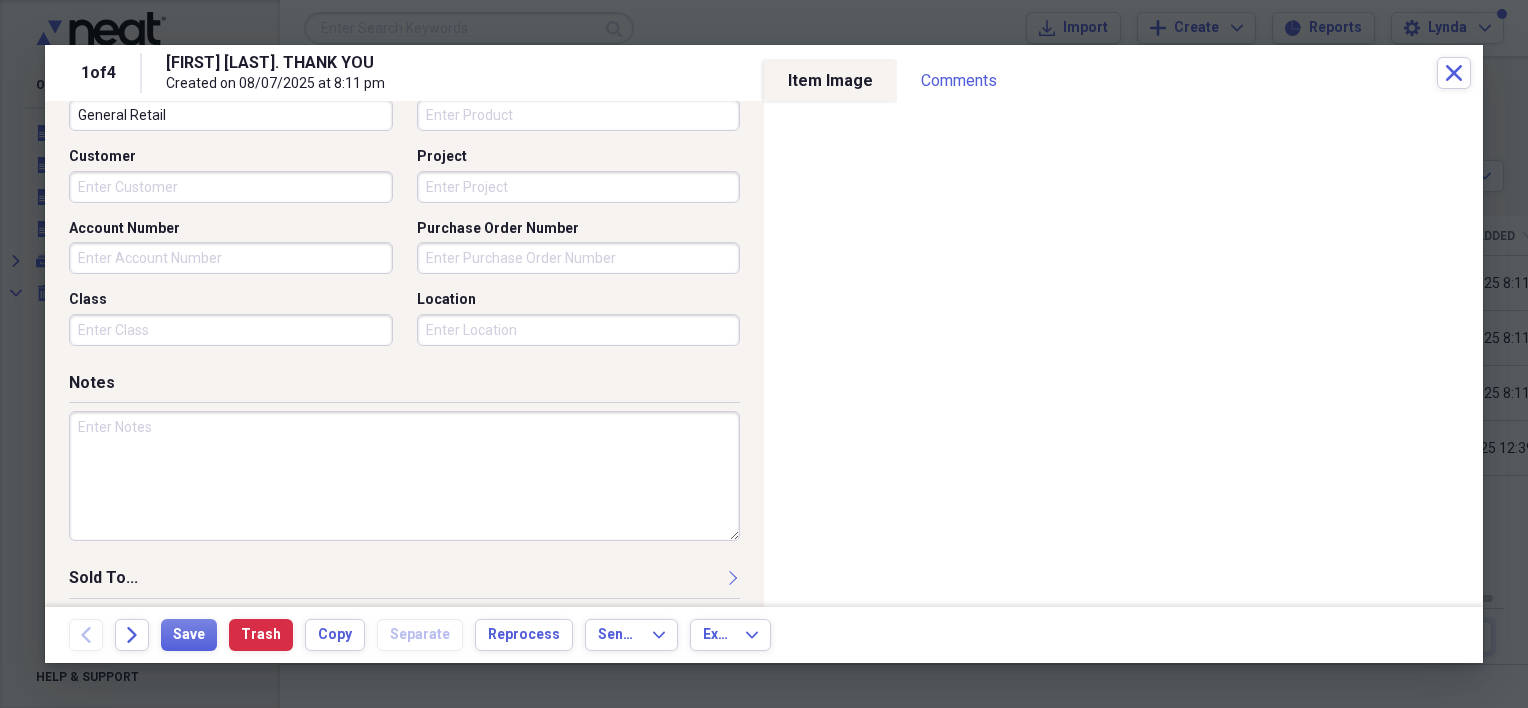 click at bounding box center [404, 476] 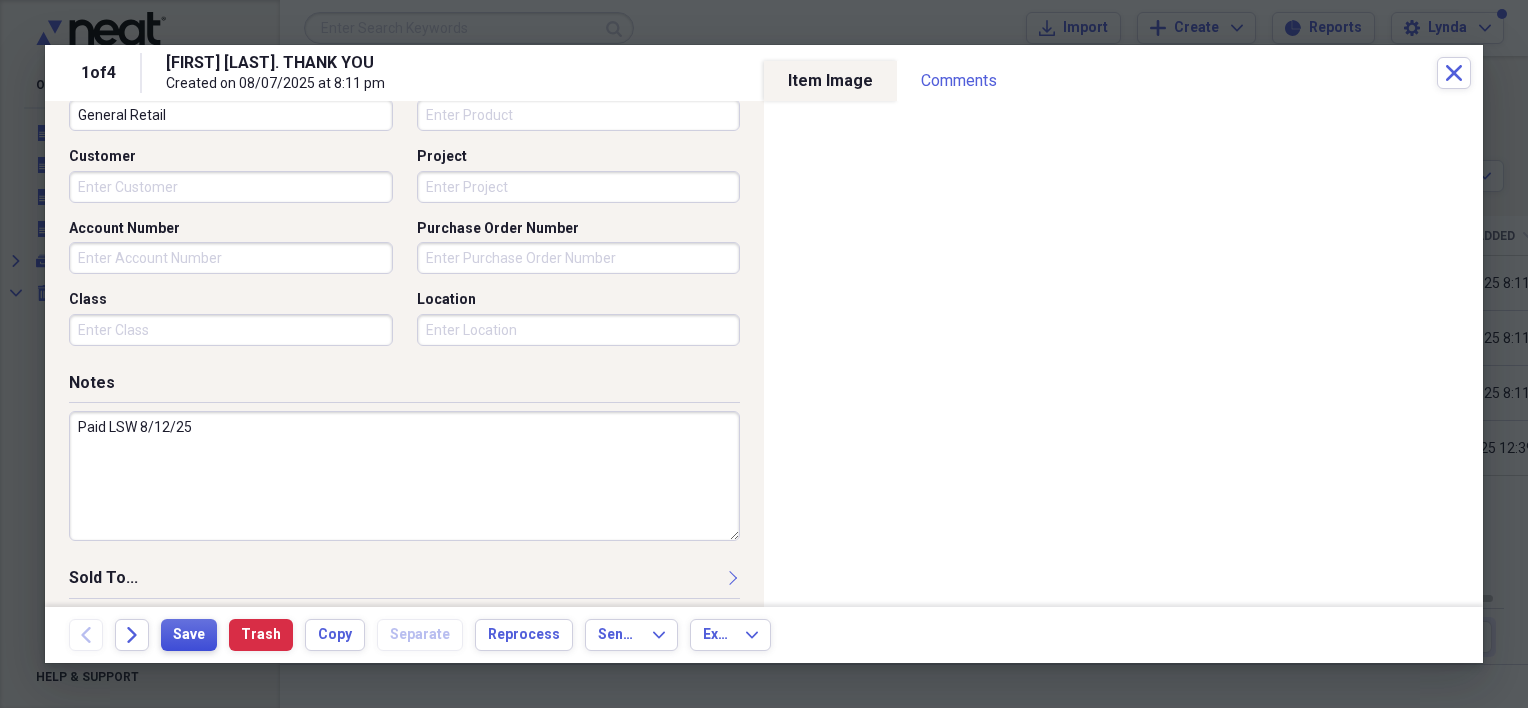 type on "Paid LSW 8/12/25" 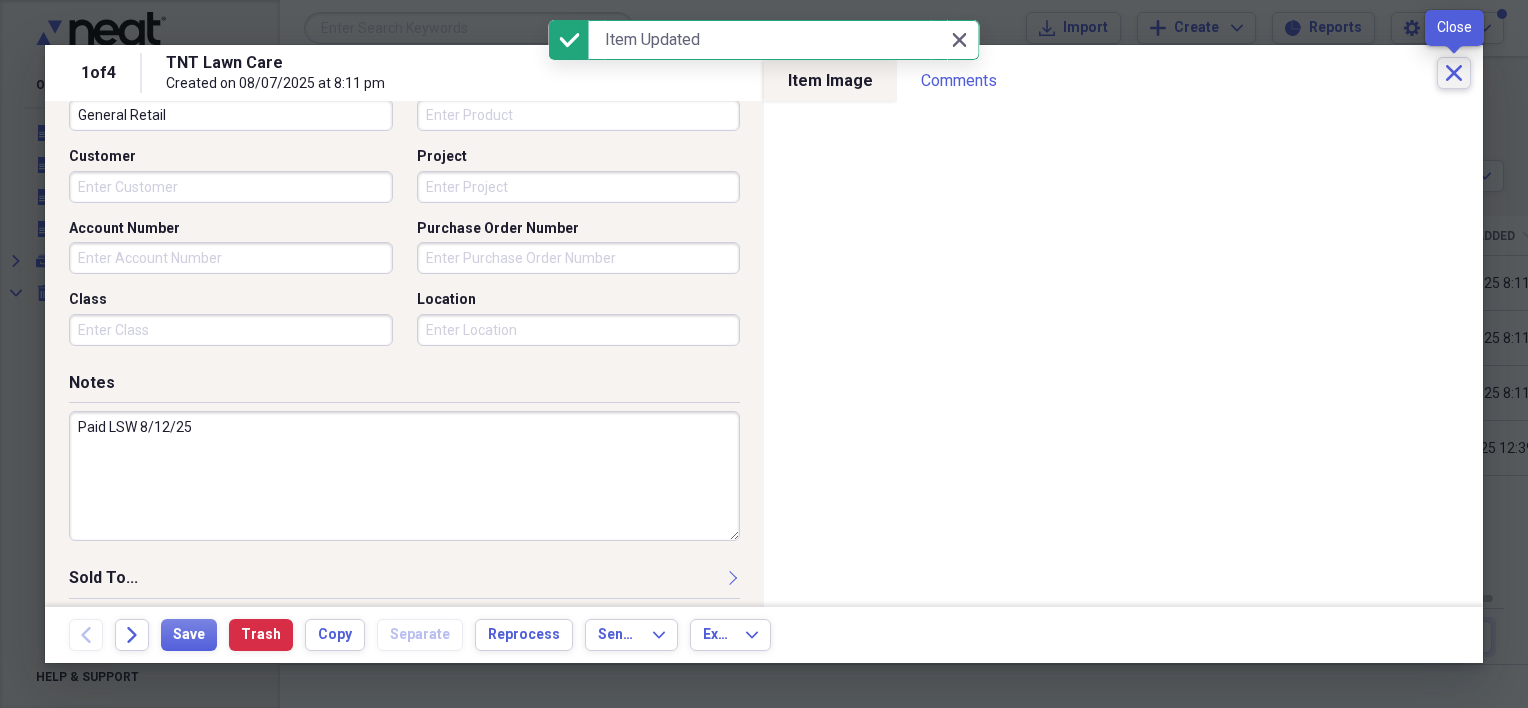 click on "Close" at bounding box center [1454, 73] 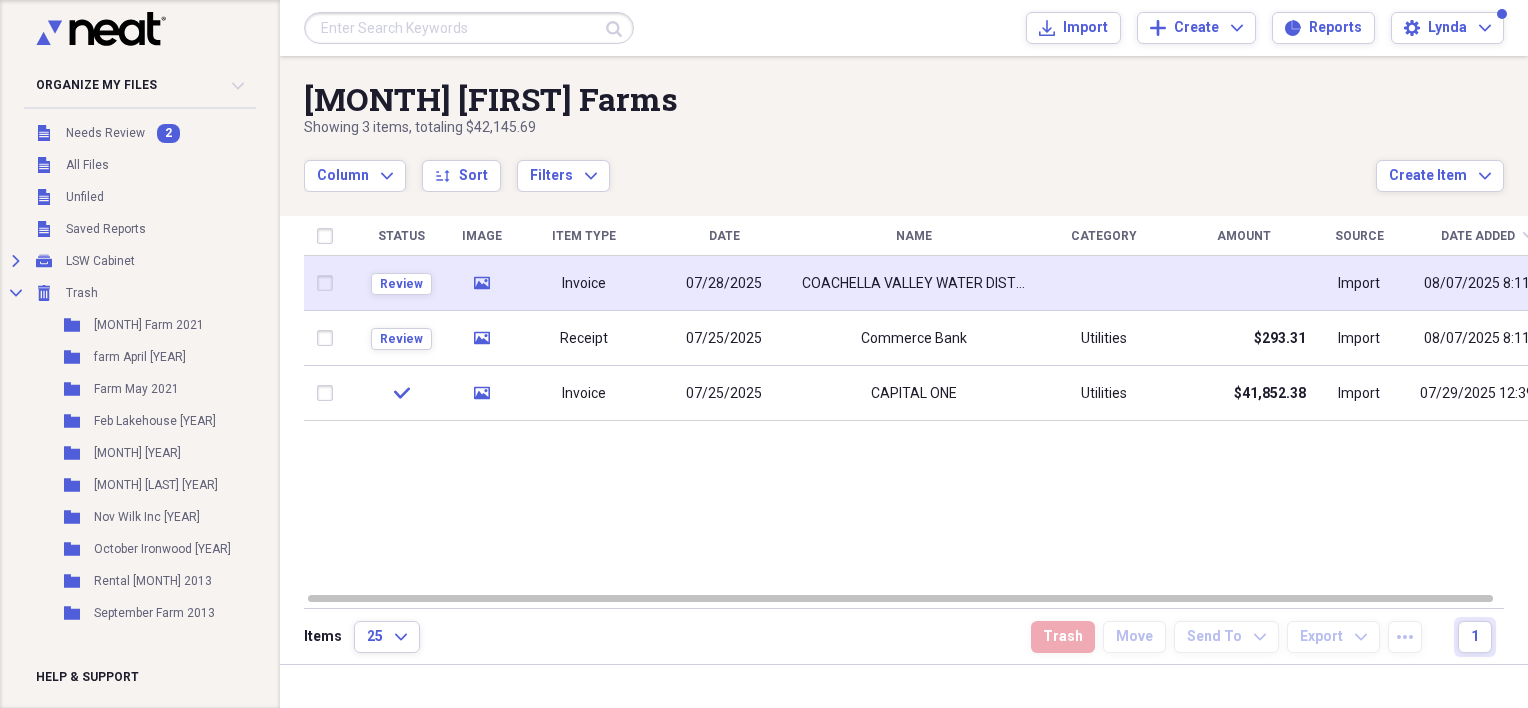 click on "Invoice" at bounding box center [584, 284] 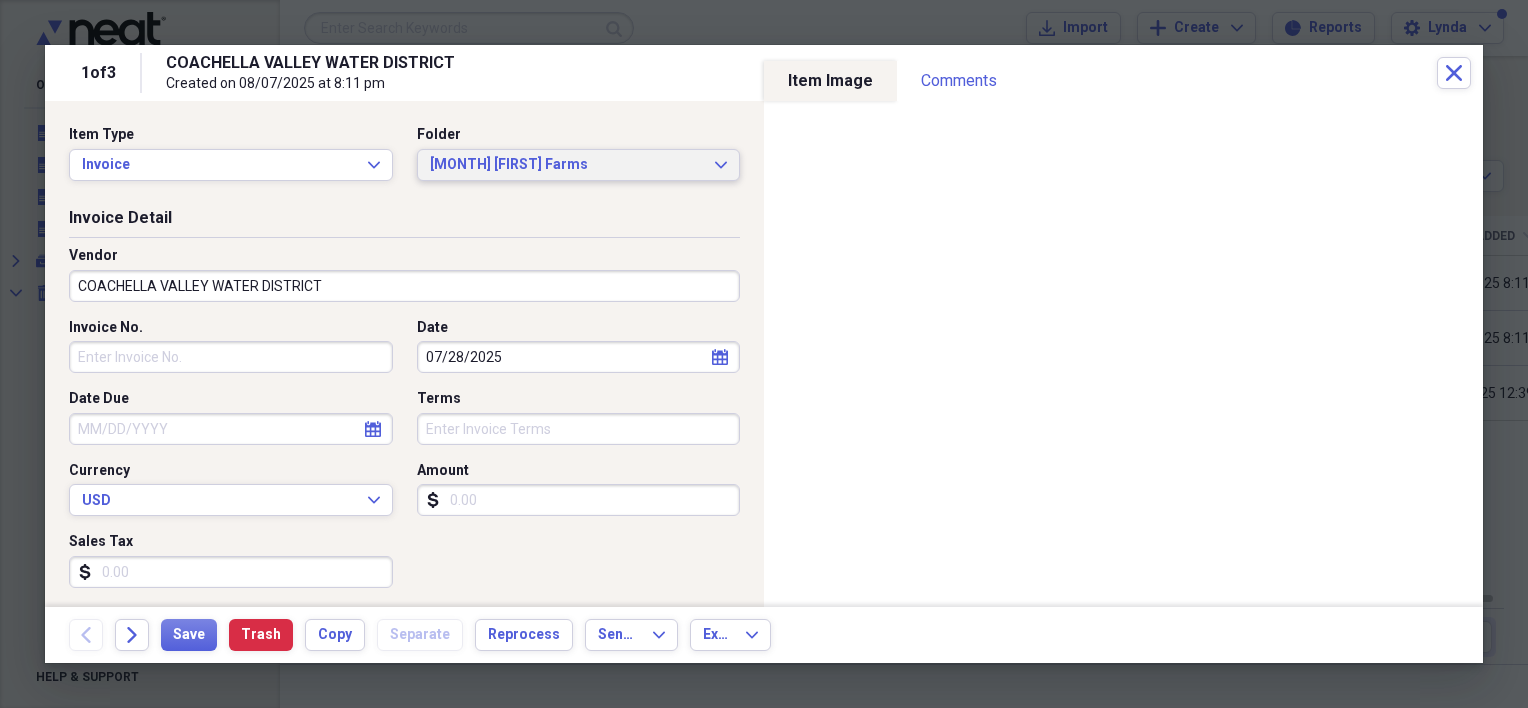 click on "[MONTH] [FIRST] Farms" at bounding box center [567, 165] 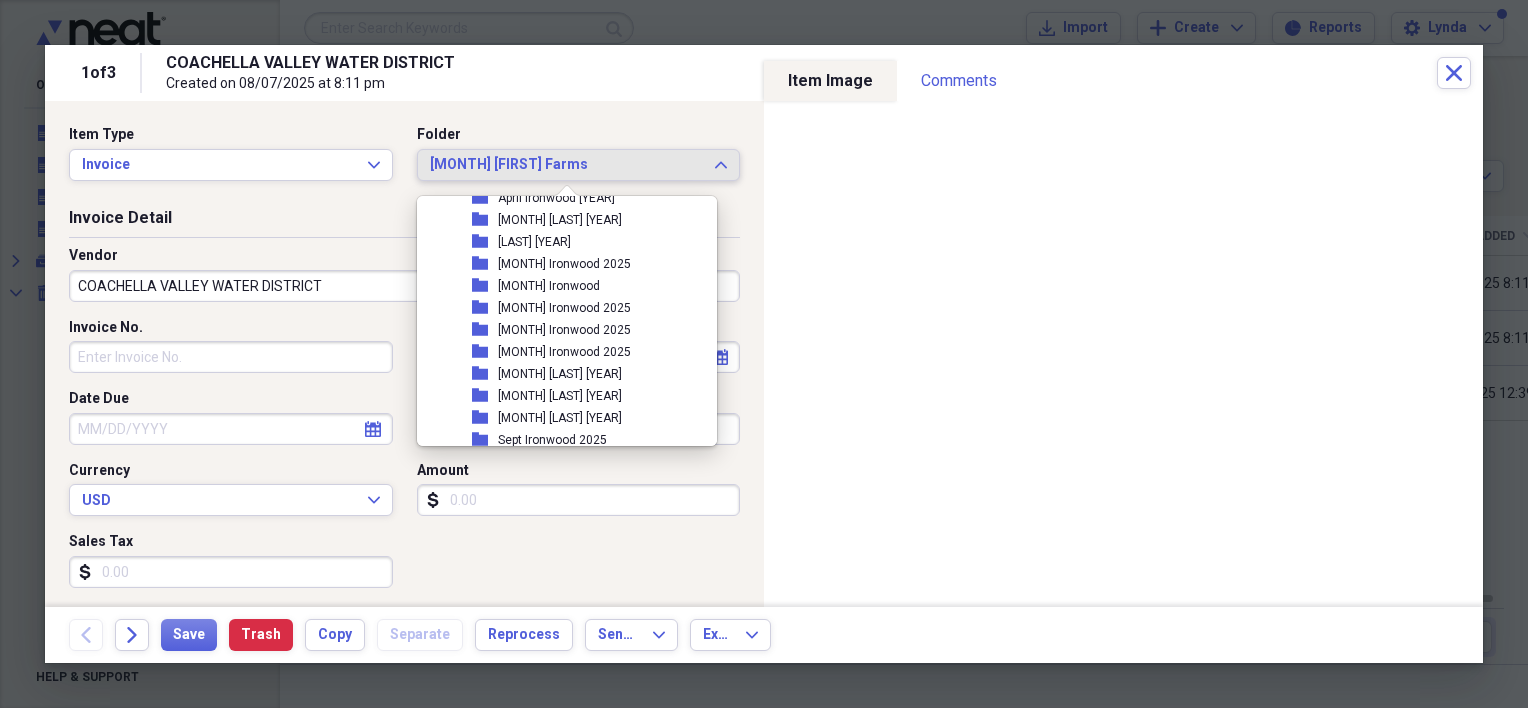 scroll, scrollTop: 596, scrollLeft: 0, axis: vertical 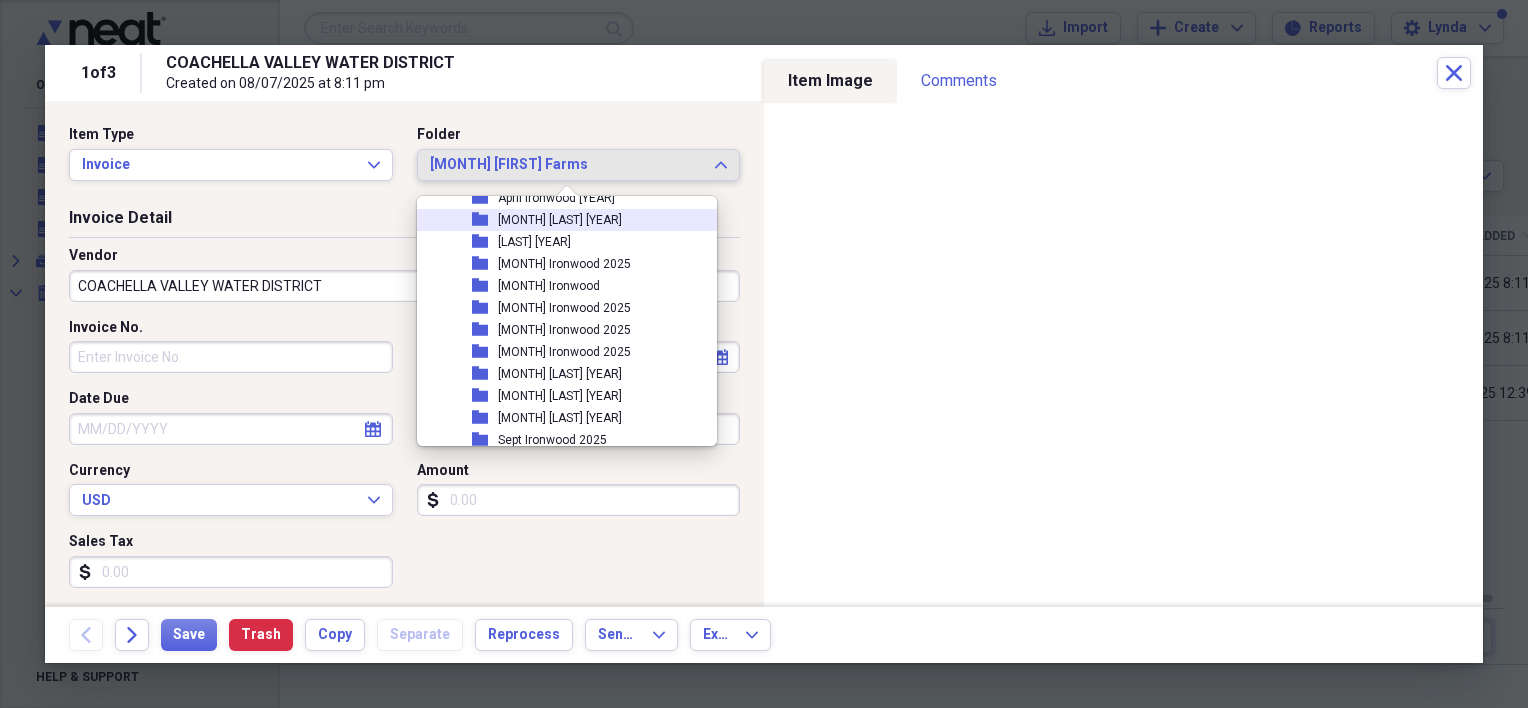 click on "[MONTH] [LAST] [YEAR]" at bounding box center (560, 220) 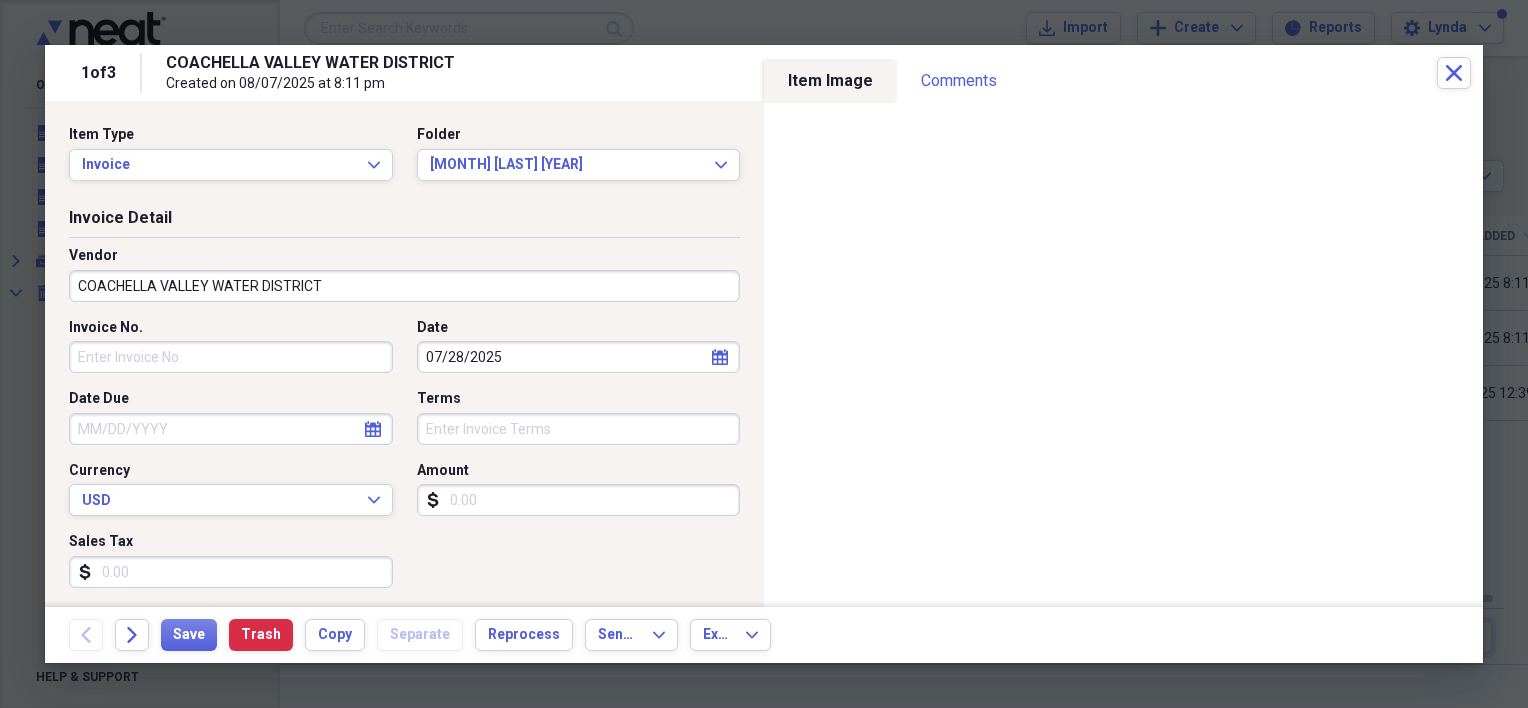 click 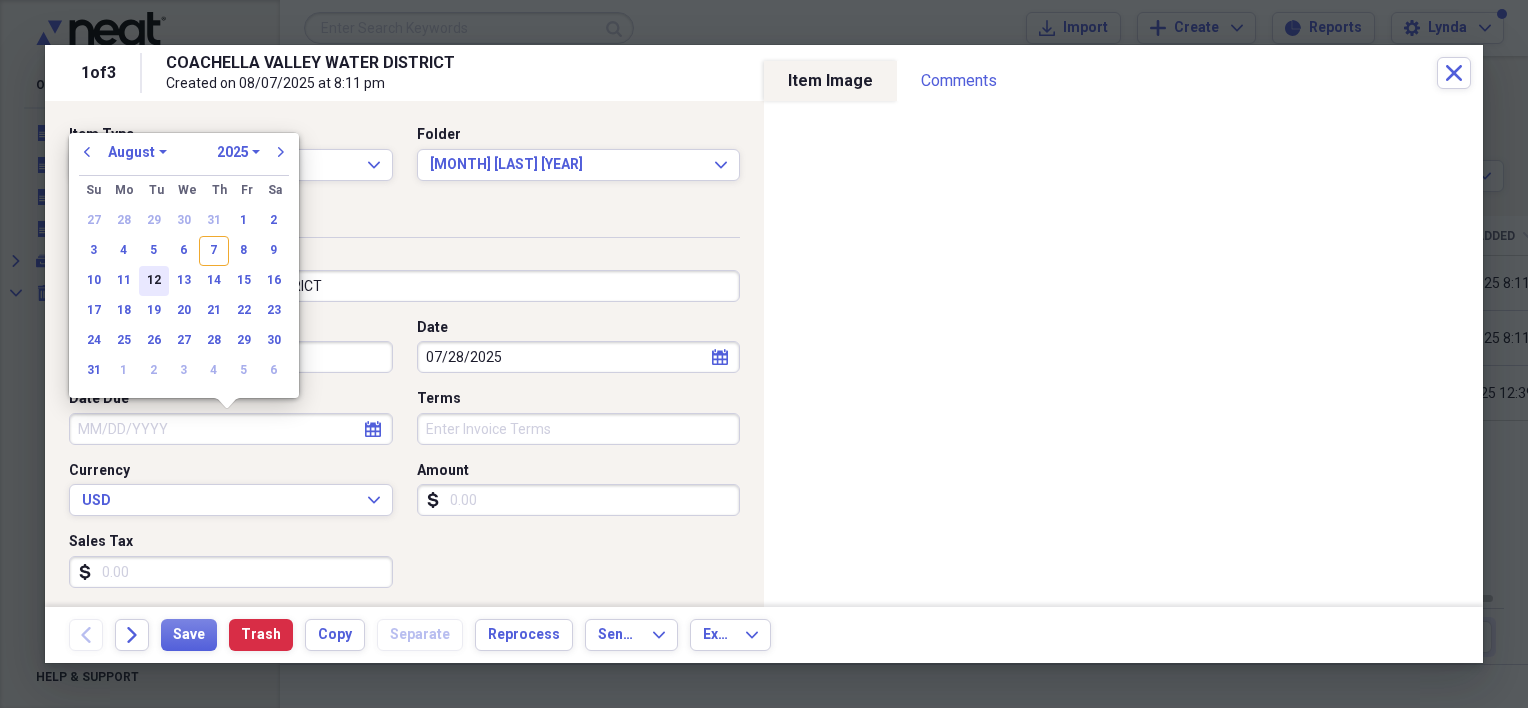 click on "12" at bounding box center (154, 281) 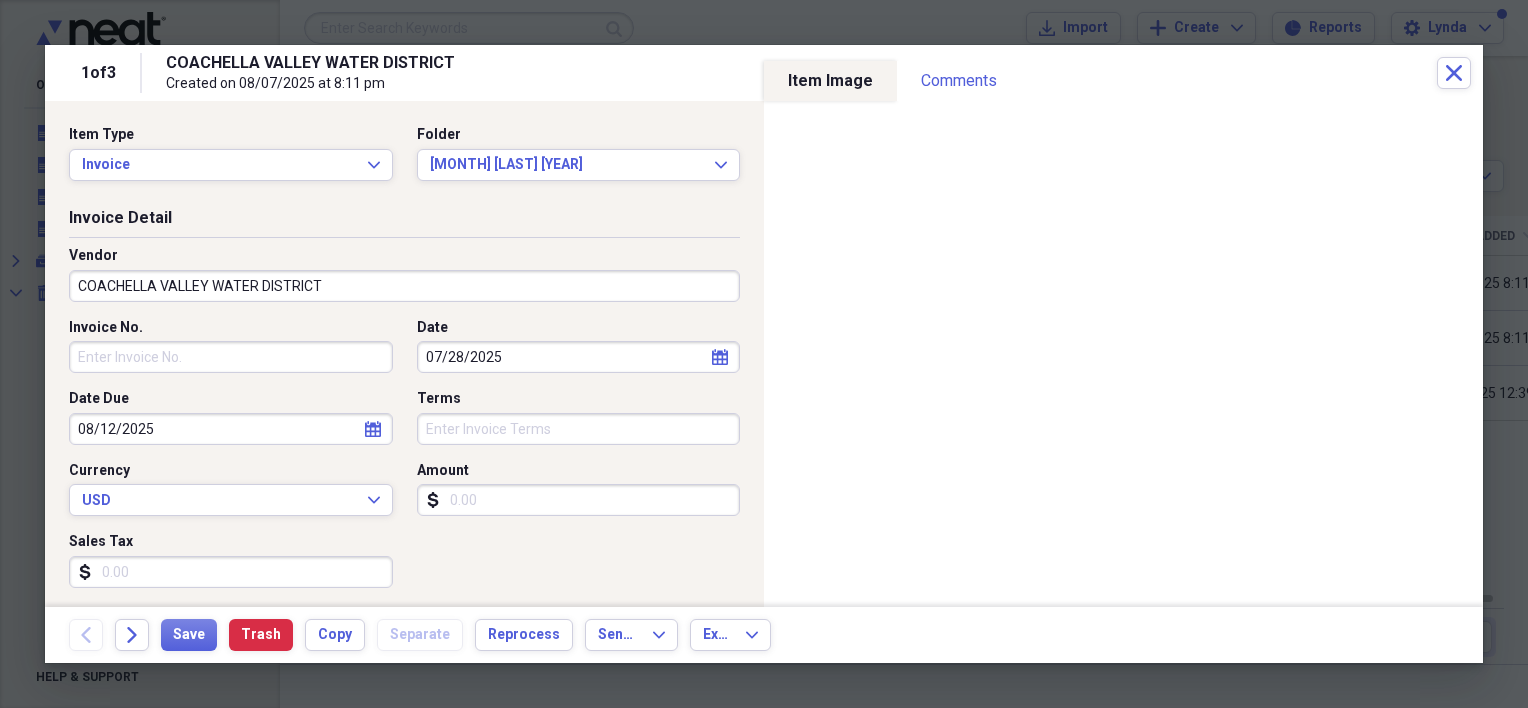 click on "Amount" at bounding box center [579, 500] 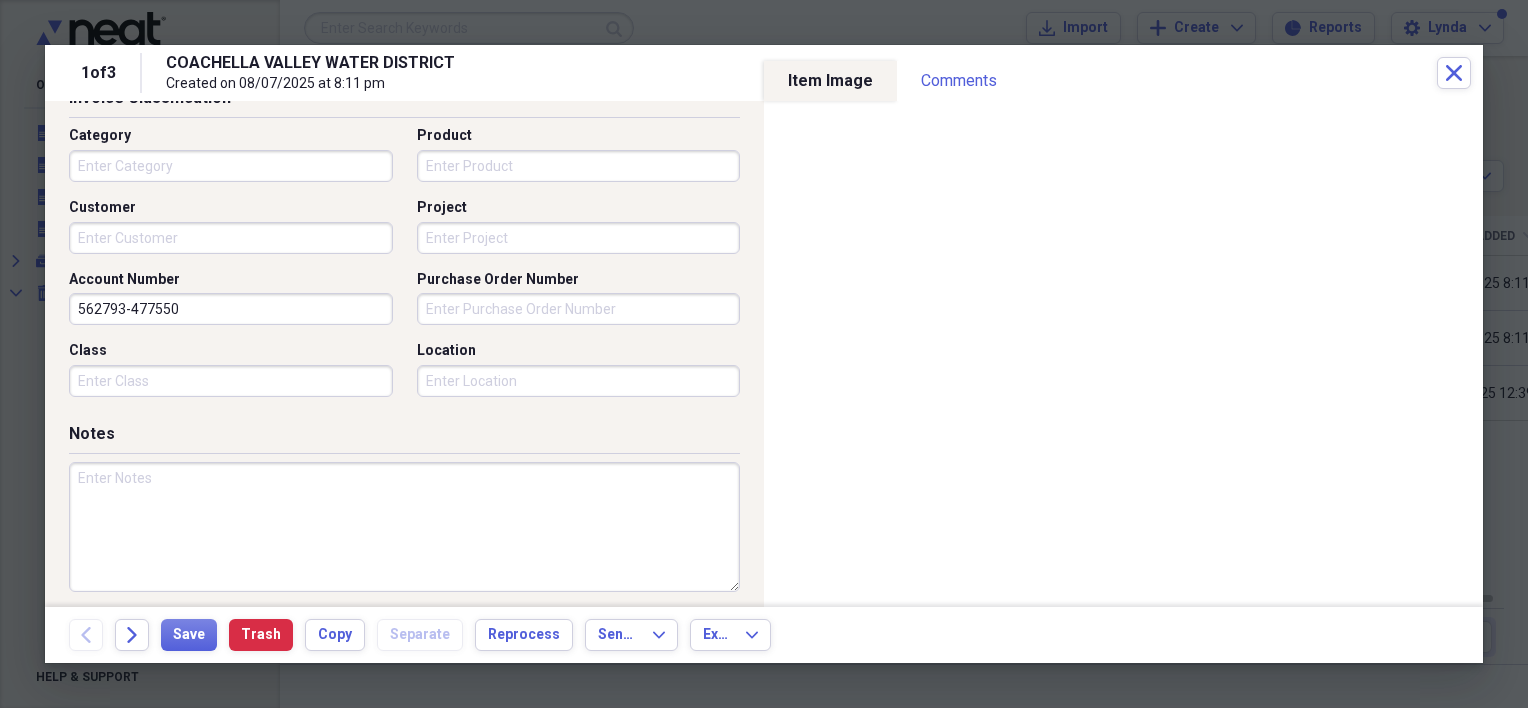 scroll, scrollTop: 540, scrollLeft: 0, axis: vertical 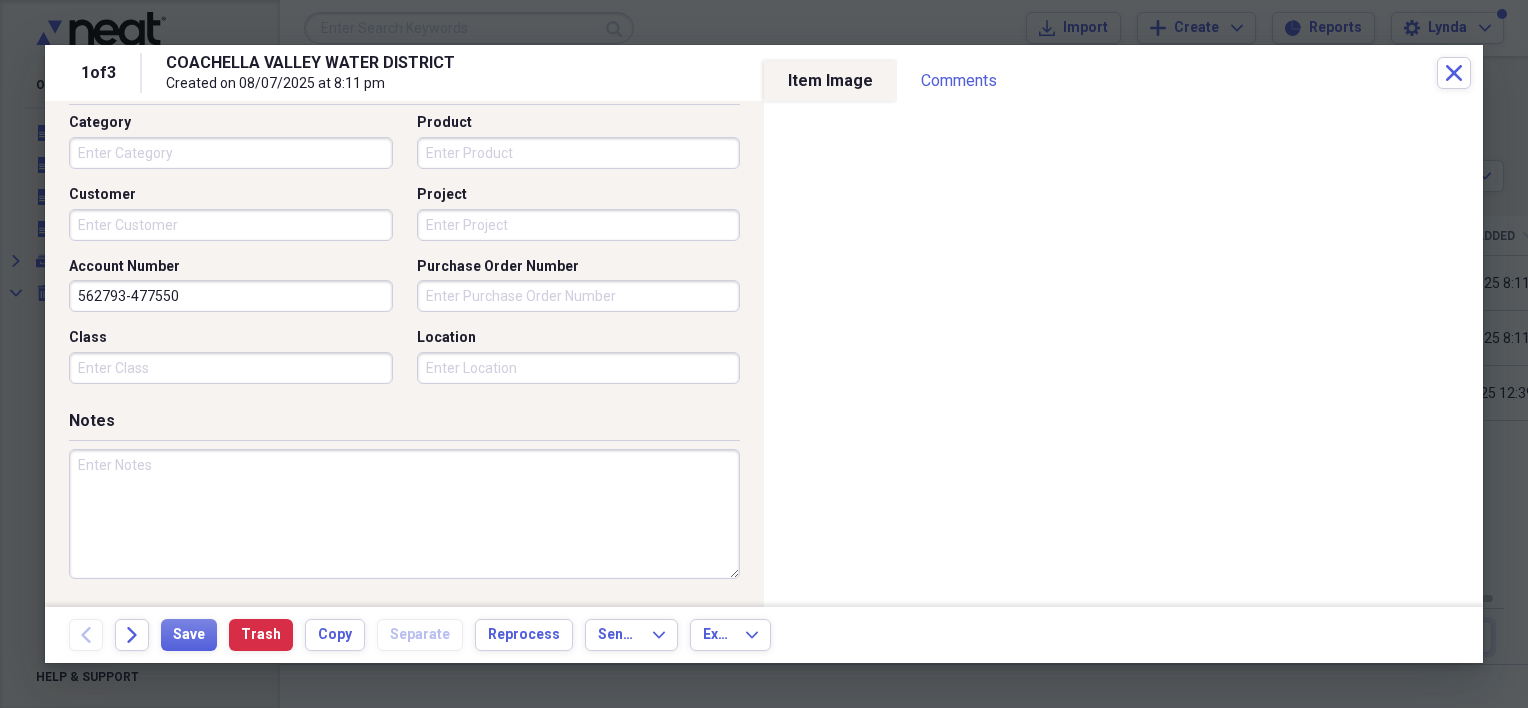 type on "15.05" 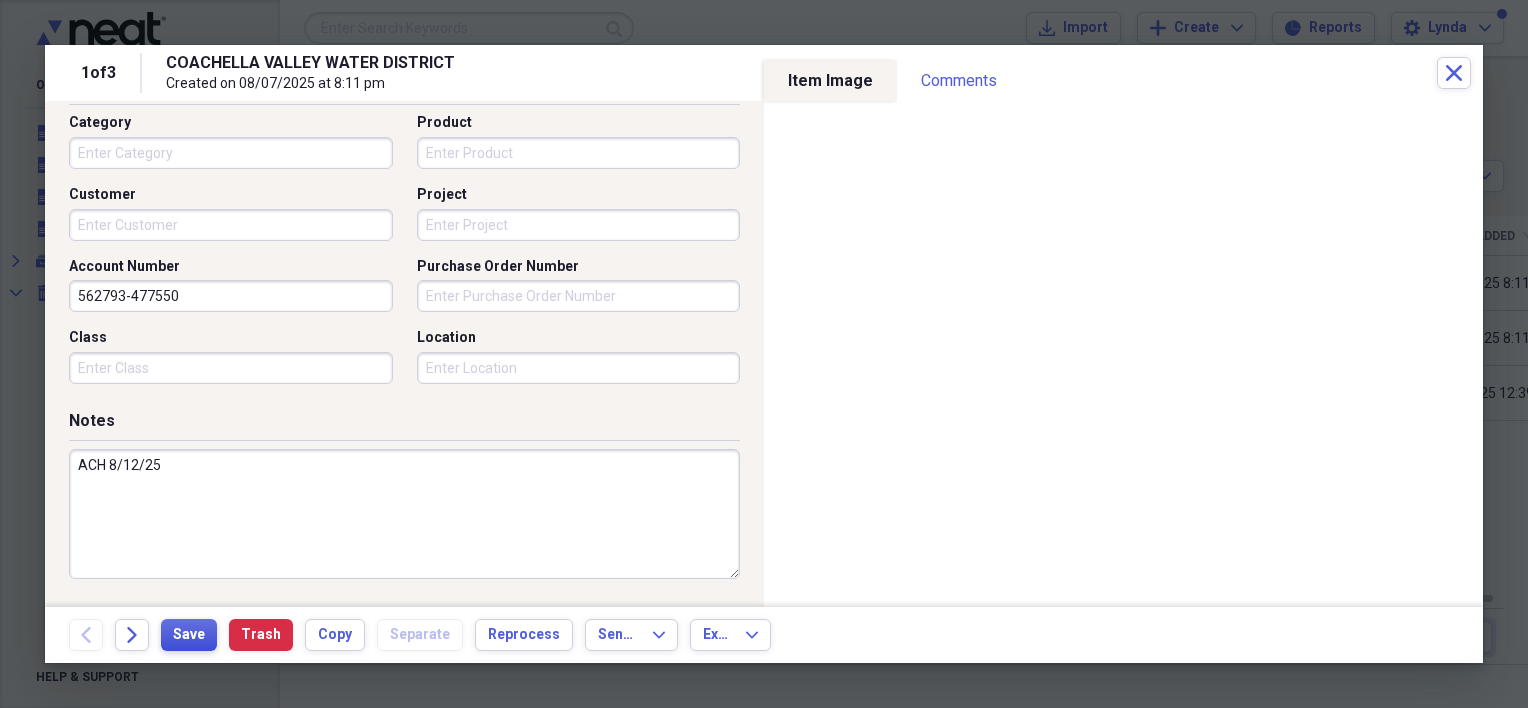 type on "ACH 8/12/25" 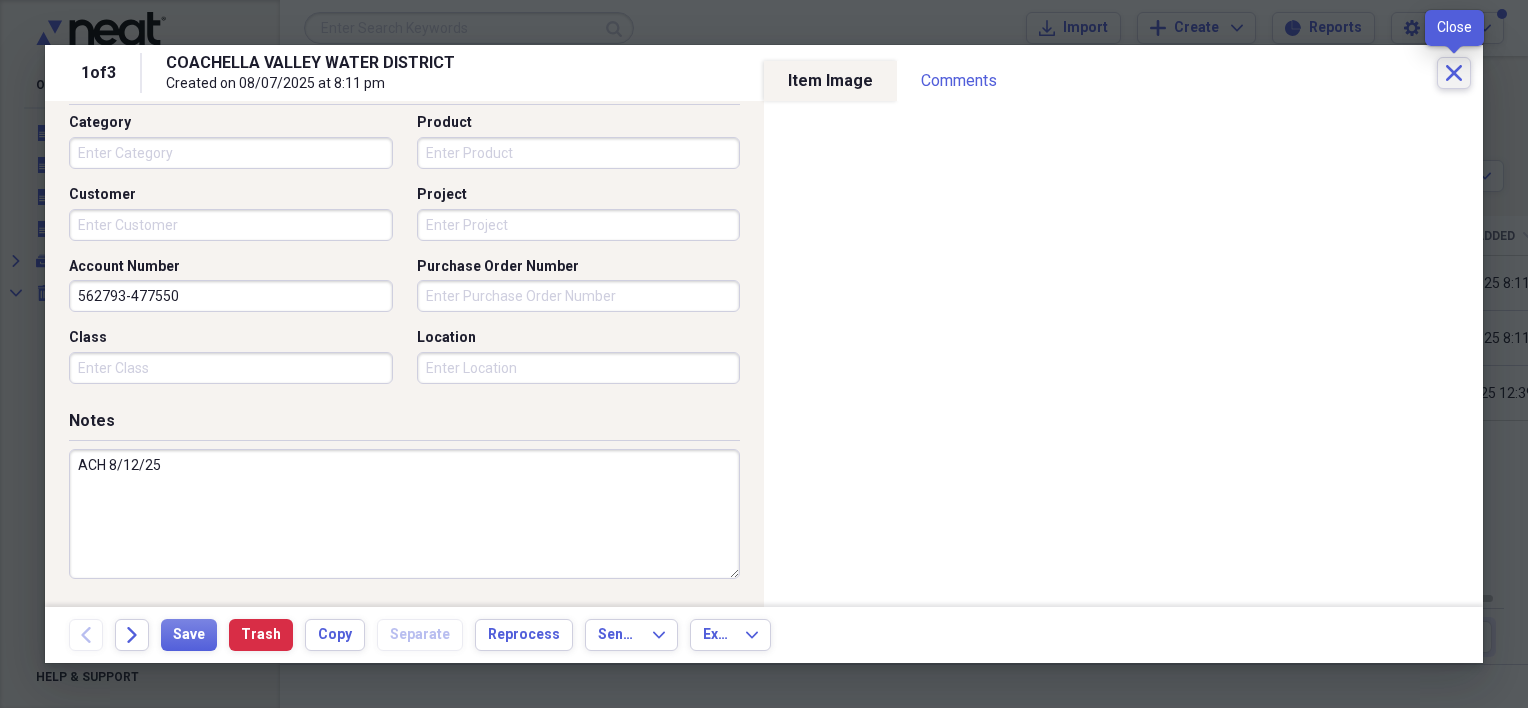 click 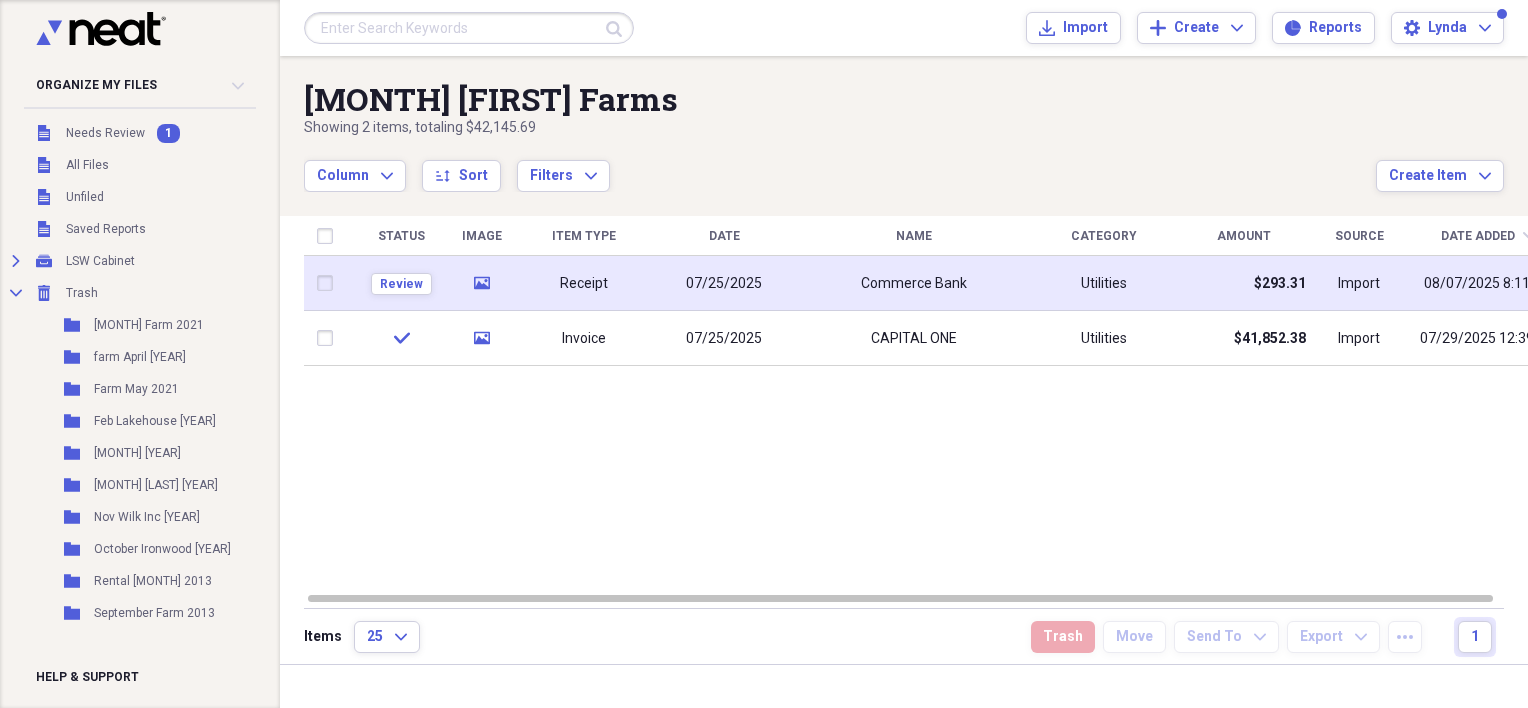 click on "Receipt" at bounding box center (584, 283) 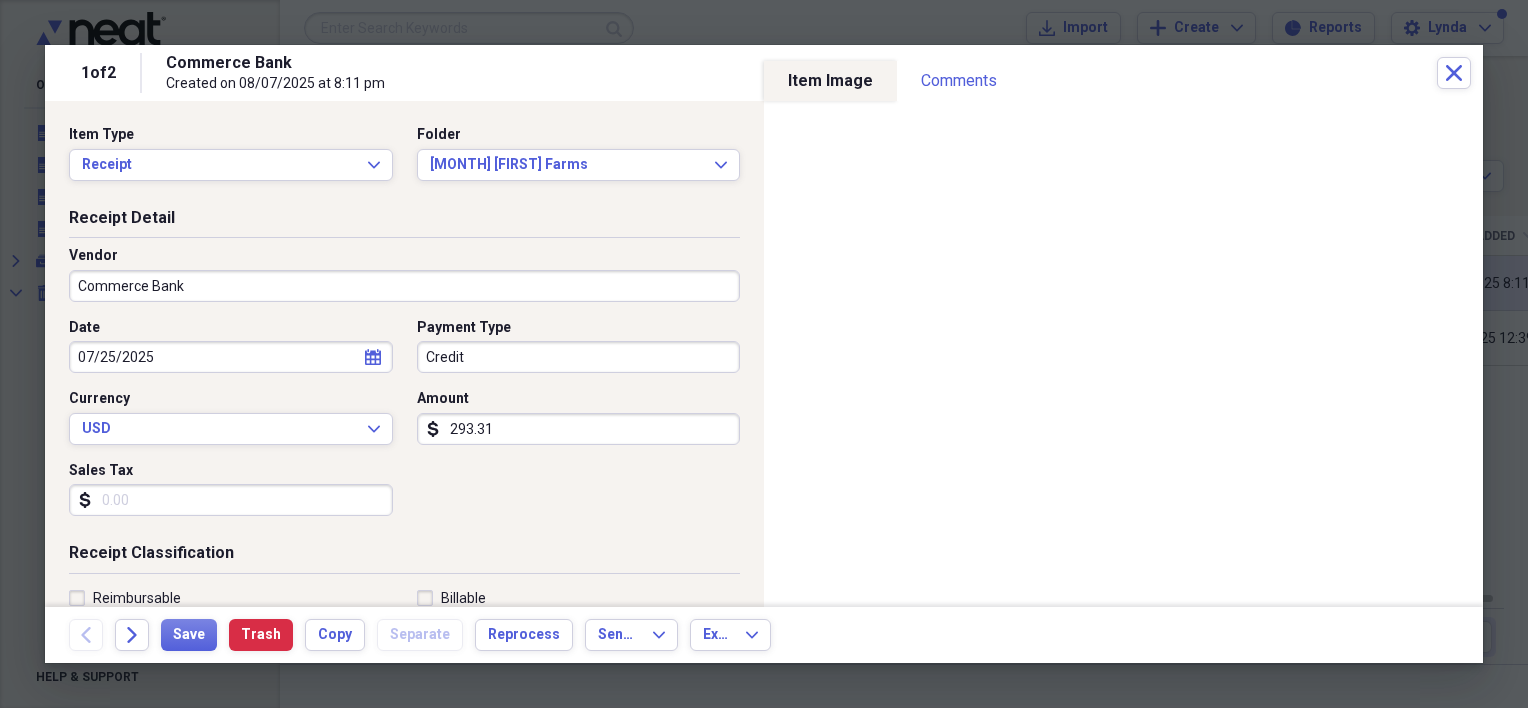 click on "Organize My Files 1 Collapse Unfiled Needs Review 1 Unfiled All Files Unfiled Unfiled Unfiled Saved Reports Expand My Cabinet LSW Cabinet Add Folder Collapse Trash Trash Folder August Farm [YEAR] Folder farm April [YEAR] Folder Farm May [YEAR] Folder Feb Lakehouse [YEAR] Folder January [YEAR] Folder June Farm [YEAR] Folder Nov Wilk Inc [YEAR] Folder October Ironwood [YEAR] Folder Rental Jan [YEAR] Folder September Farm [YEAR] Help & Support Submit Import Import Add Create Expand Reports Reports Settings Lynda Expand Aug [FIRST] Farms Showing 2 items , totaling [CURRENCY] Column Expand sort Sort Filters Expand Create Item Expand Status Image Item Type Date Name Category Amount Source Date Added chevron-down Review media Receipt [DATE] Commerce Bank Utilities [CURRENCY] Import [TIME] check media Invoice [DATE] CAPITAL ONE Utilities [CURRENCY] Import [TIME] Items 25 Expand Trash Move Send To Expand Export Expand more 1 1 of 2 Commerce Bank Created on [DATE] at [TIME] Close Item Type Receipt USD" at bounding box center [764, 354] 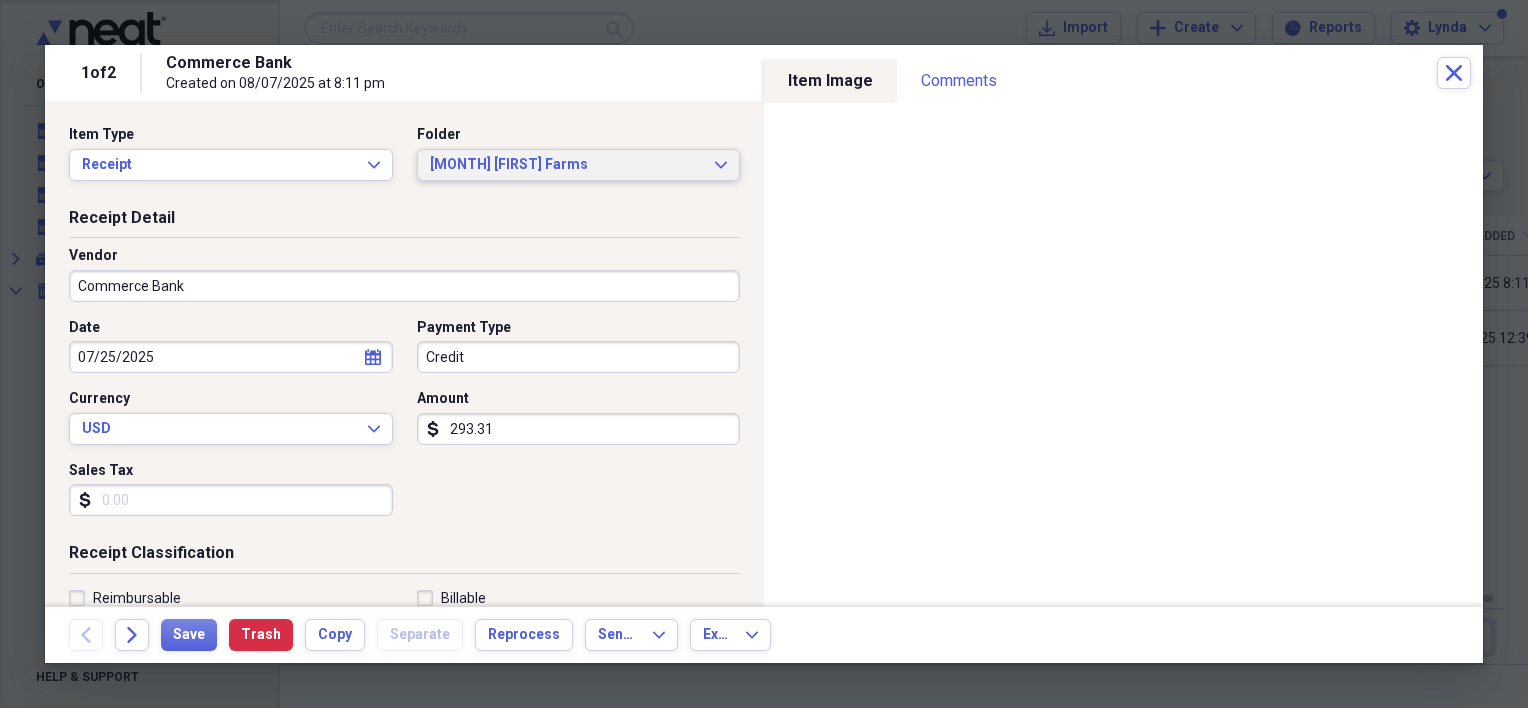 click on "[MONTH] [FIRST] Farms" at bounding box center [567, 165] 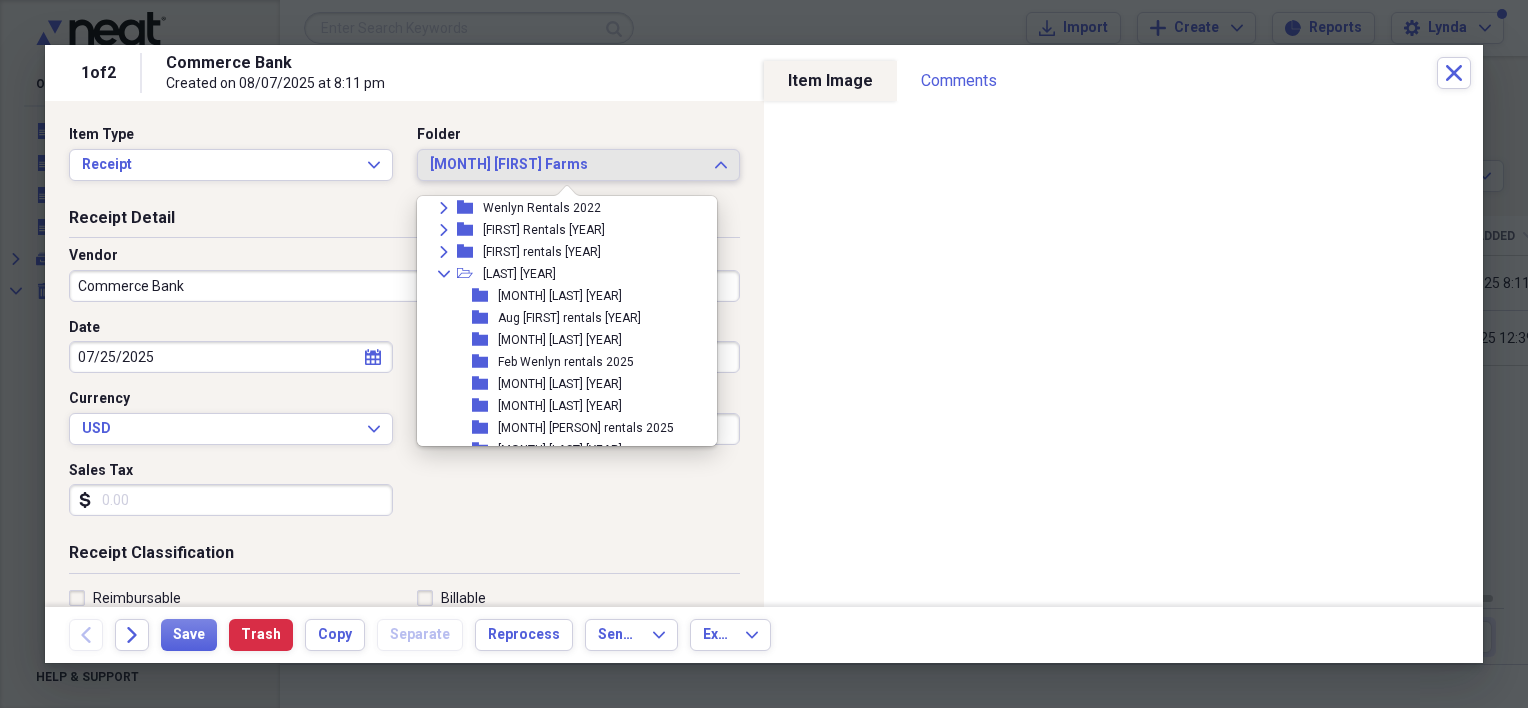 scroll, scrollTop: 2769, scrollLeft: 0, axis: vertical 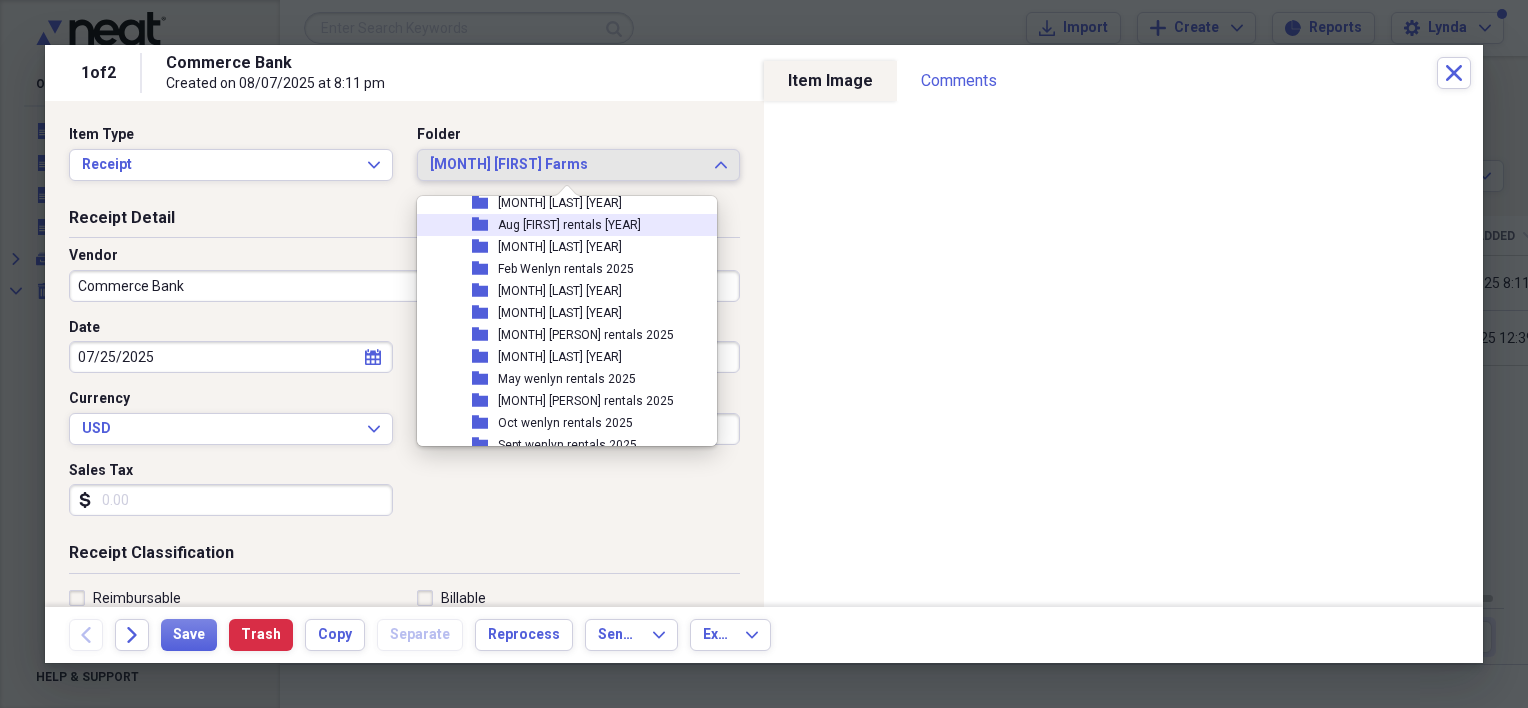 click on "Aug [FIRST] rentals [YEAR]" at bounding box center [569, 225] 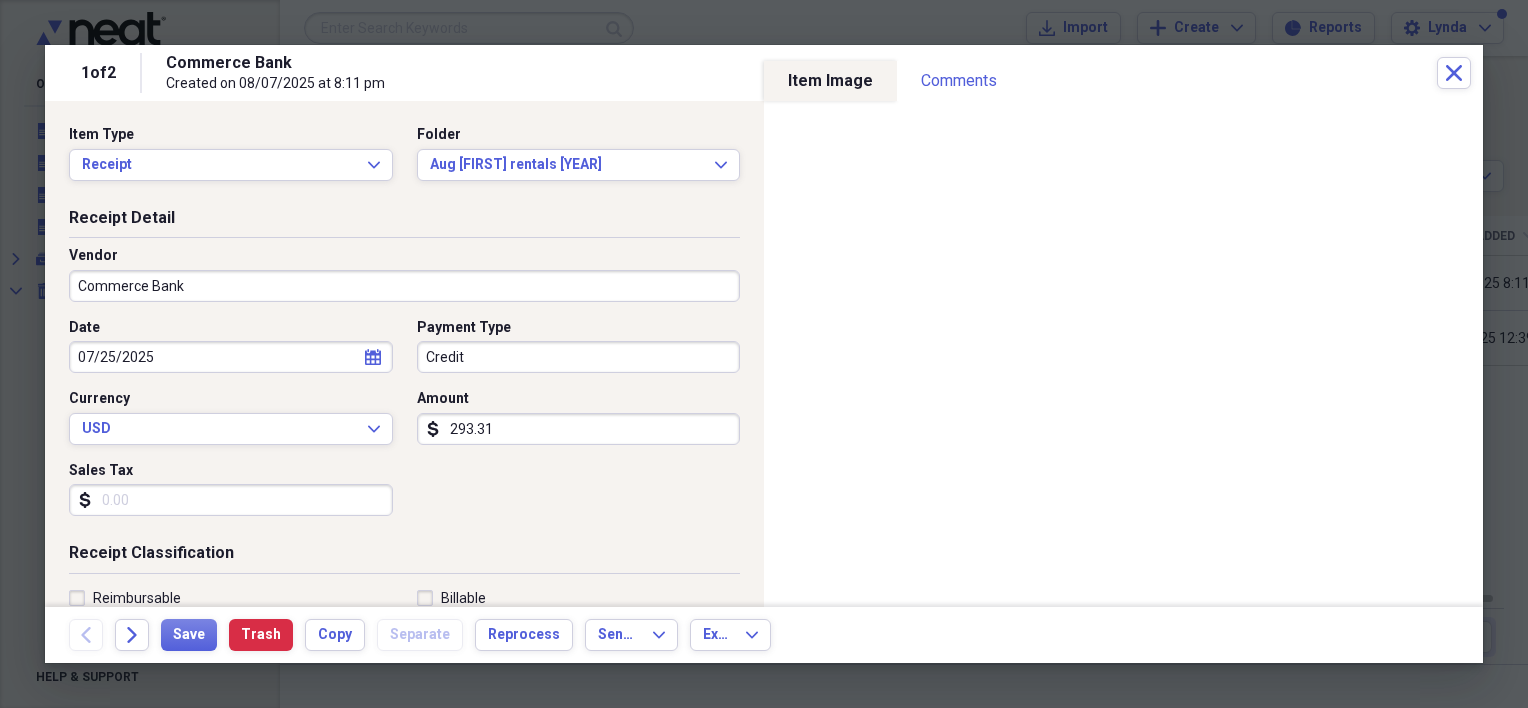 click 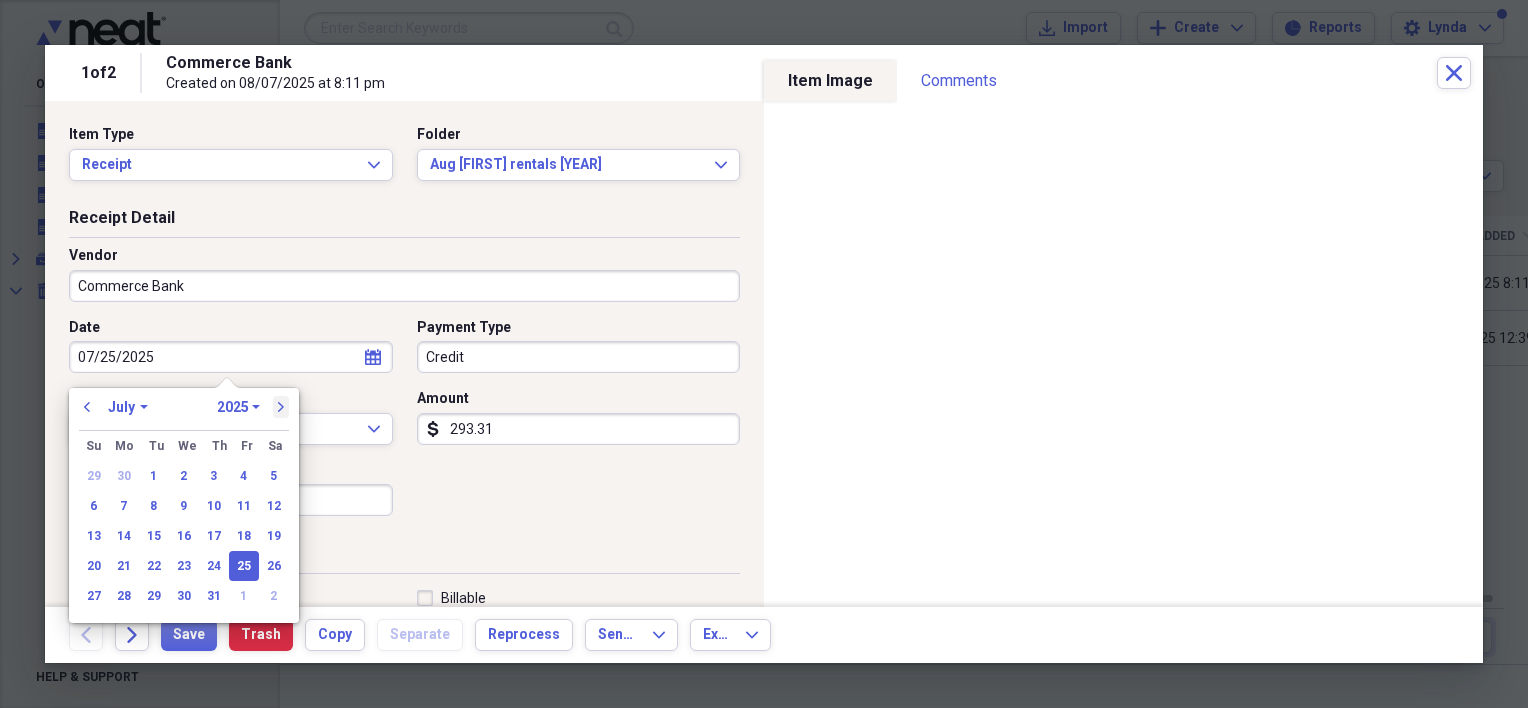 click on "next" at bounding box center (281, 407) 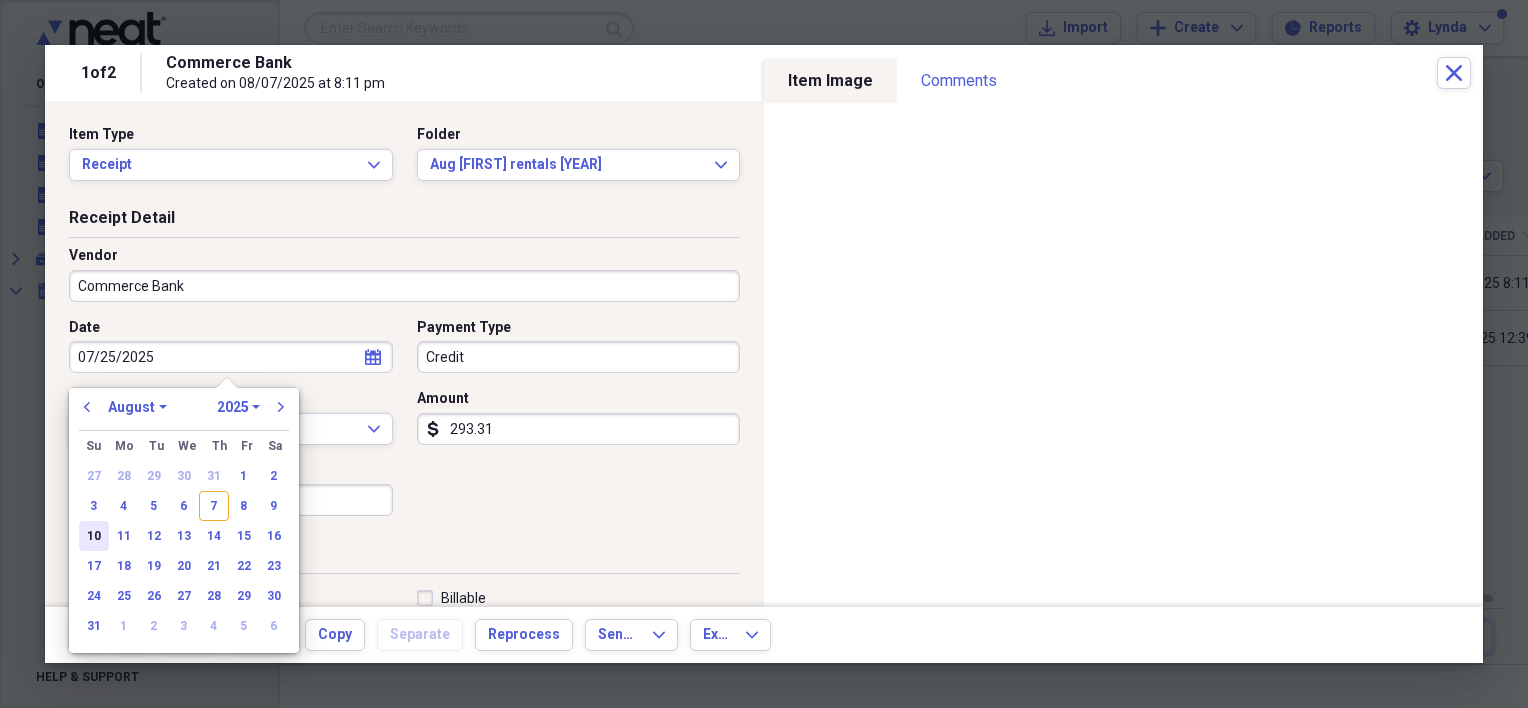click on "10" at bounding box center (94, 536) 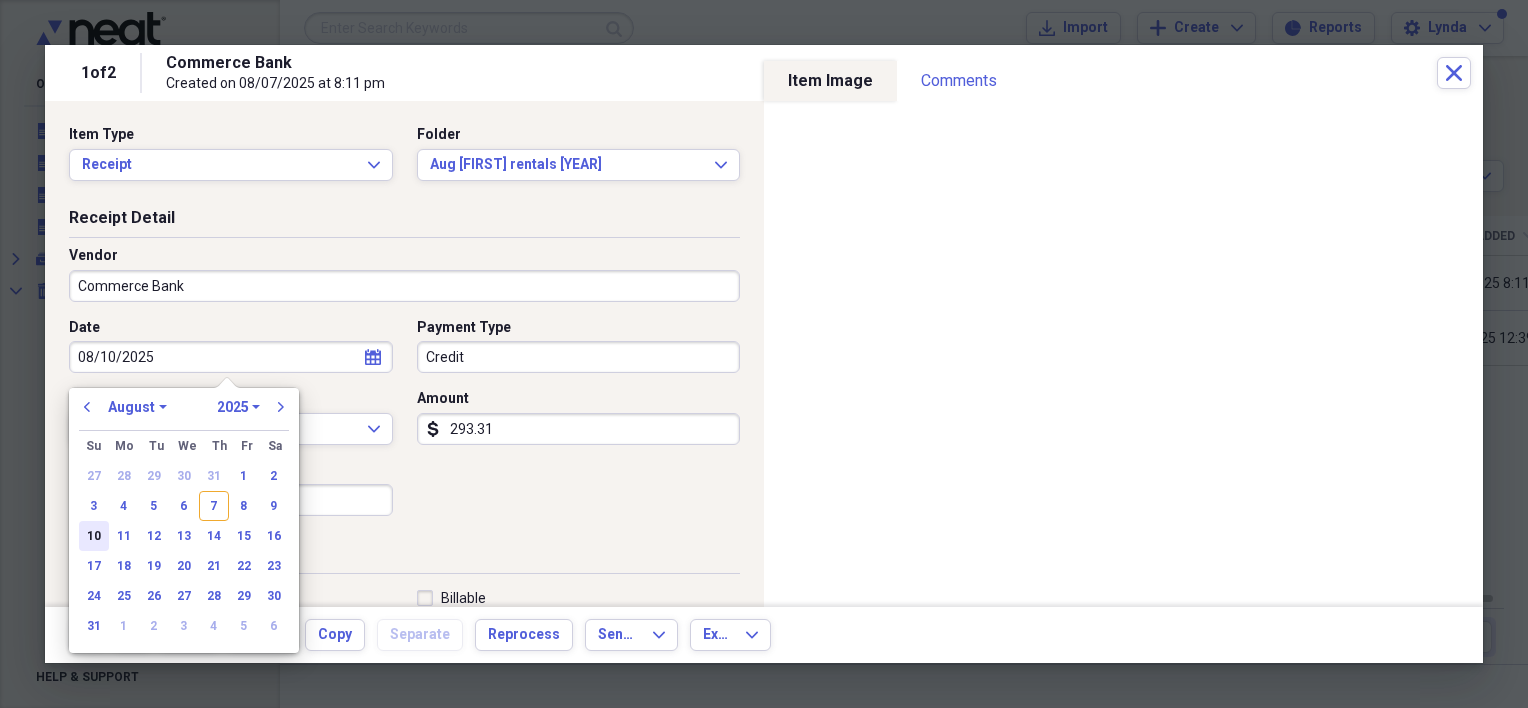 type on "08/10/2025" 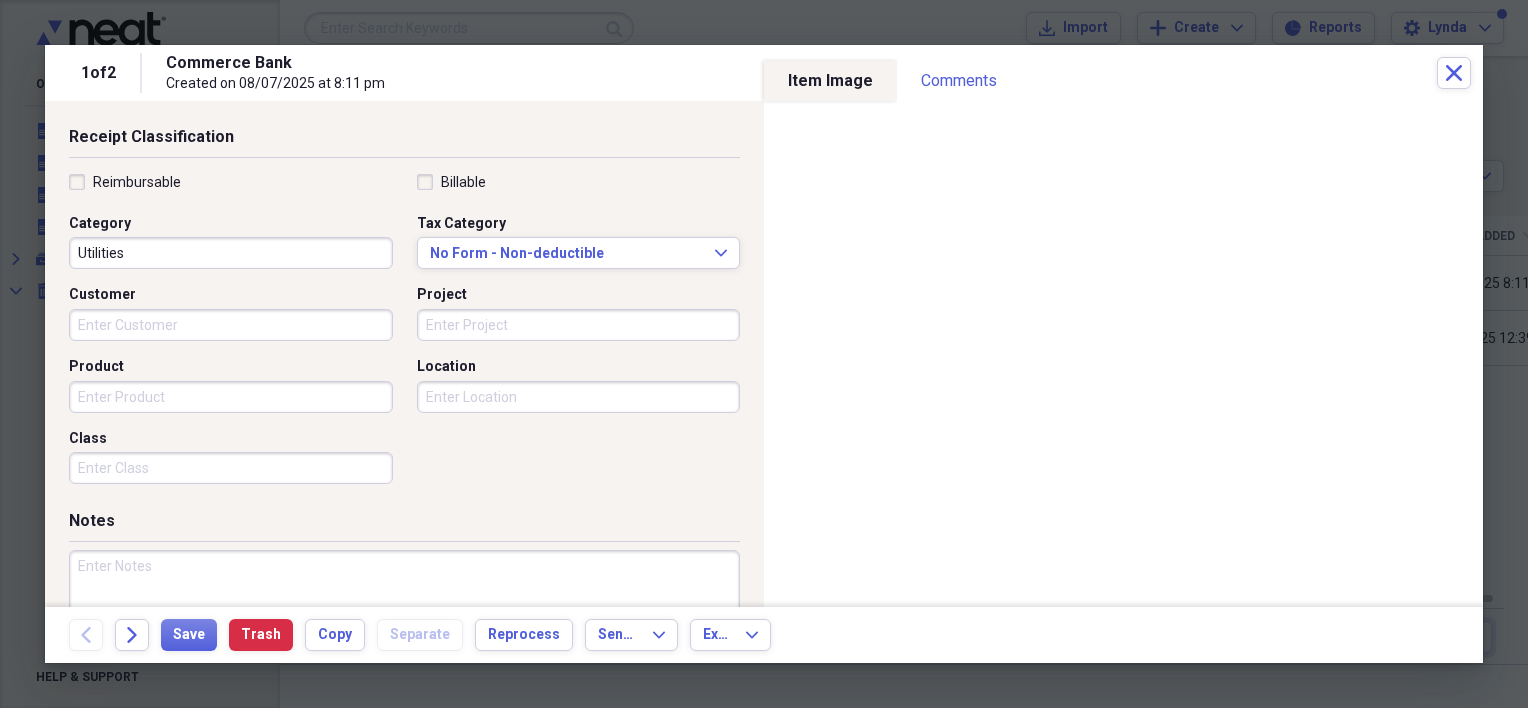 scroll, scrollTop: 513, scrollLeft: 0, axis: vertical 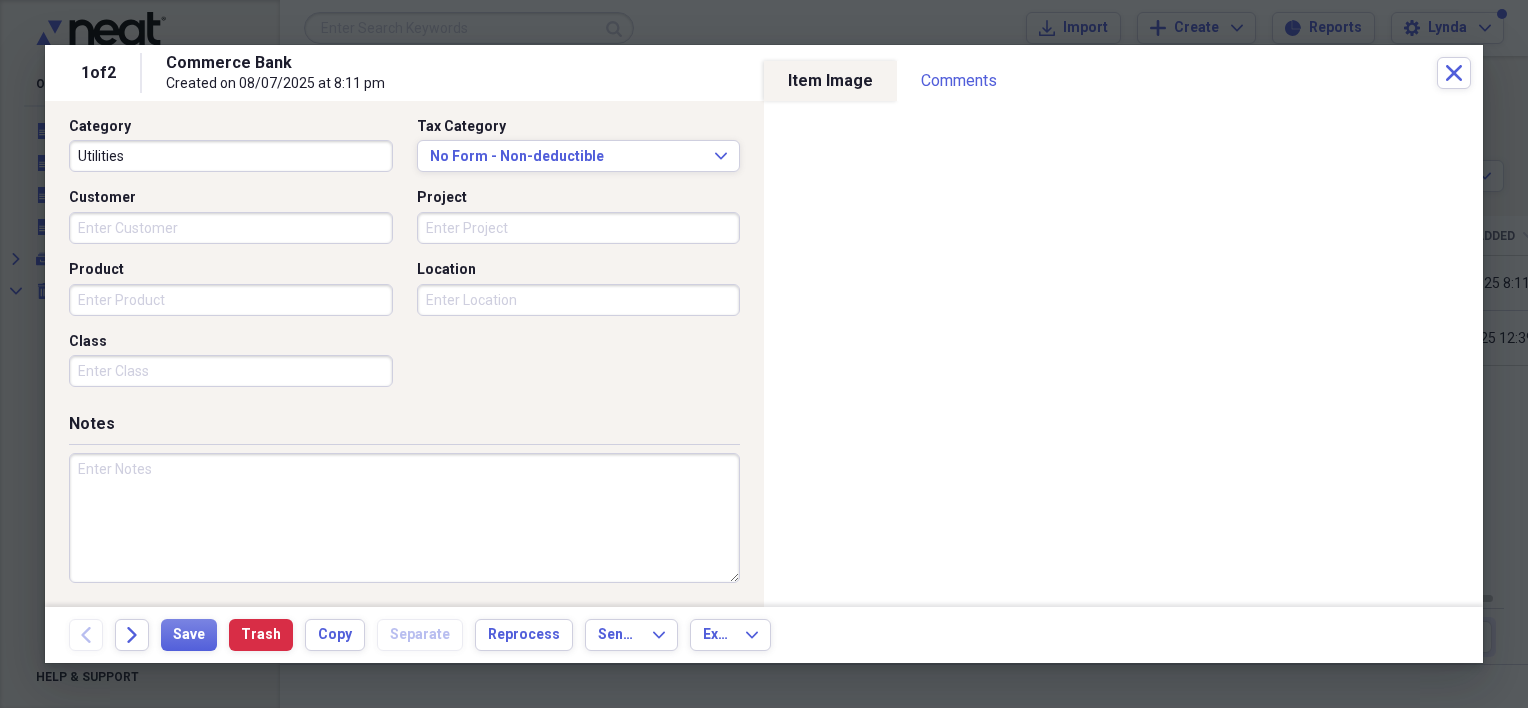 click at bounding box center [404, 518] 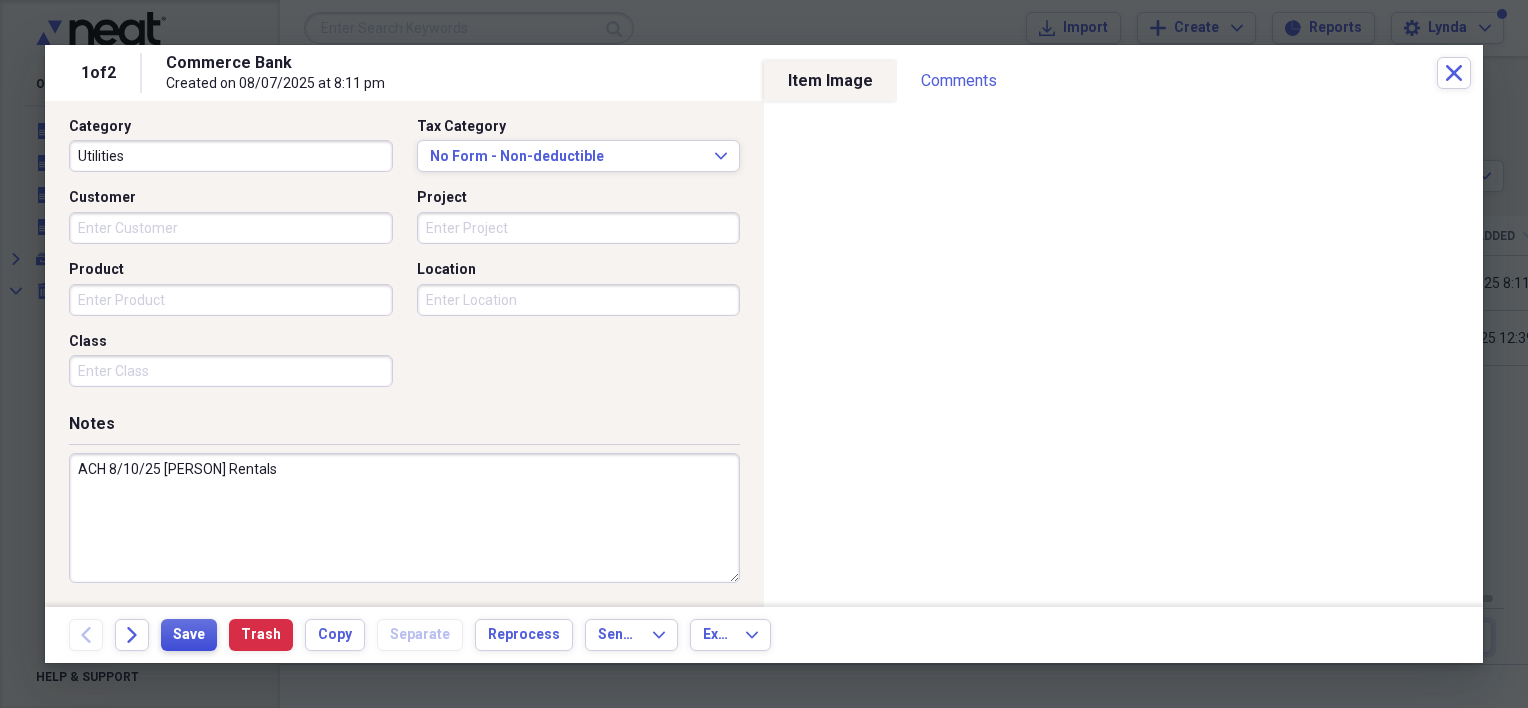 type on "ACH 8/10/25 [PERSON] Rentals" 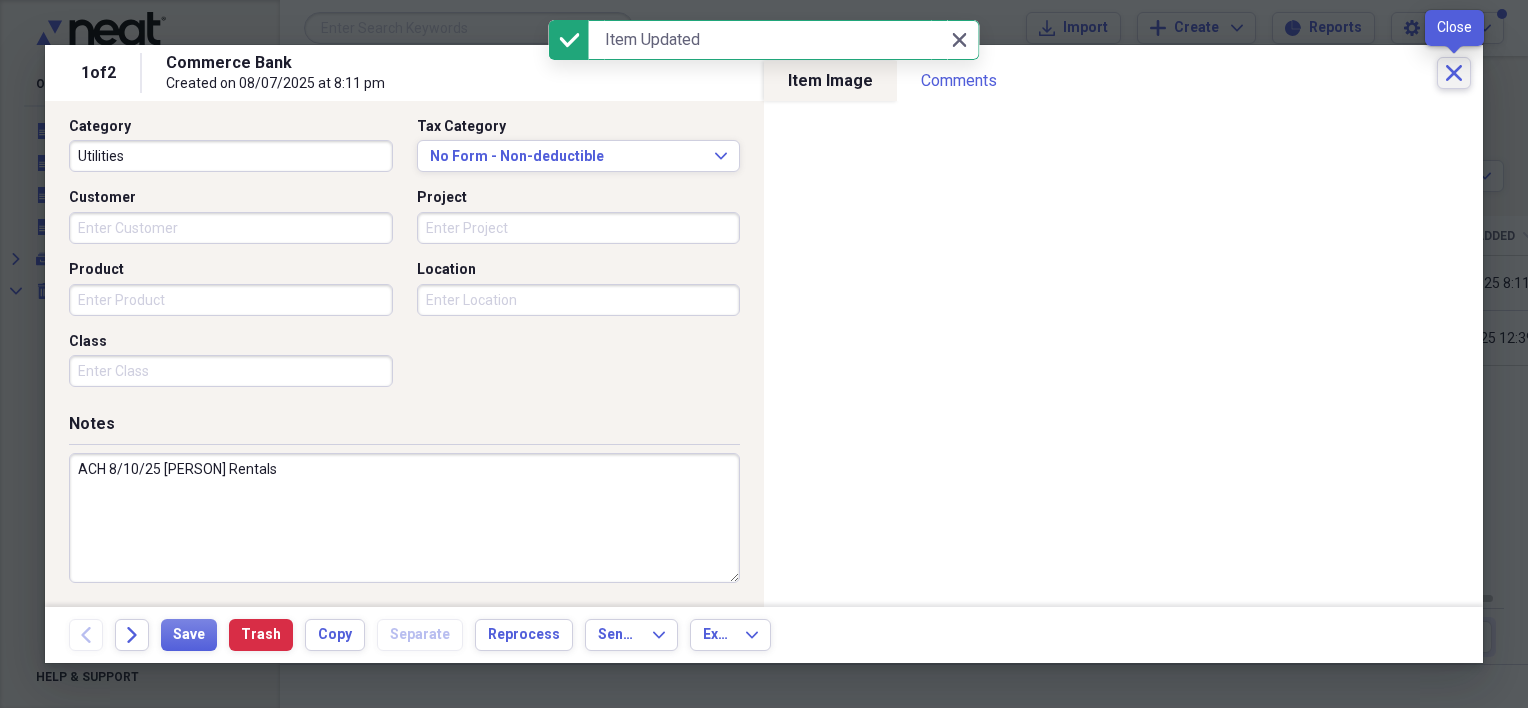 click on "Close" at bounding box center (1454, 73) 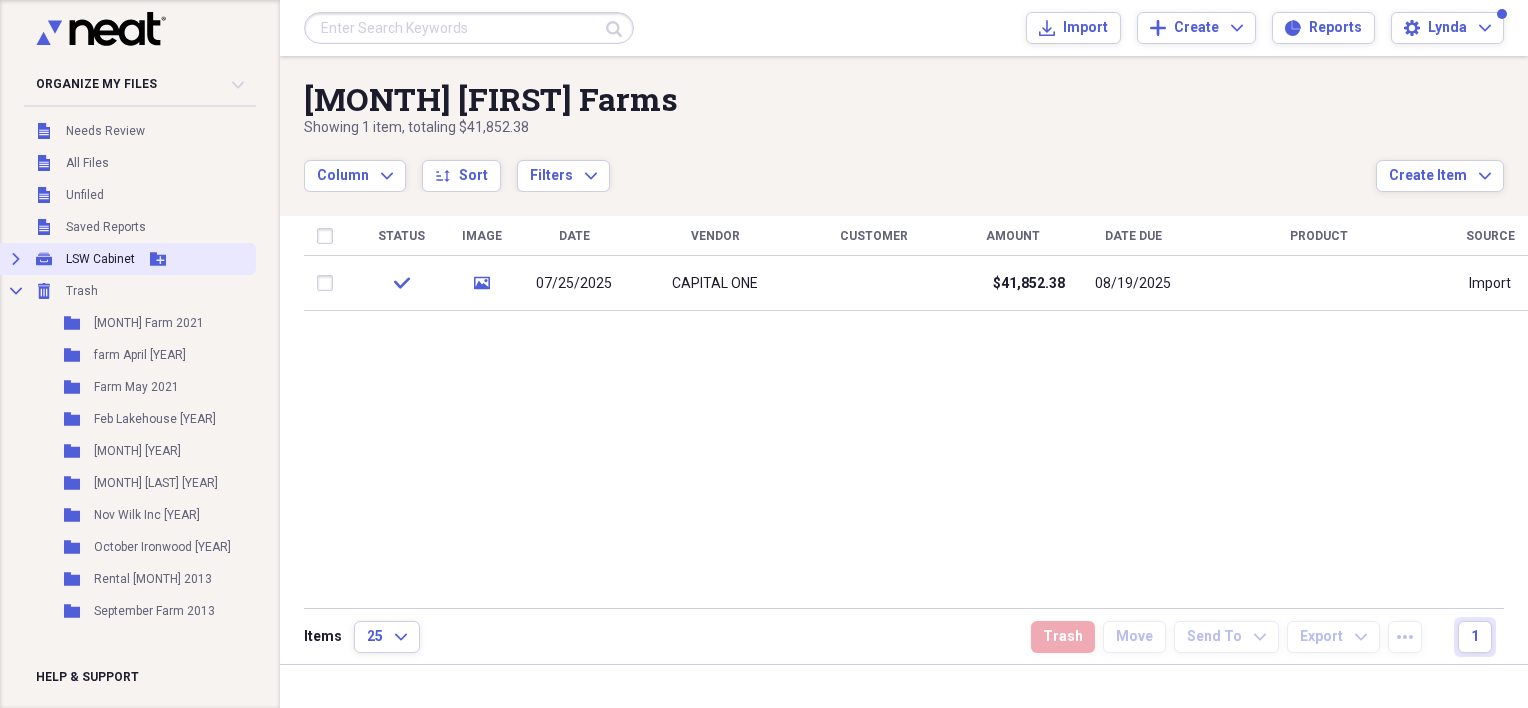 click on "Expand" 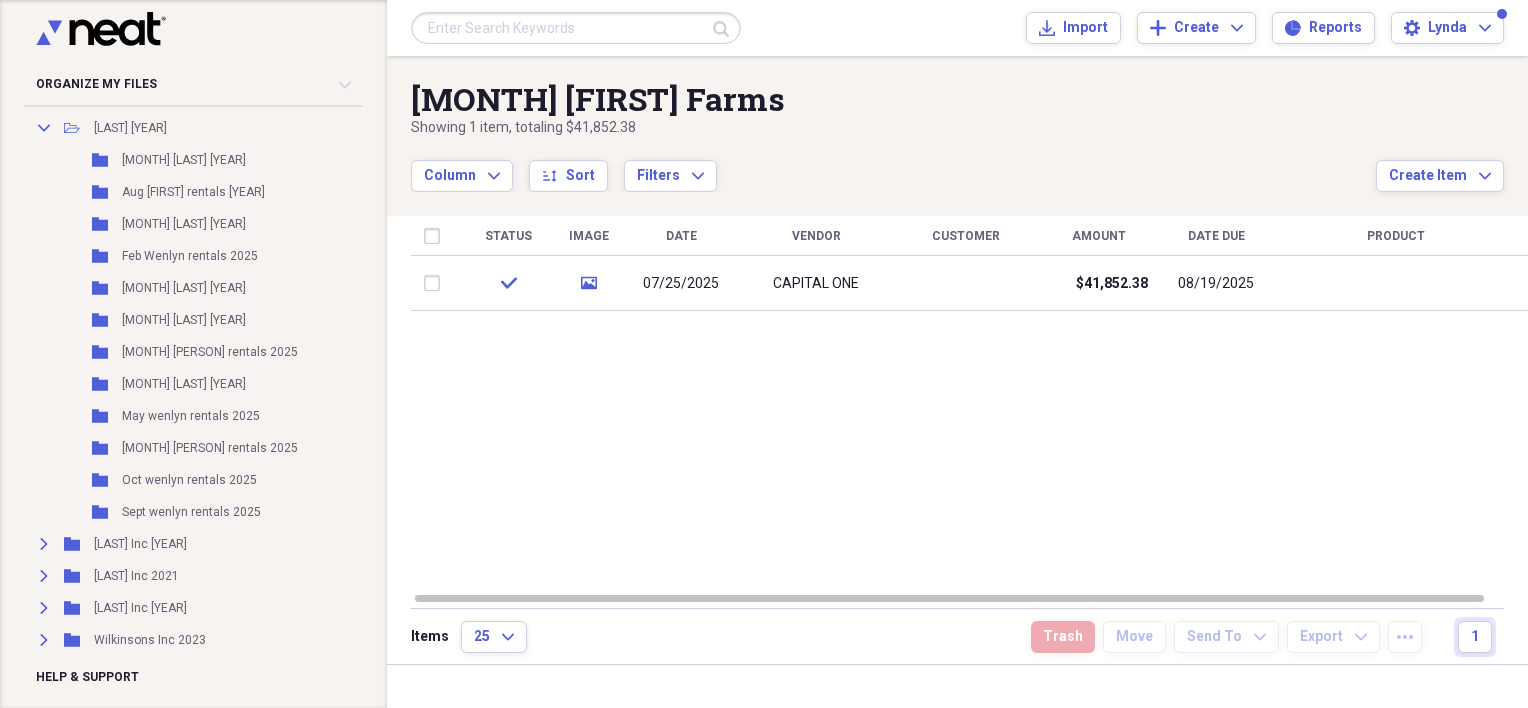 scroll, scrollTop: 3072, scrollLeft: 0, axis: vertical 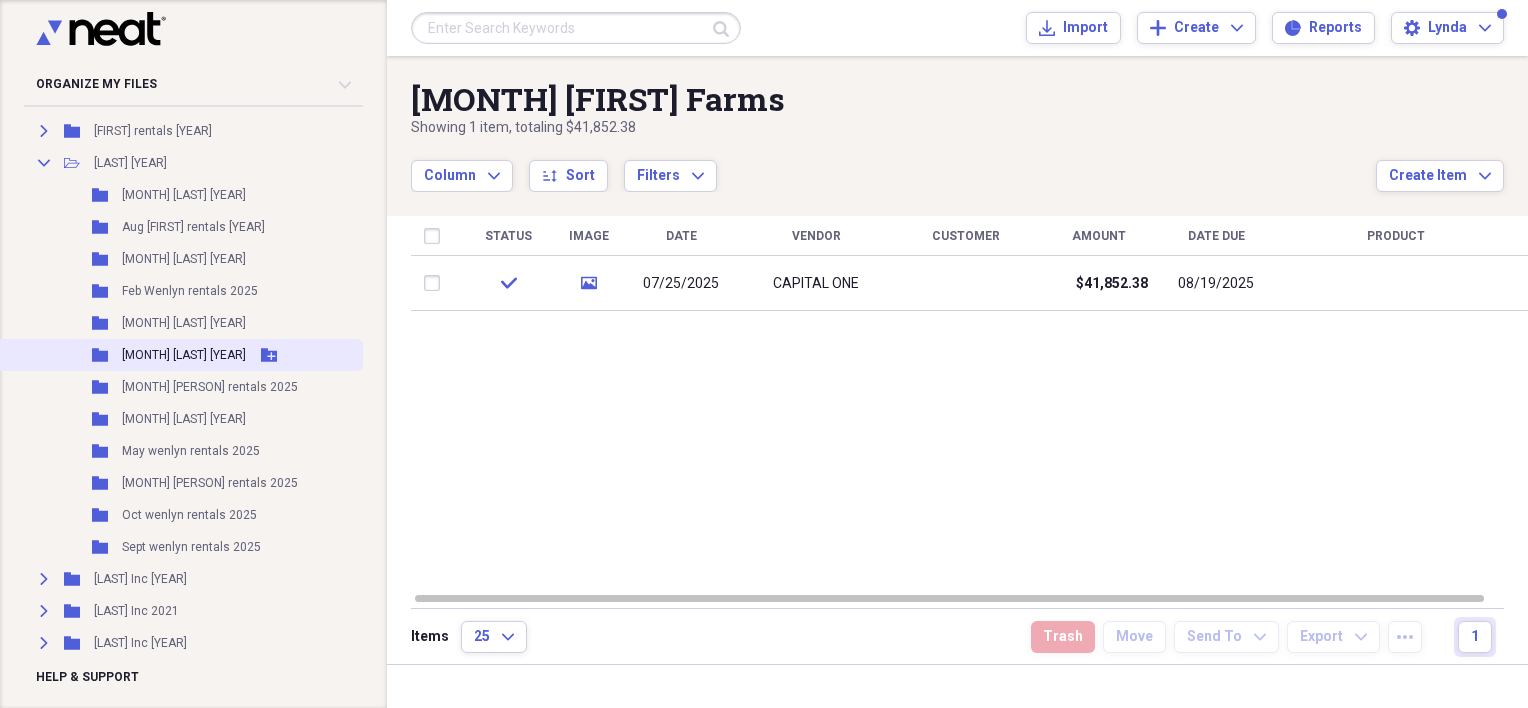 click on "[MONTH] [LAST] [YEAR]" at bounding box center [184, 355] 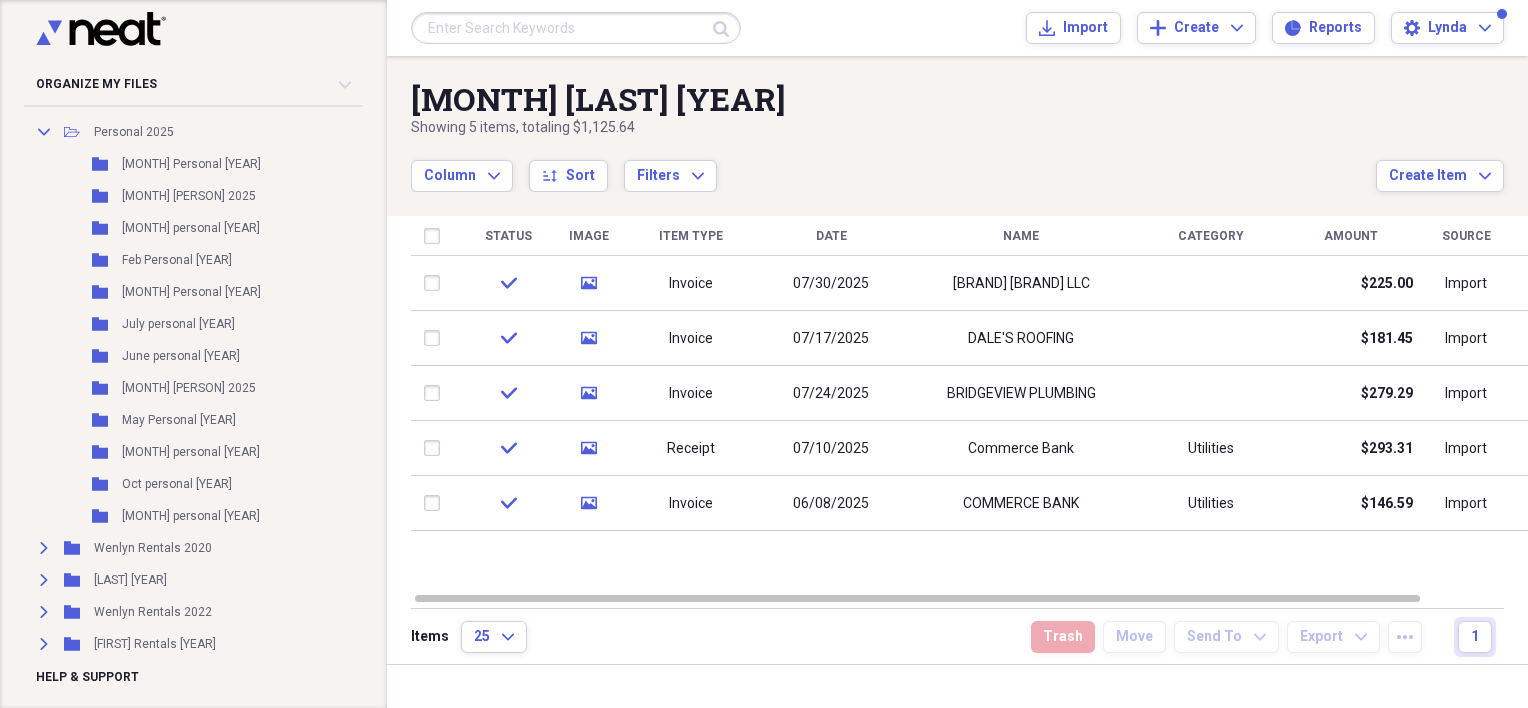 scroll, scrollTop: 2526, scrollLeft: 0, axis: vertical 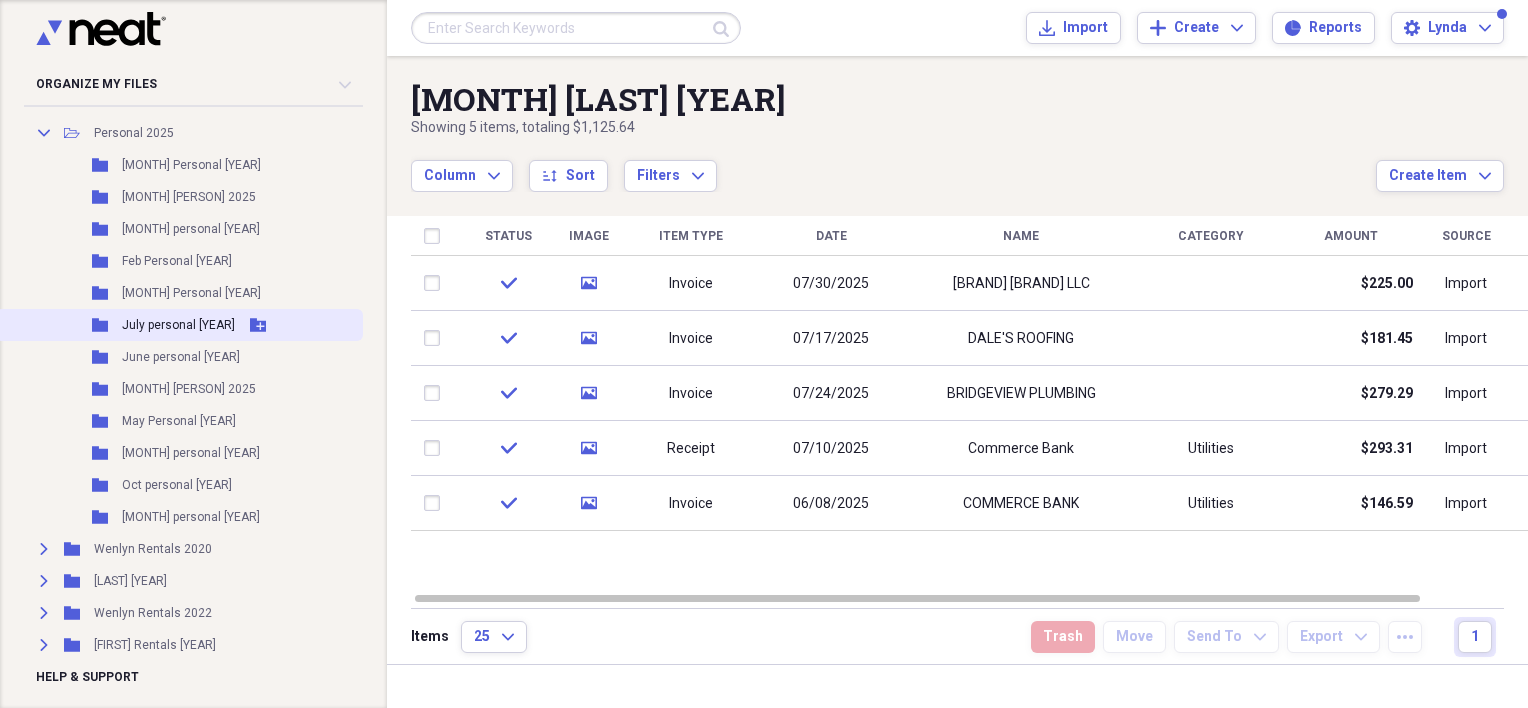 click on "Folder July personal 2025 Add Folder" at bounding box center (179, 325) 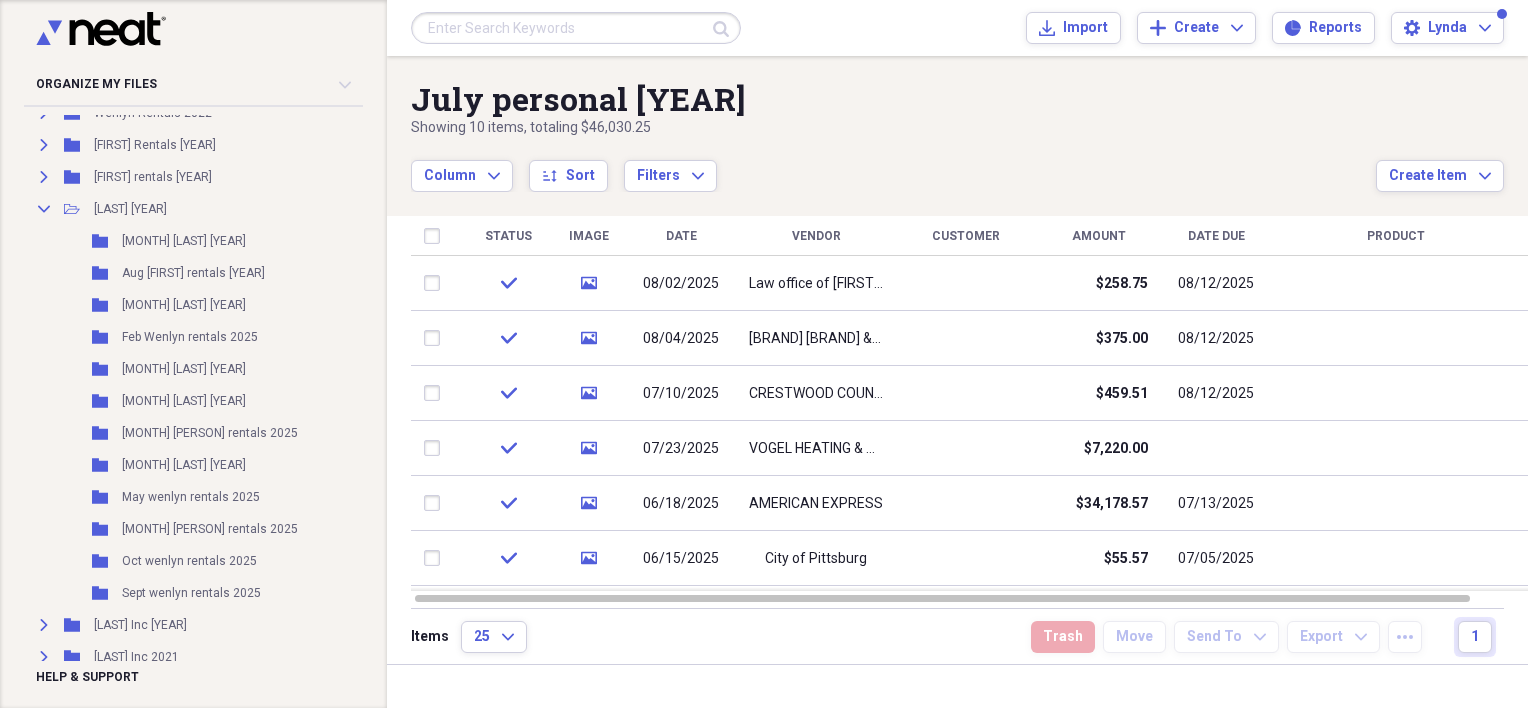 scroll, scrollTop: 3108, scrollLeft: 0, axis: vertical 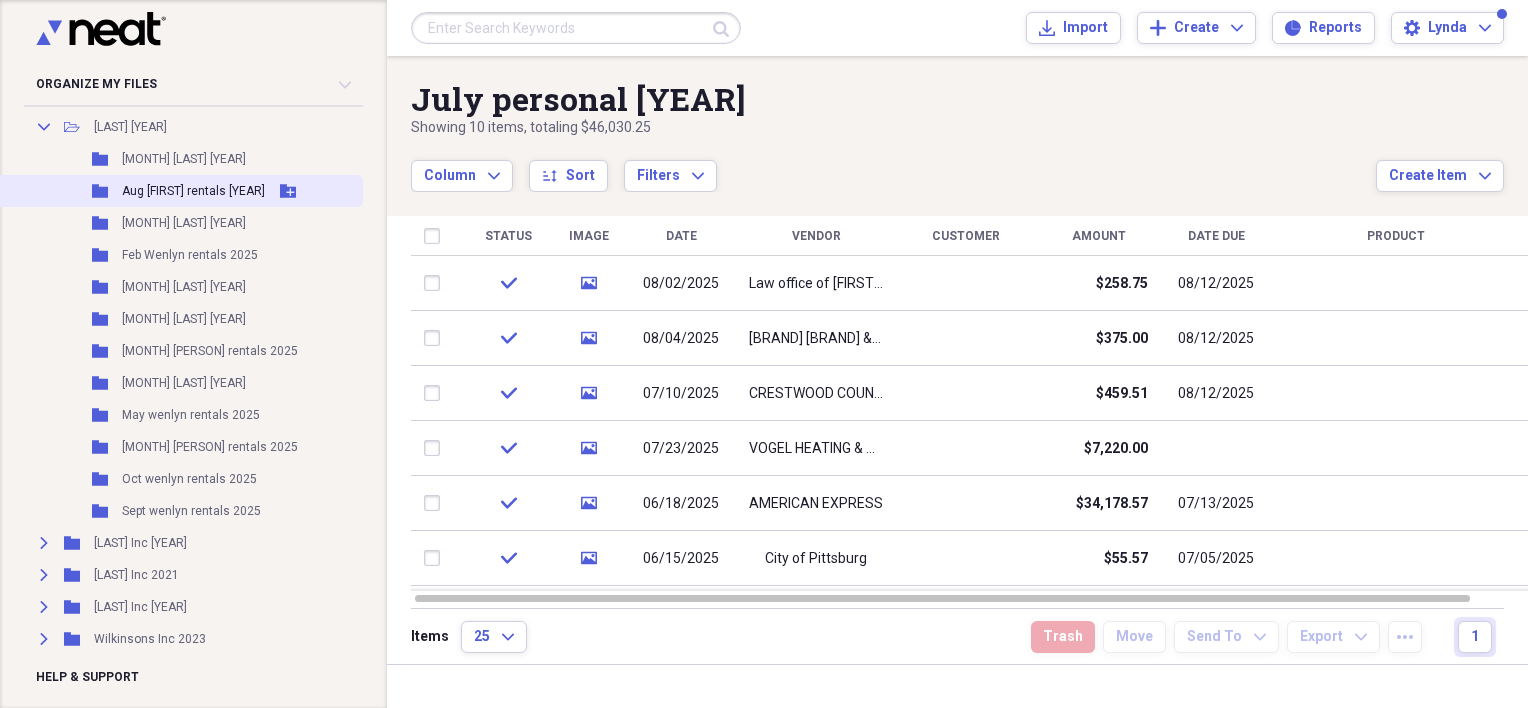 click on "Aug [FIRST] rentals [YEAR]" at bounding box center [193, 191] 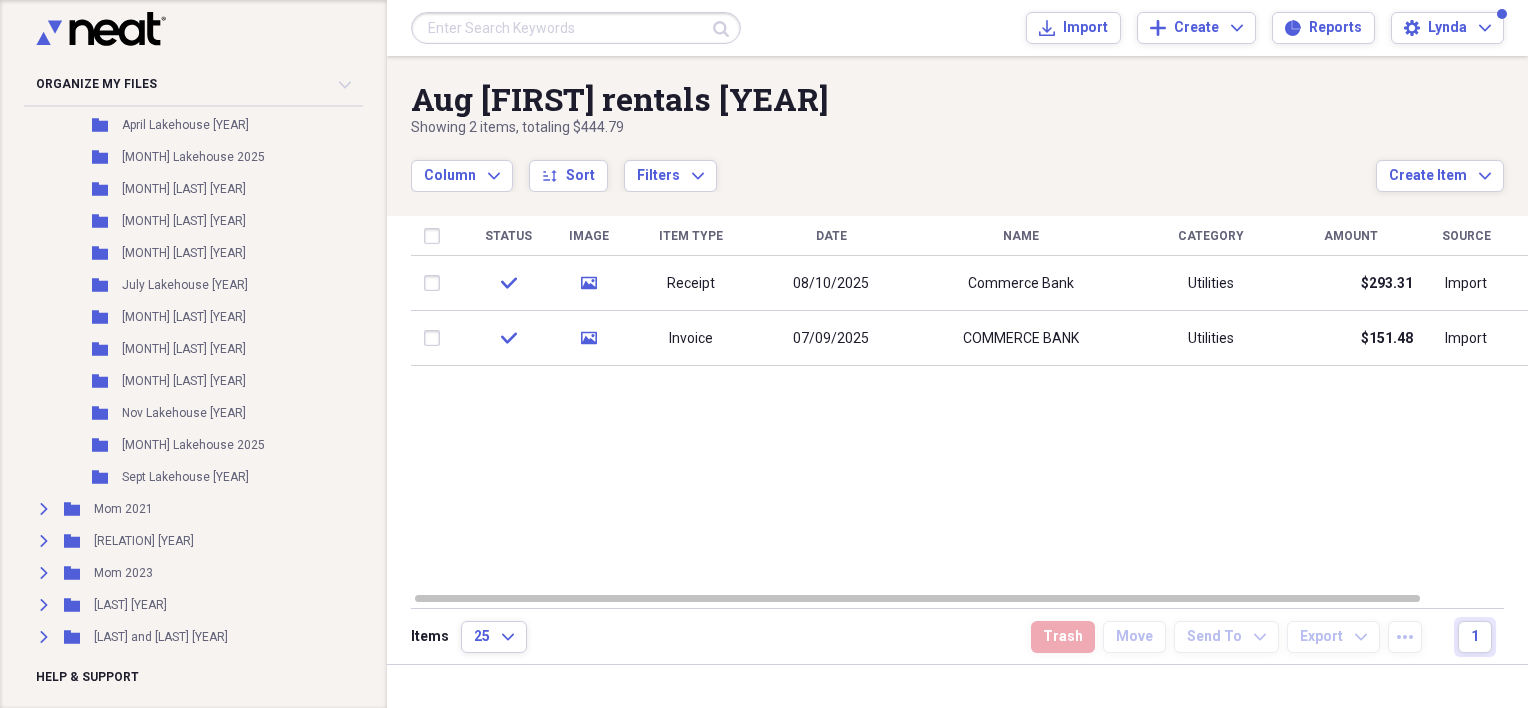 scroll, scrollTop: 1508, scrollLeft: 0, axis: vertical 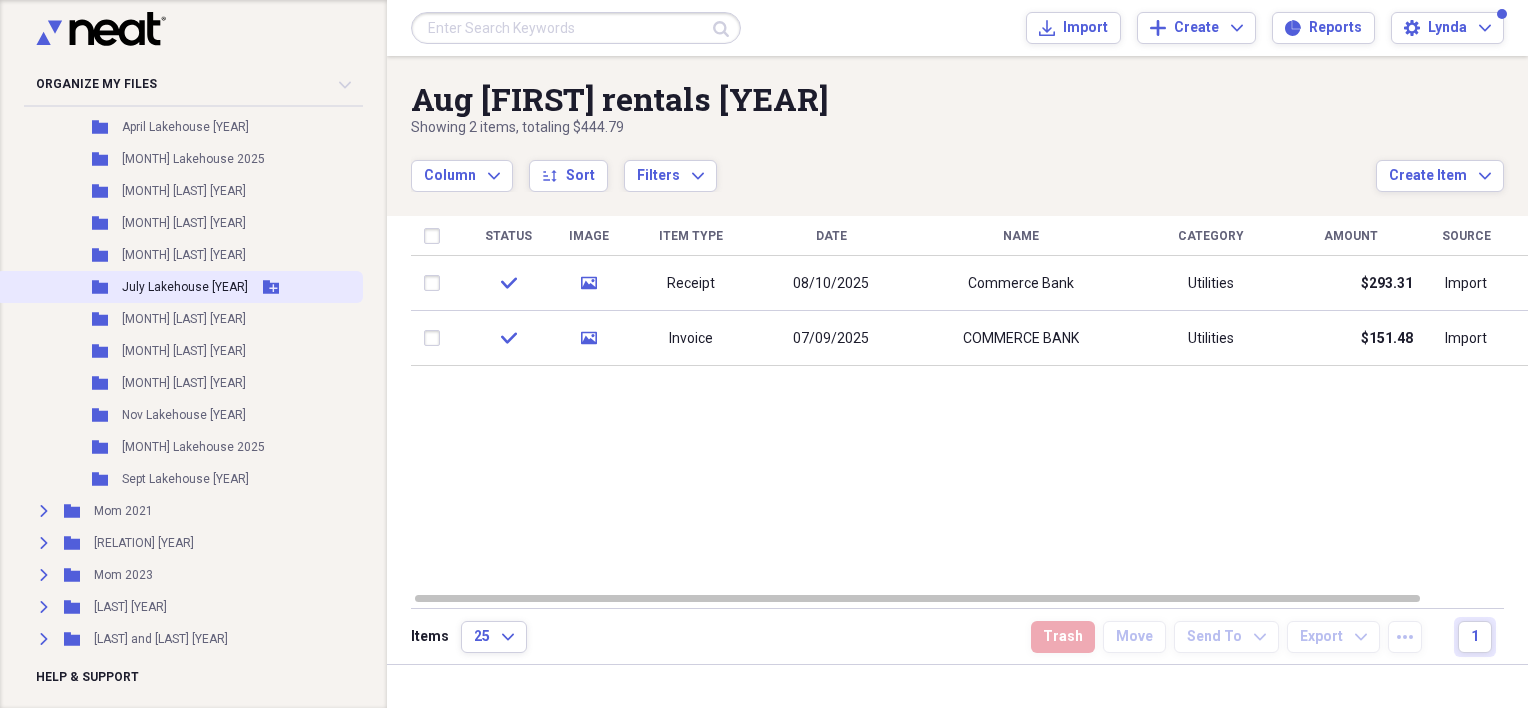 click on "July Lakehouse [YEAR]" at bounding box center [185, 287] 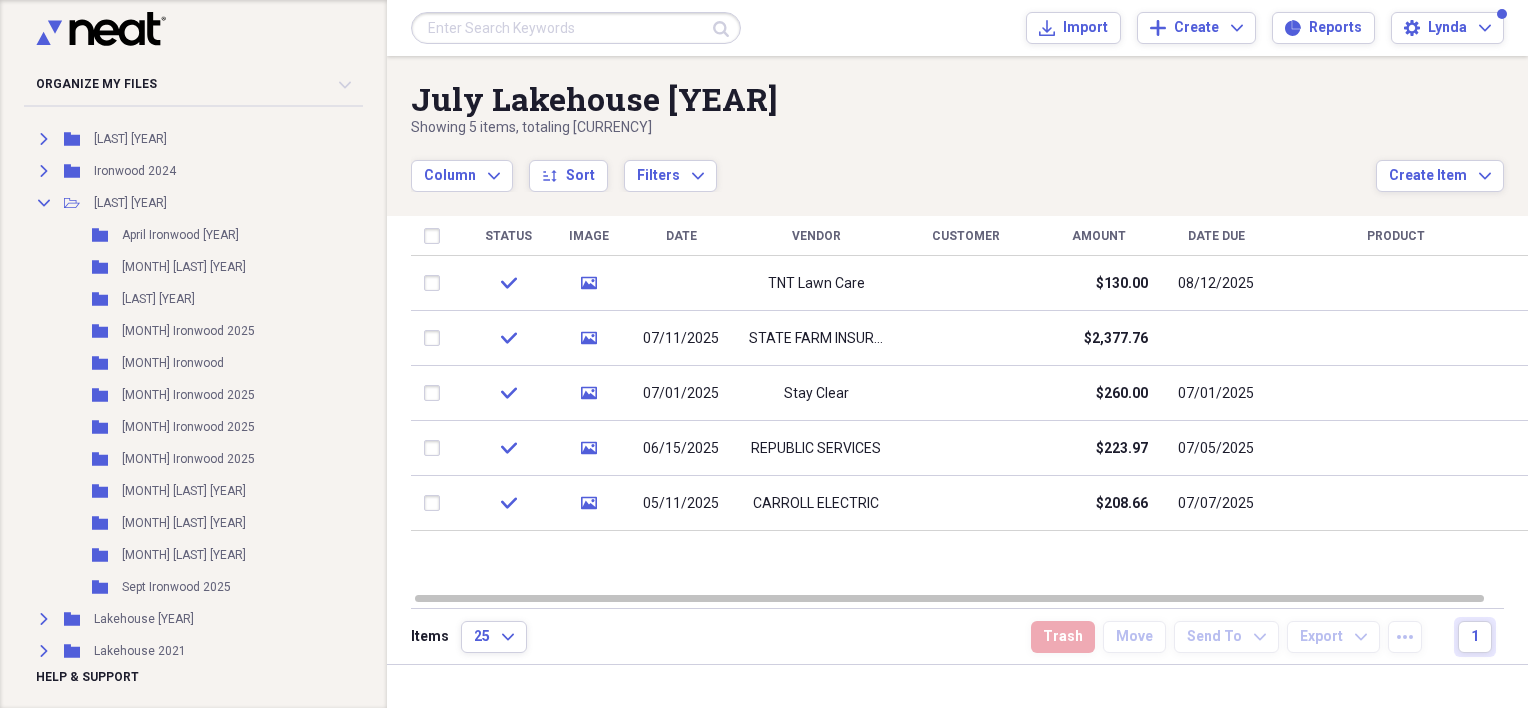 scroll, scrollTop: 823, scrollLeft: 0, axis: vertical 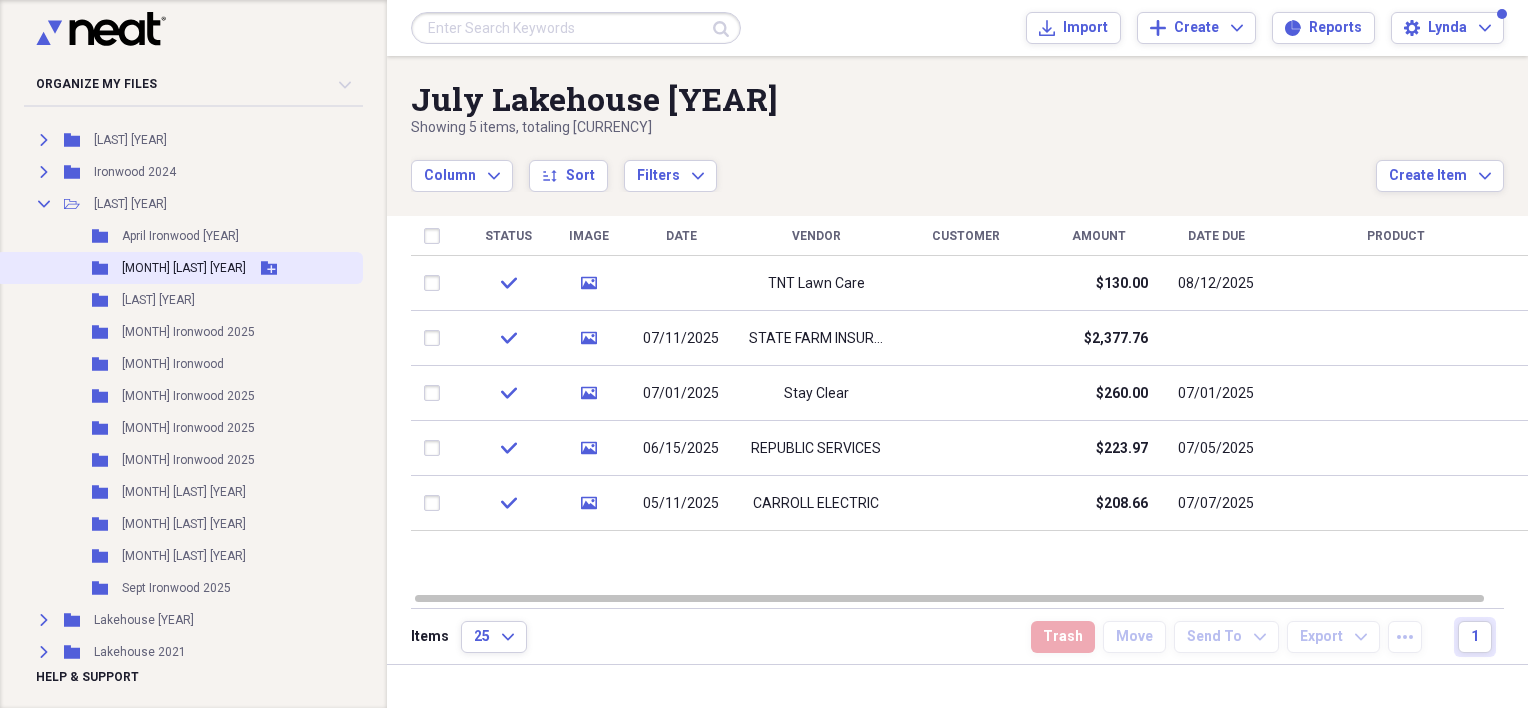 click on "Folder [MONTH] Ironwood 2025 Add Folder" at bounding box center [179, 268] 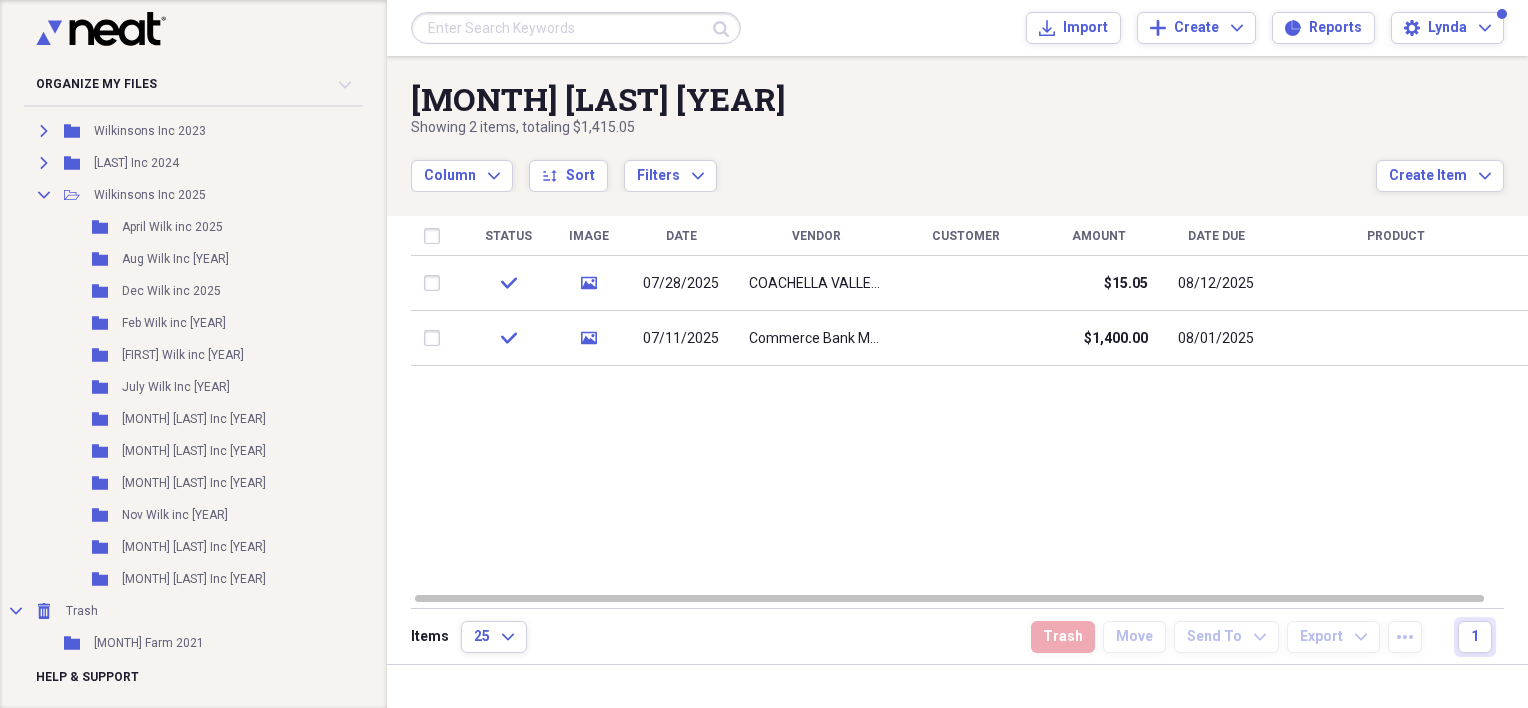 scroll, scrollTop: 3616, scrollLeft: 0, axis: vertical 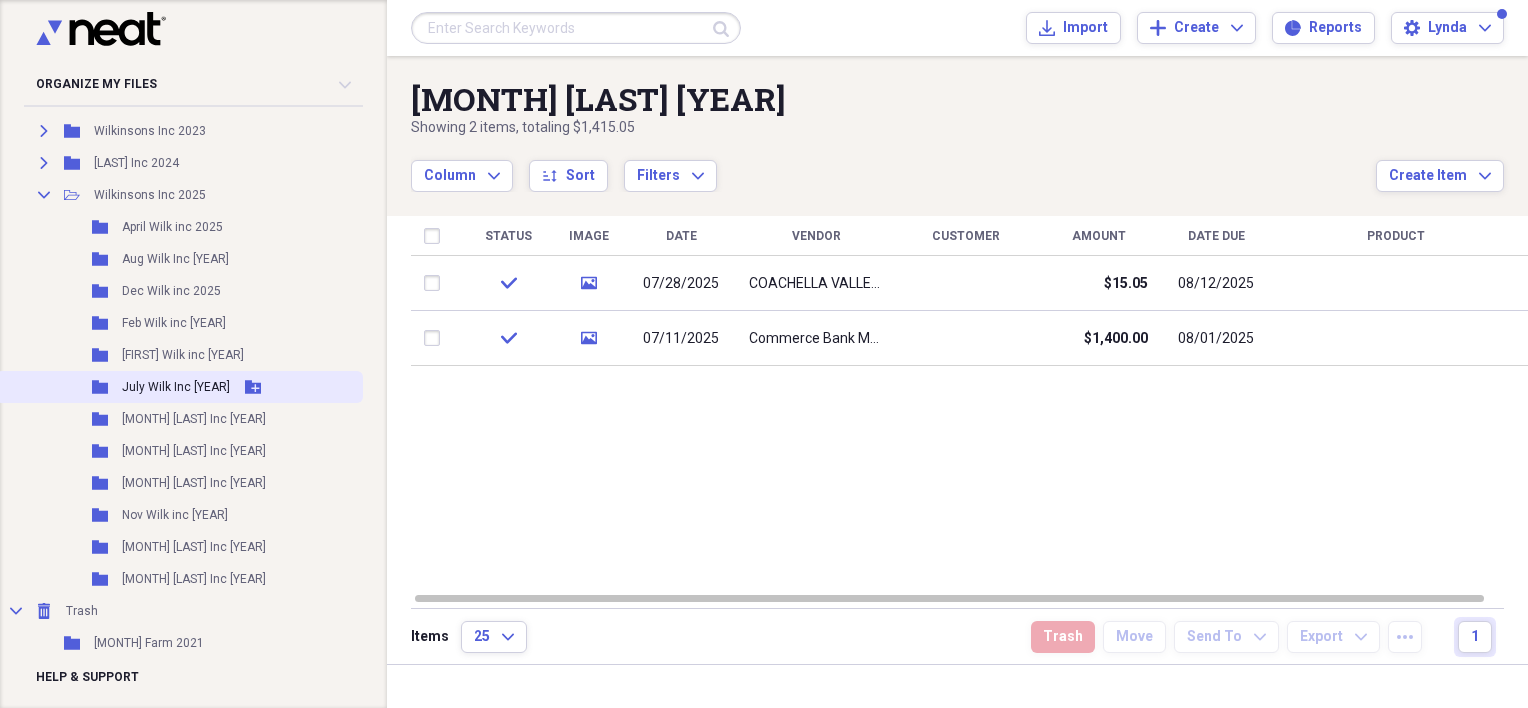 click on "July Wilk Inc [YEAR]" at bounding box center (176, 387) 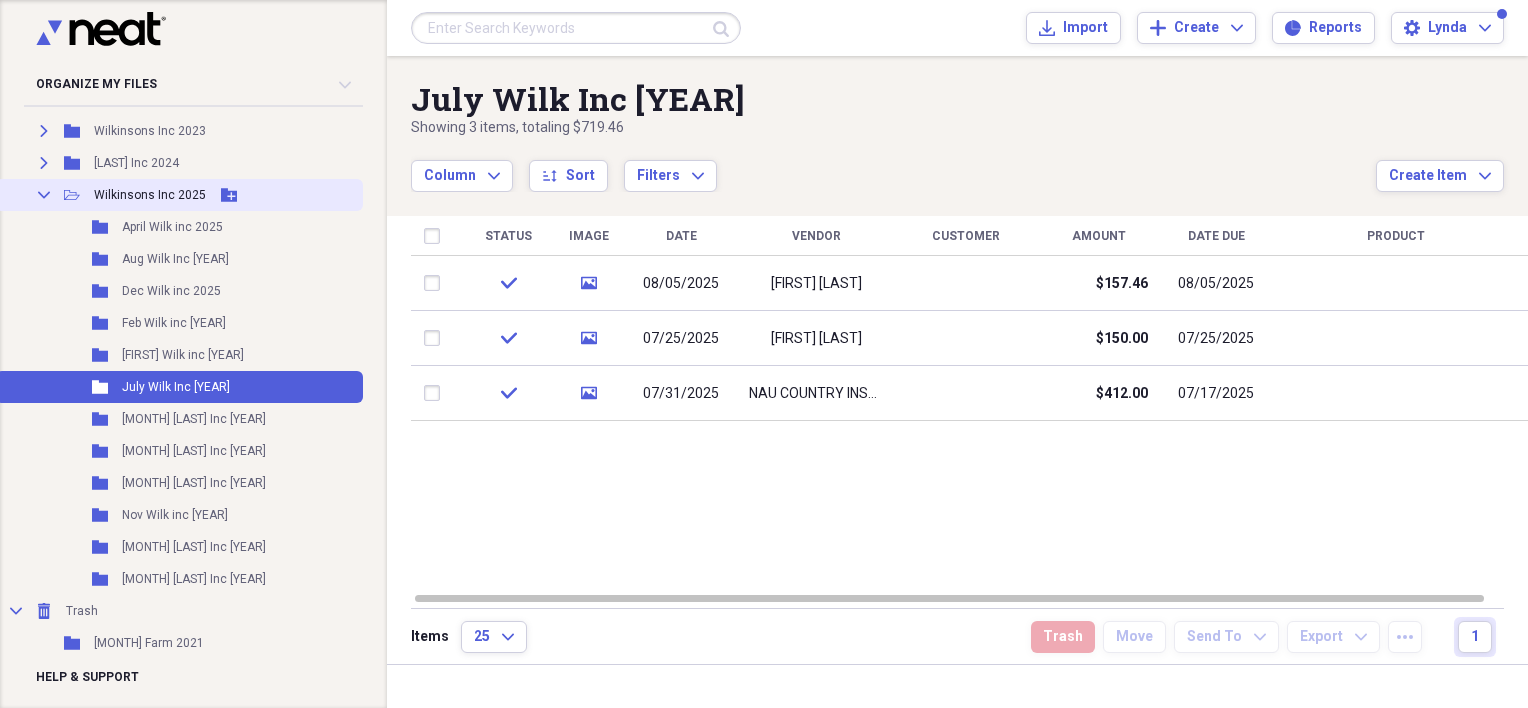 click 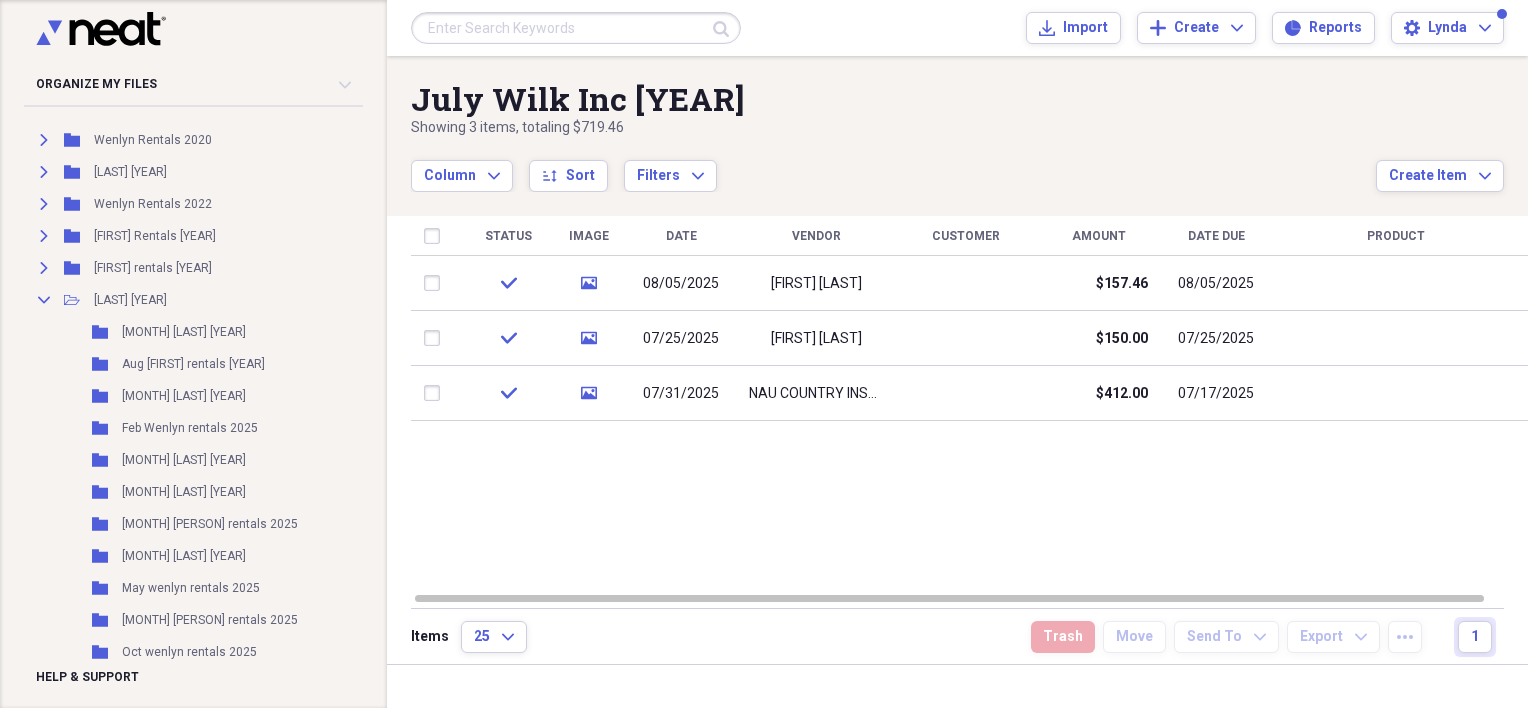 scroll, scrollTop: 2934, scrollLeft: 0, axis: vertical 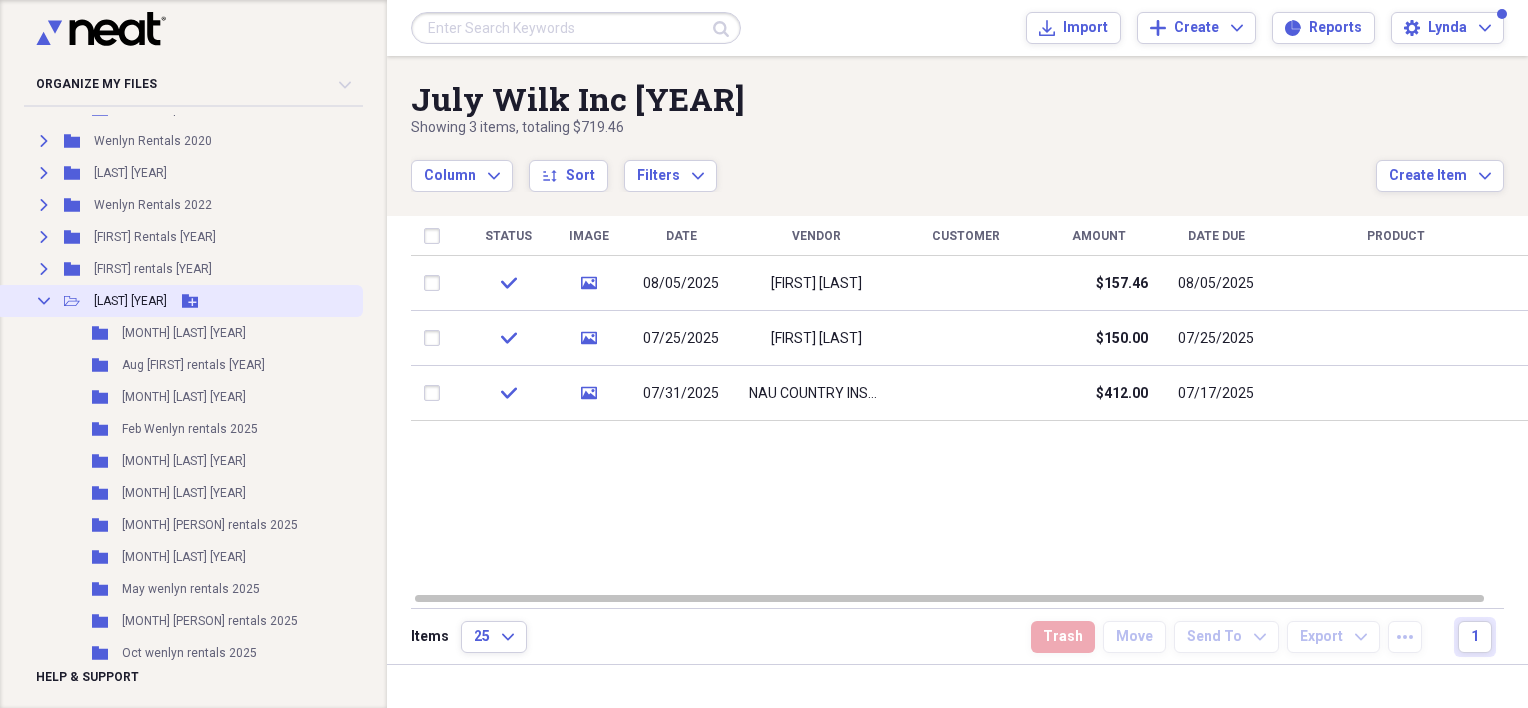 click on "Collapse" at bounding box center (44, 301) 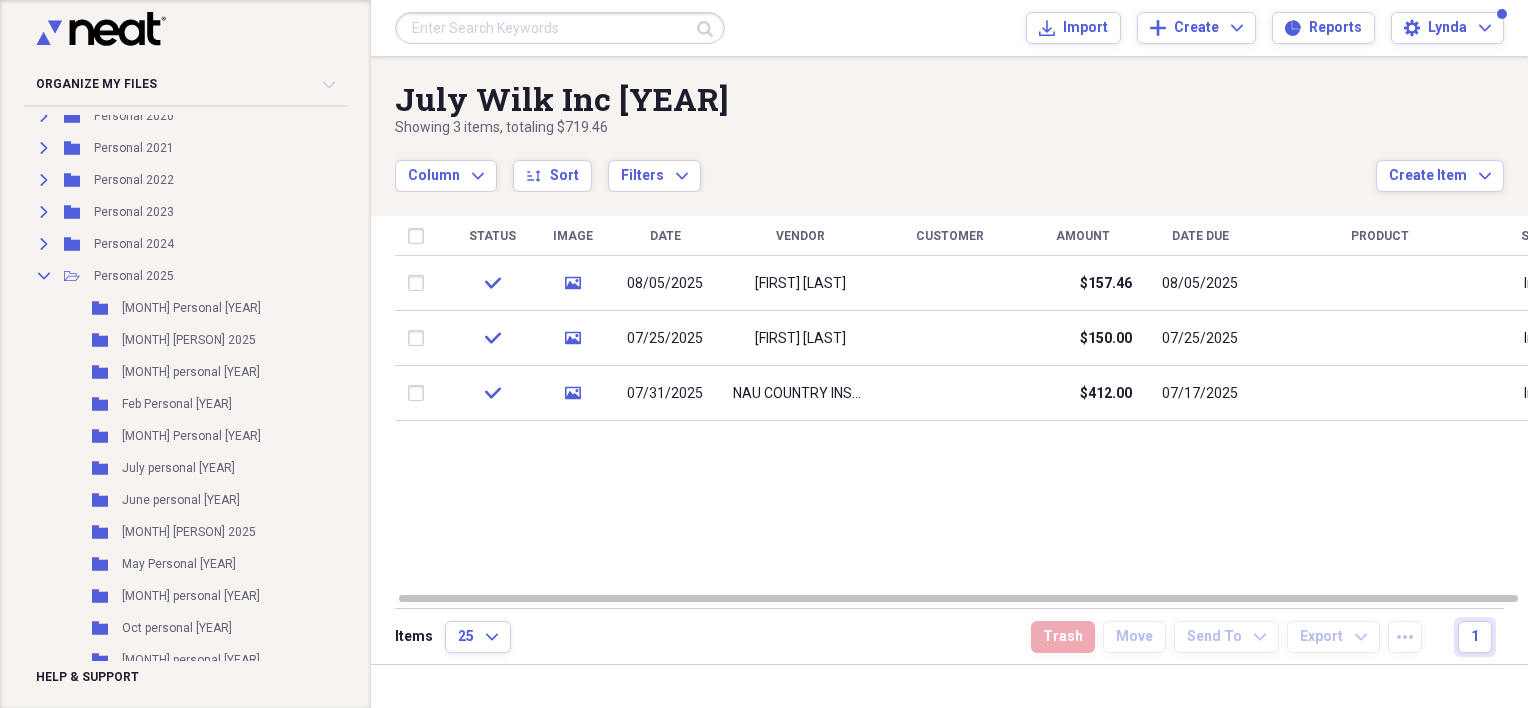 scroll, scrollTop: 2382, scrollLeft: 0, axis: vertical 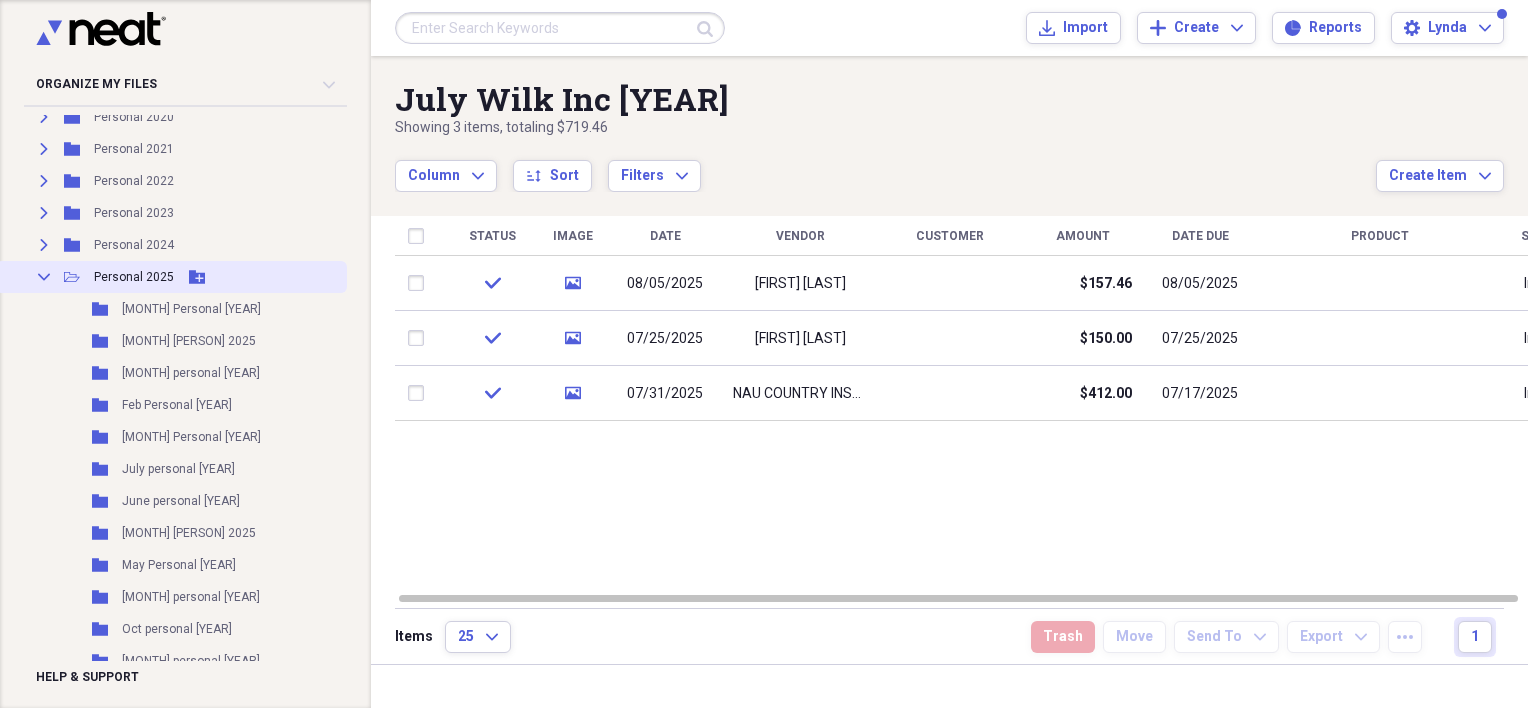 click on "Collapse" 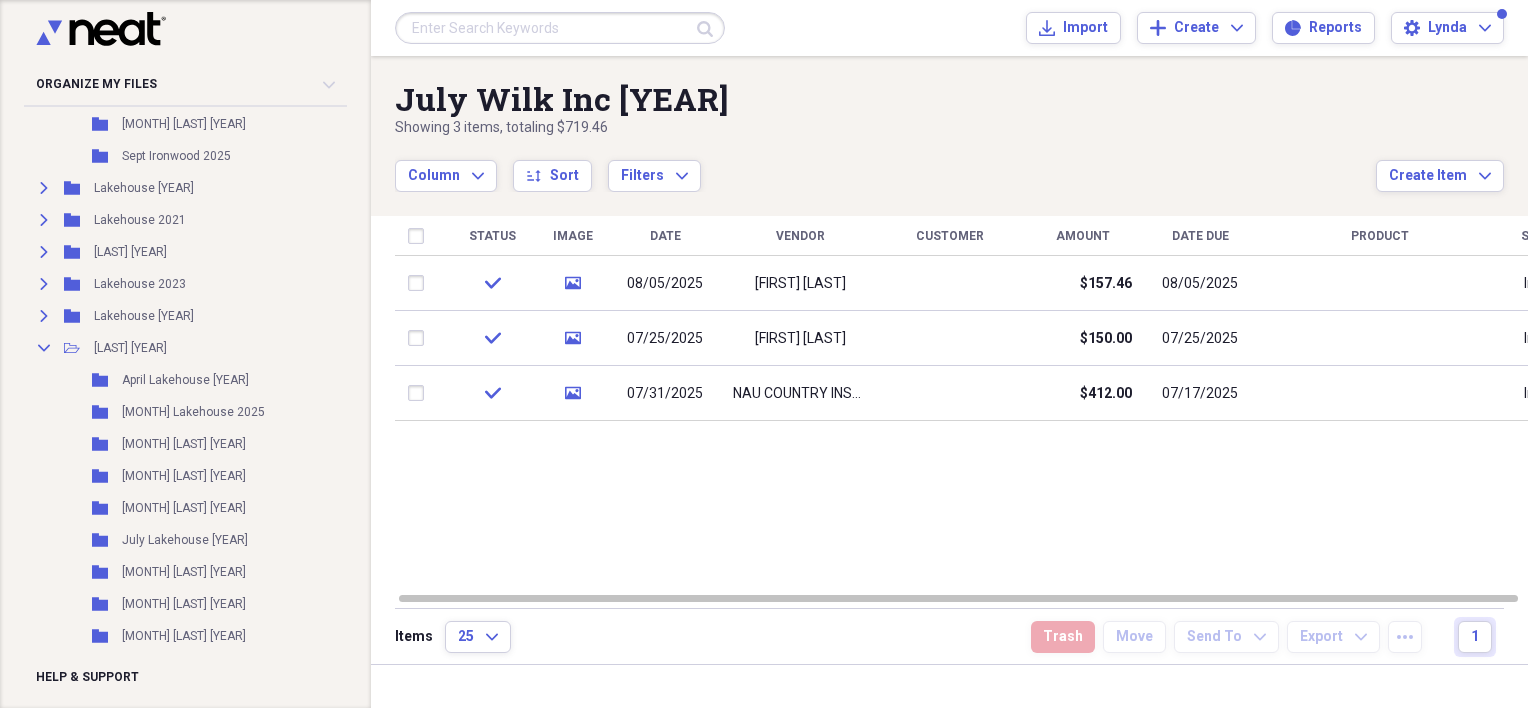 scroll, scrollTop: 1256, scrollLeft: 0, axis: vertical 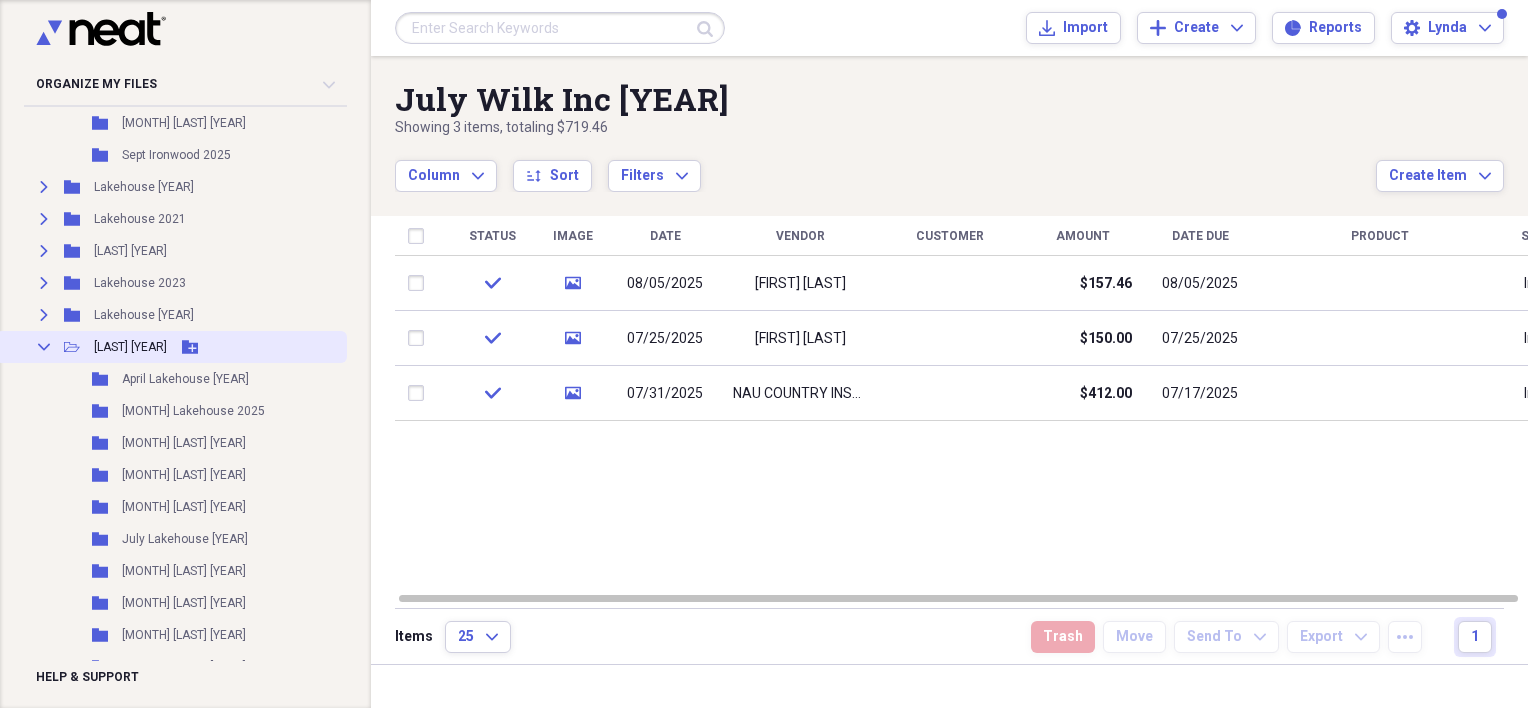 click on "Collapse" 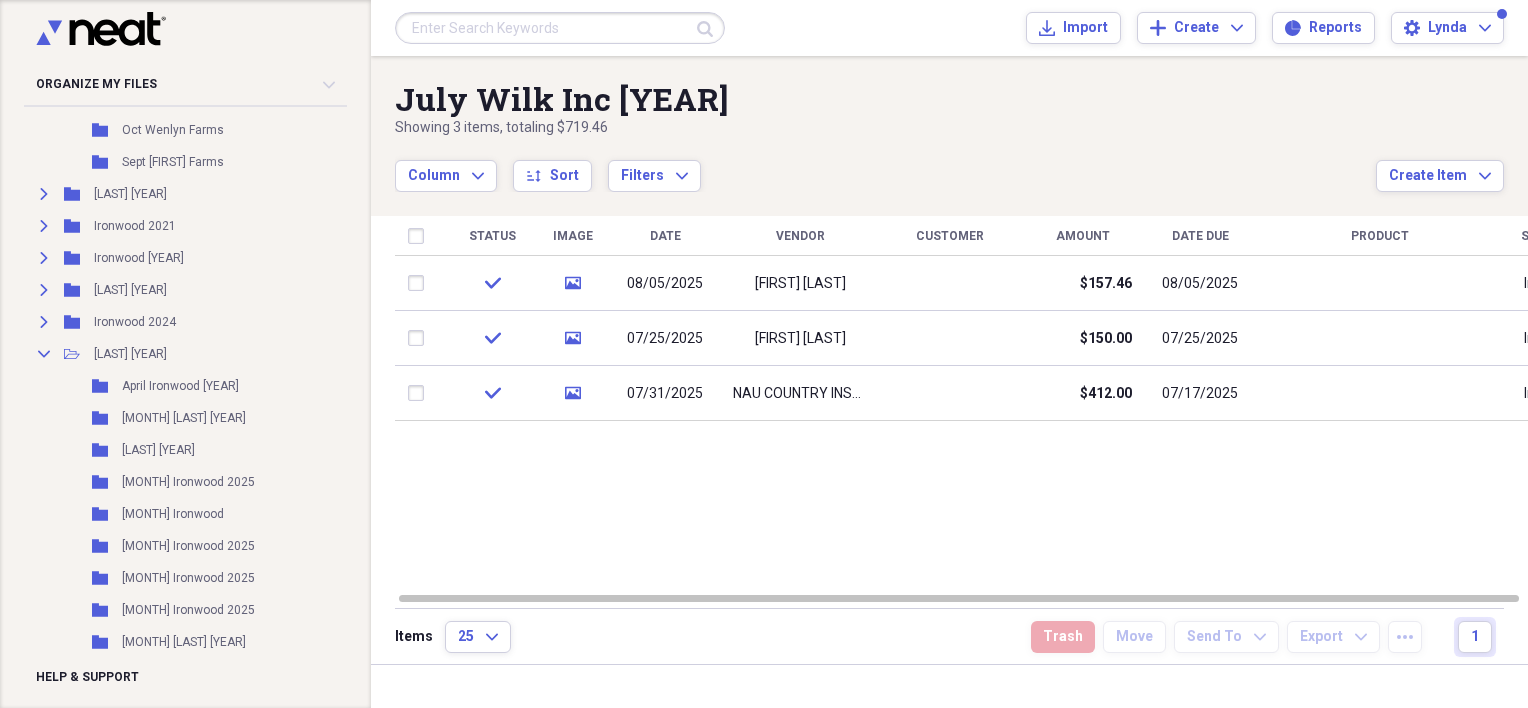 scroll, scrollTop: 674, scrollLeft: 0, axis: vertical 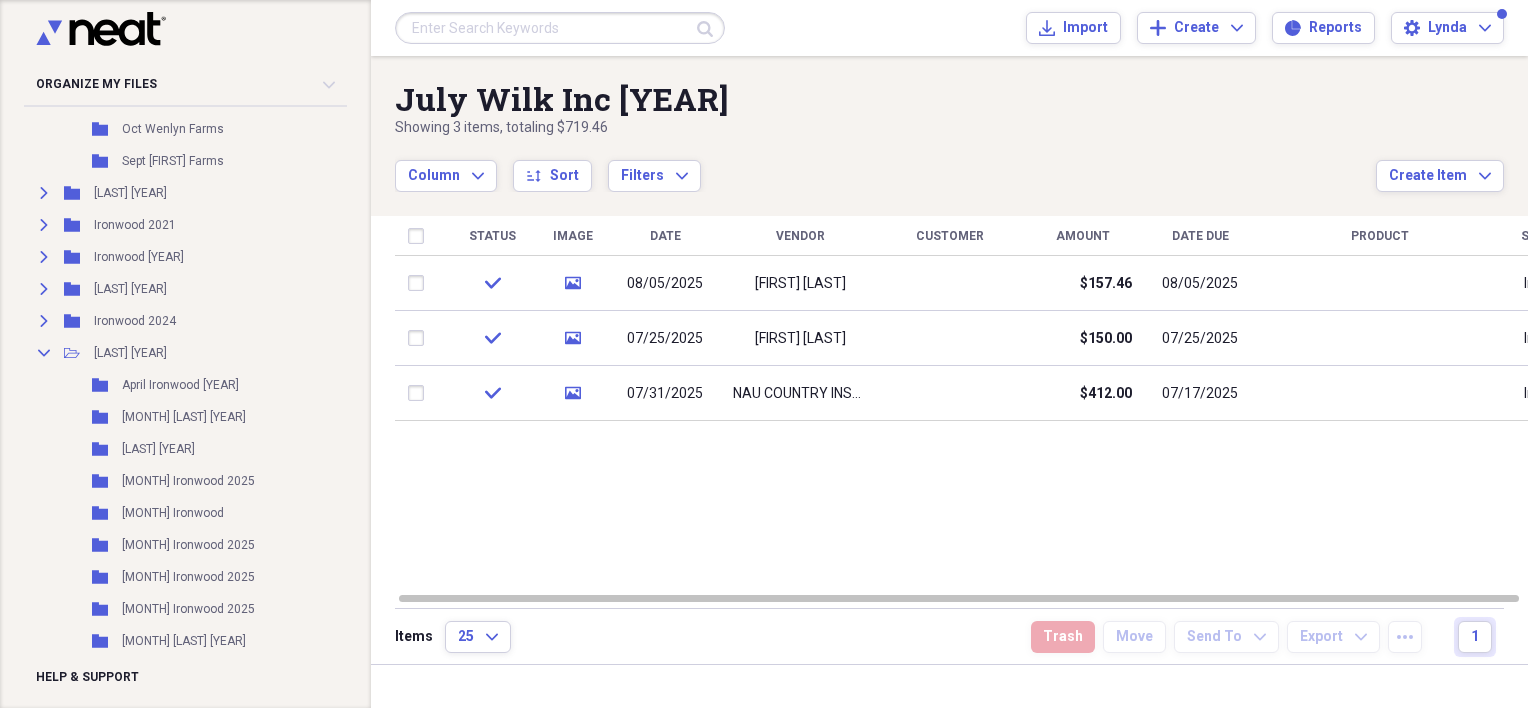 click on "Collapse" 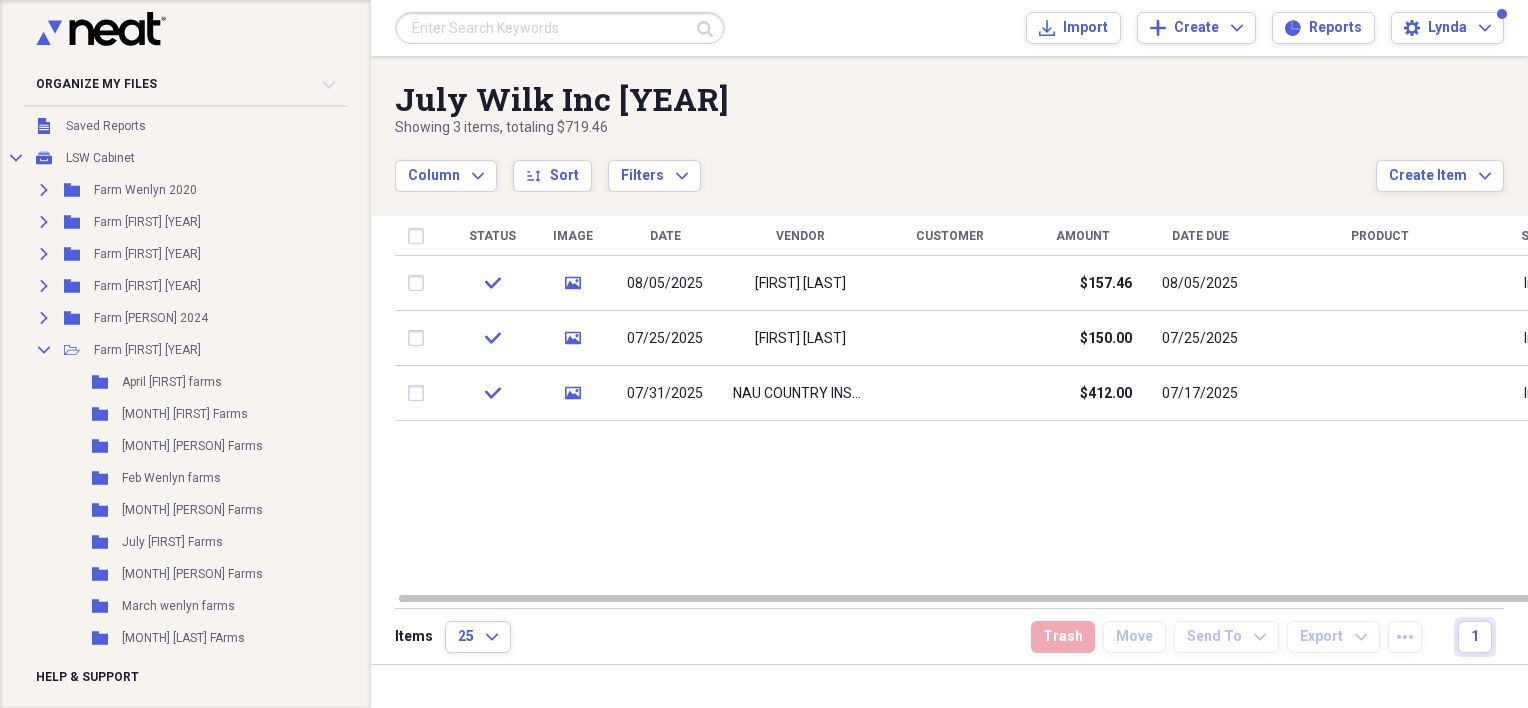 scroll, scrollTop: 99, scrollLeft: 0, axis: vertical 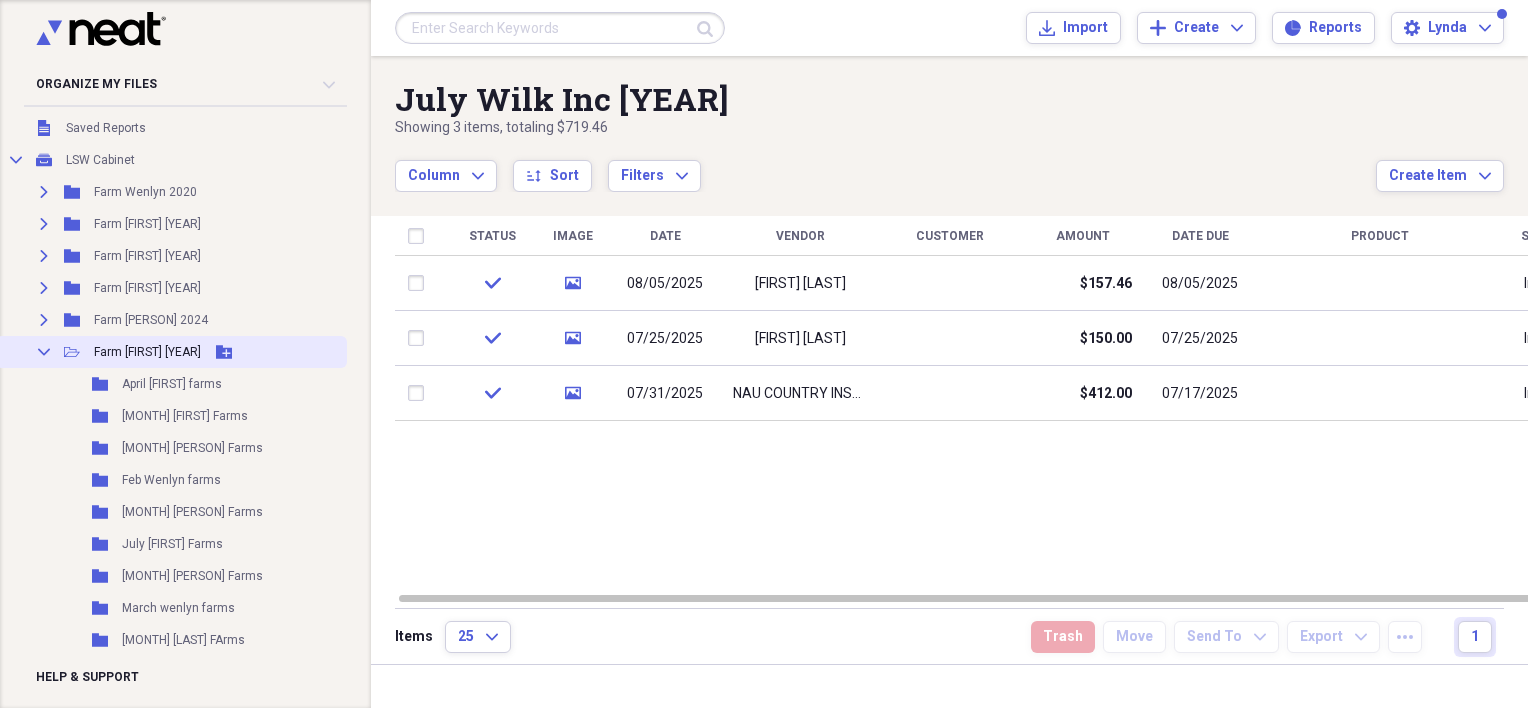 click 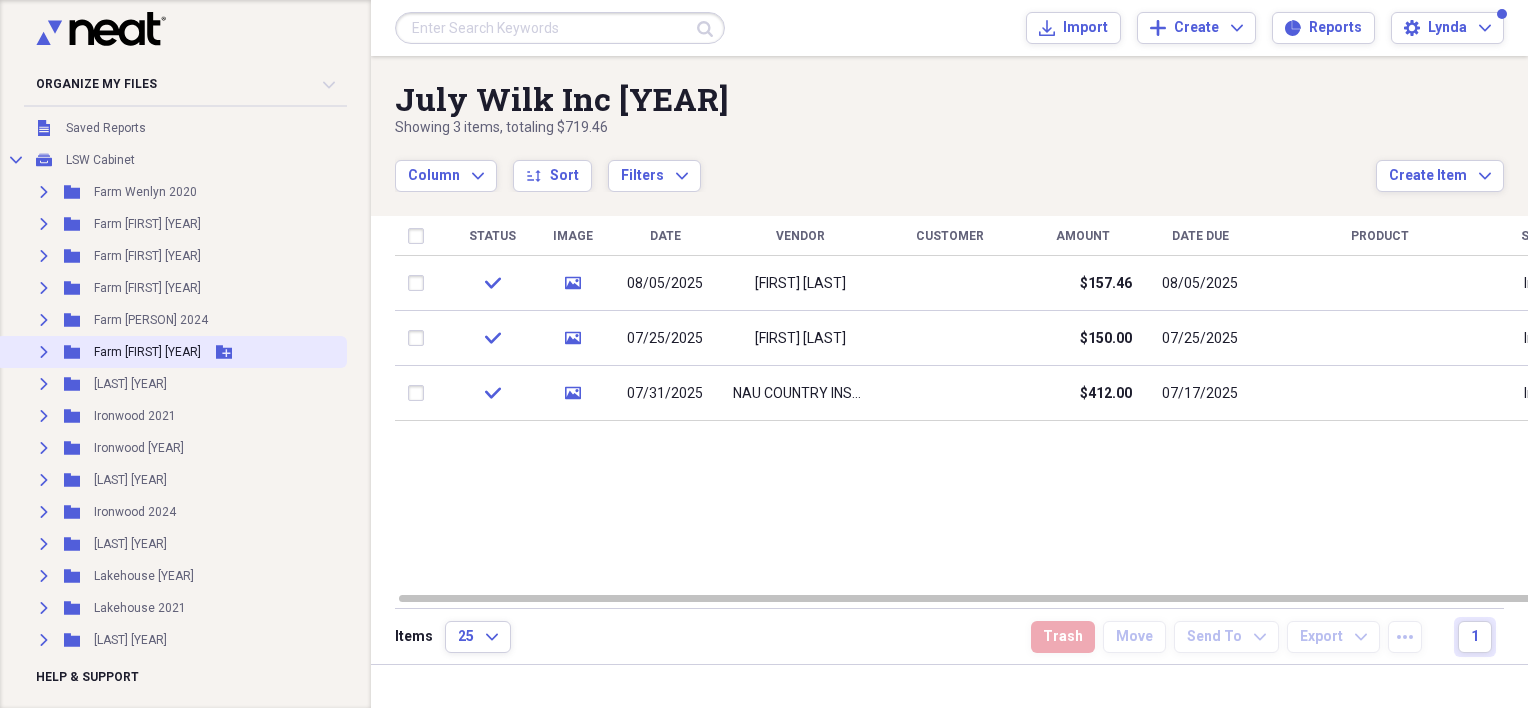 scroll, scrollTop: 0, scrollLeft: 0, axis: both 